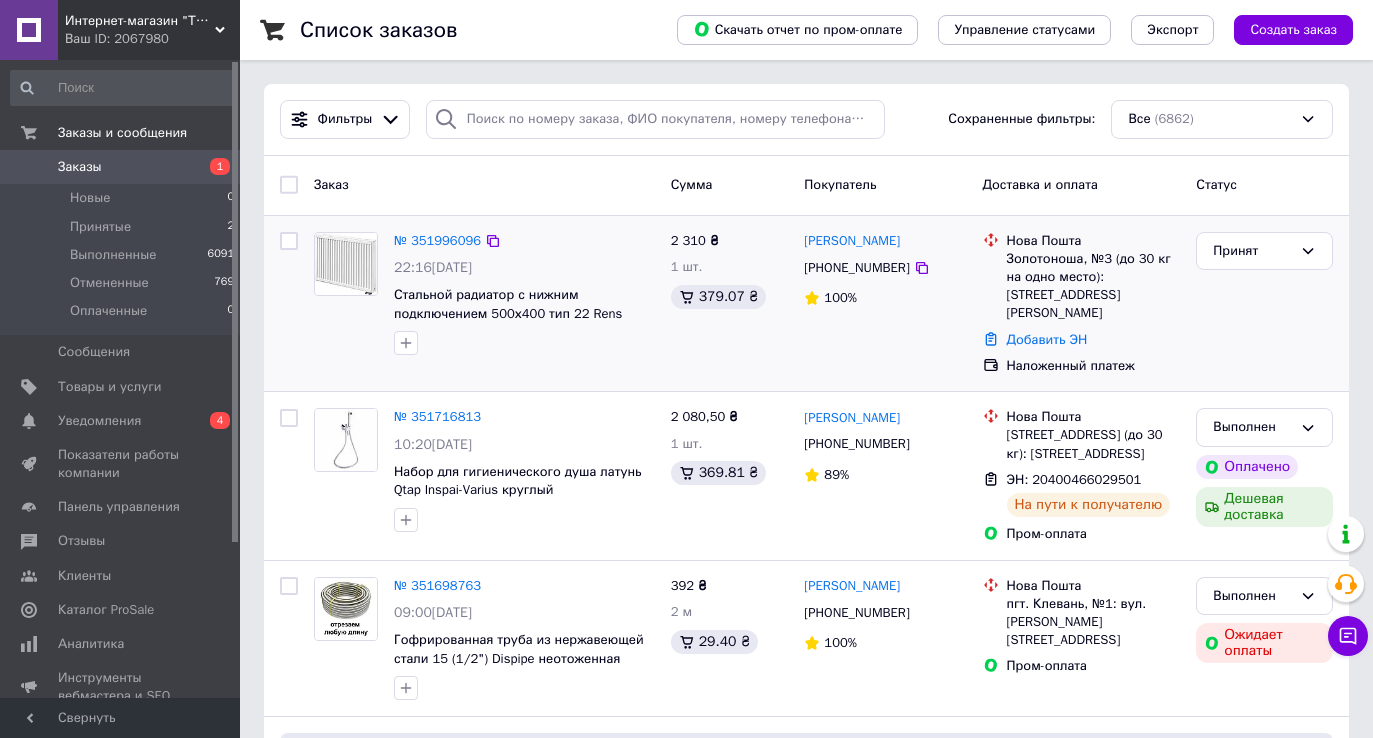 scroll, scrollTop: 0, scrollLeft: 0, axis: both 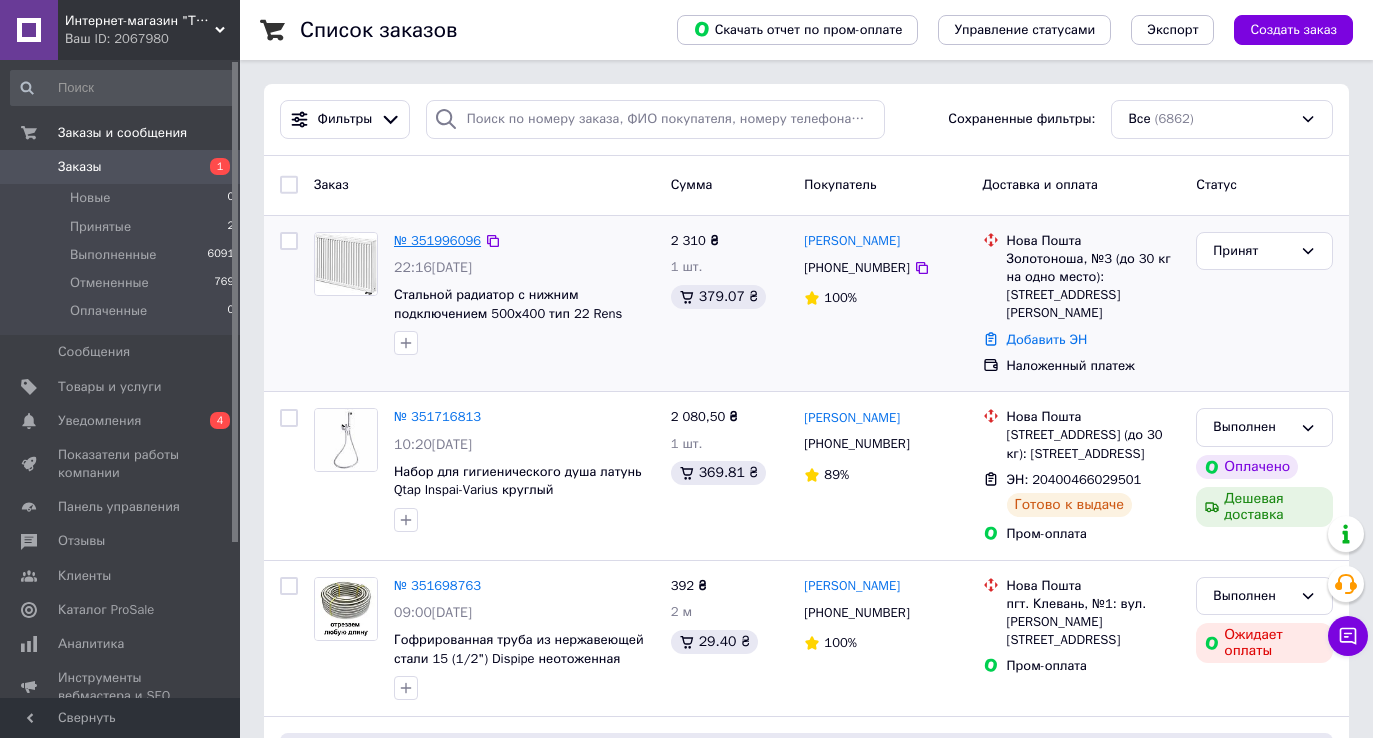 click on "№ 351996096" at bounding box center (437, 240) 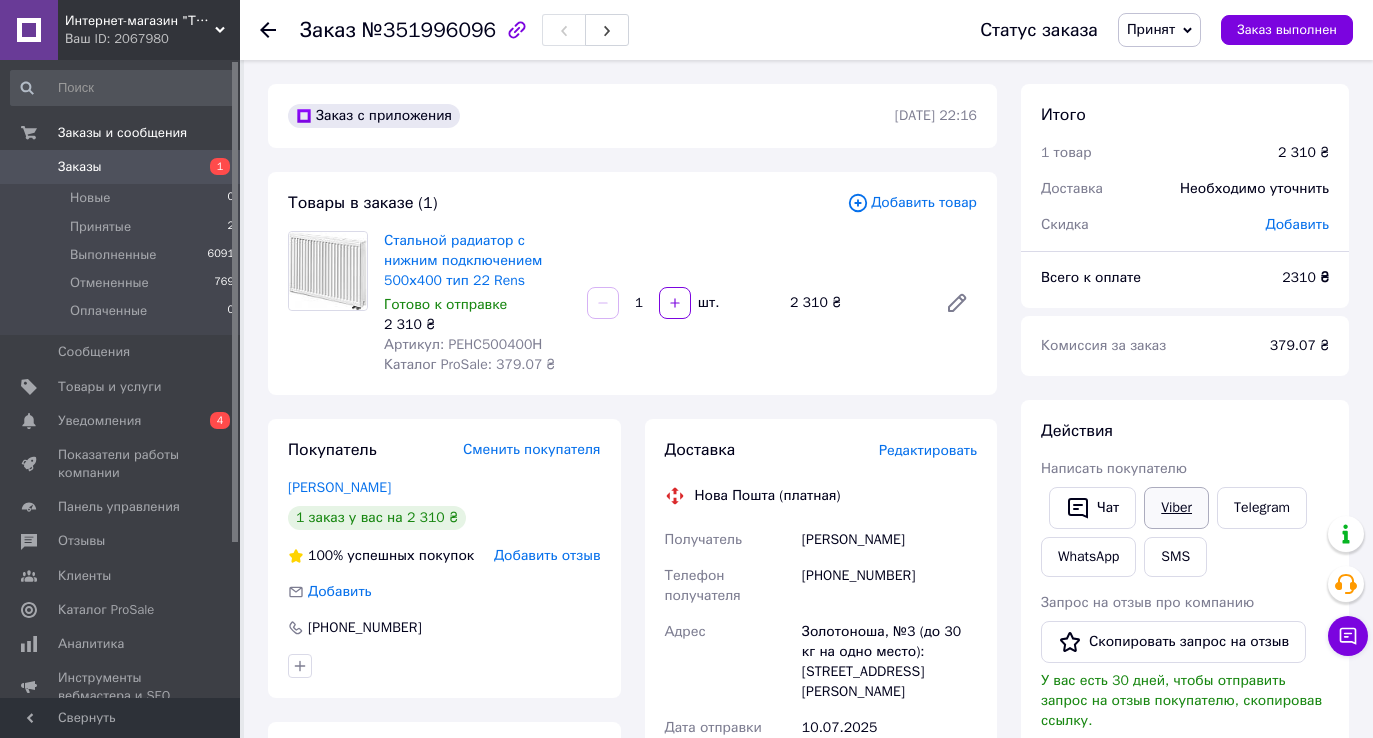 click on "Viber" at bounding box center [1176, 508] 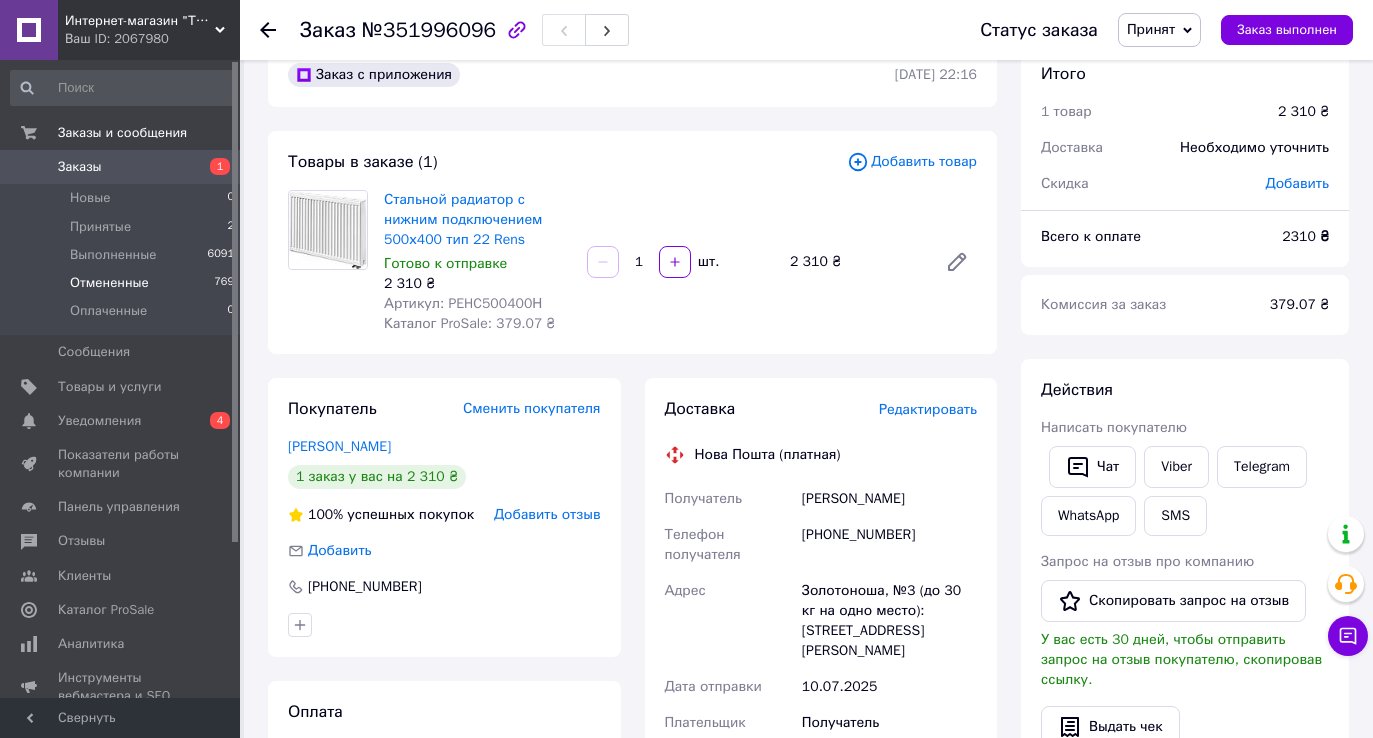 scroll, scrollTop: 54, scrollLeft: 0, axis: vertical 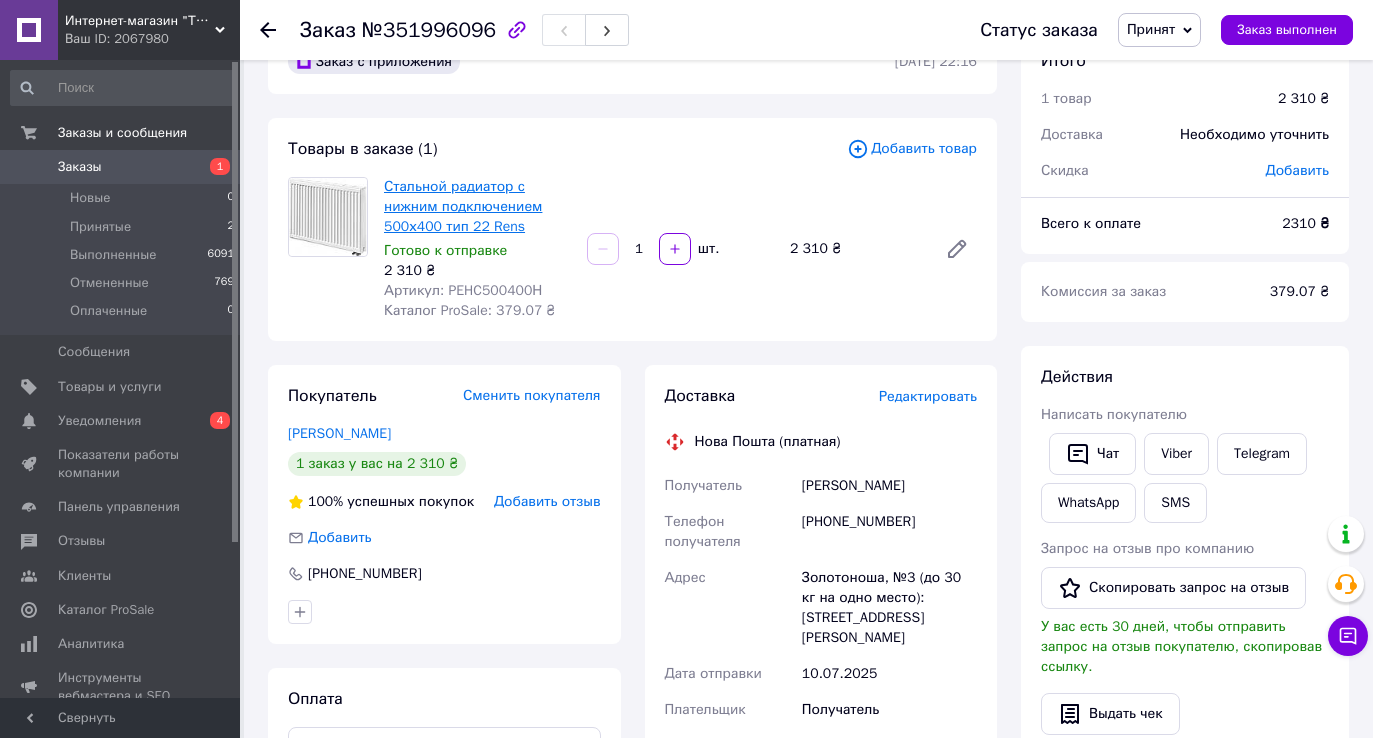 click on "Стальной радиатор с нижним подключением 500х400 тип 22 Rens" at bounding box center [463, 206] 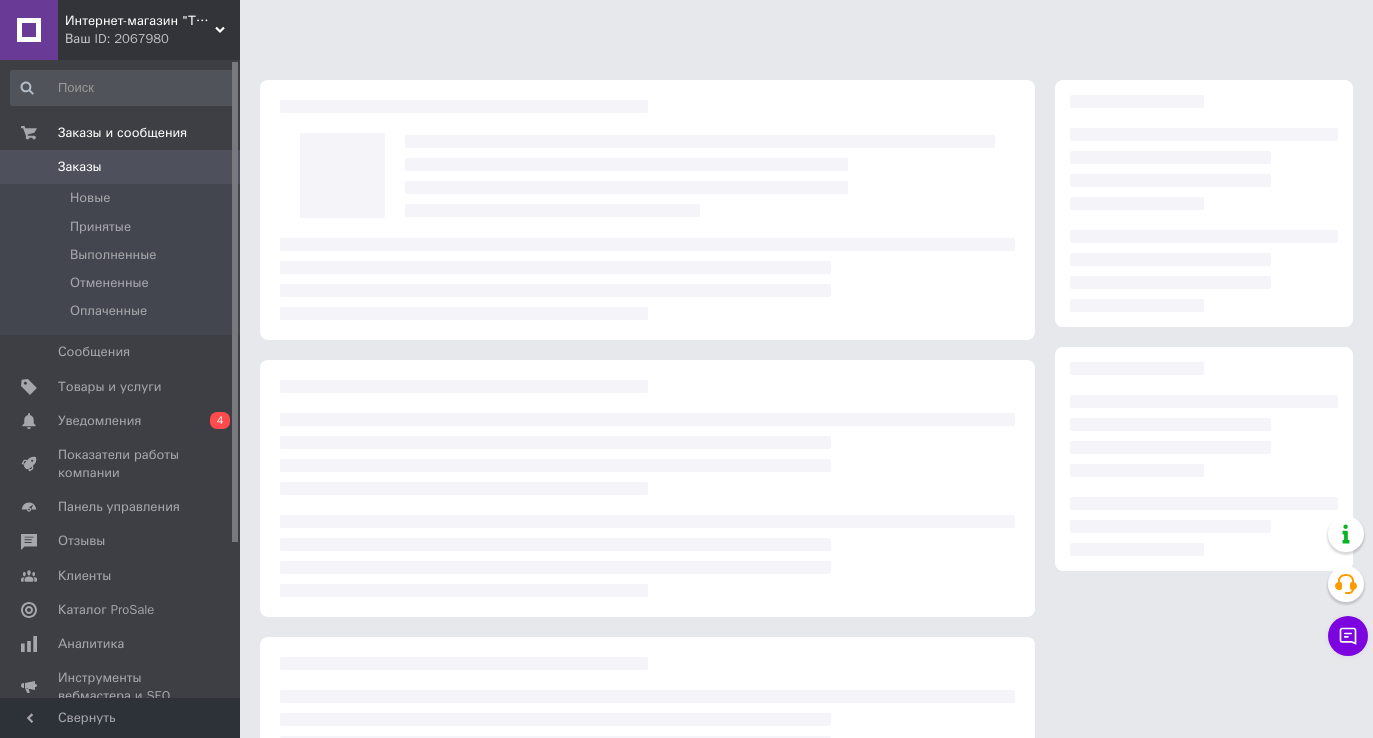 scroll, scrollTop: 54, scrollLeft: 0, axis: vertical 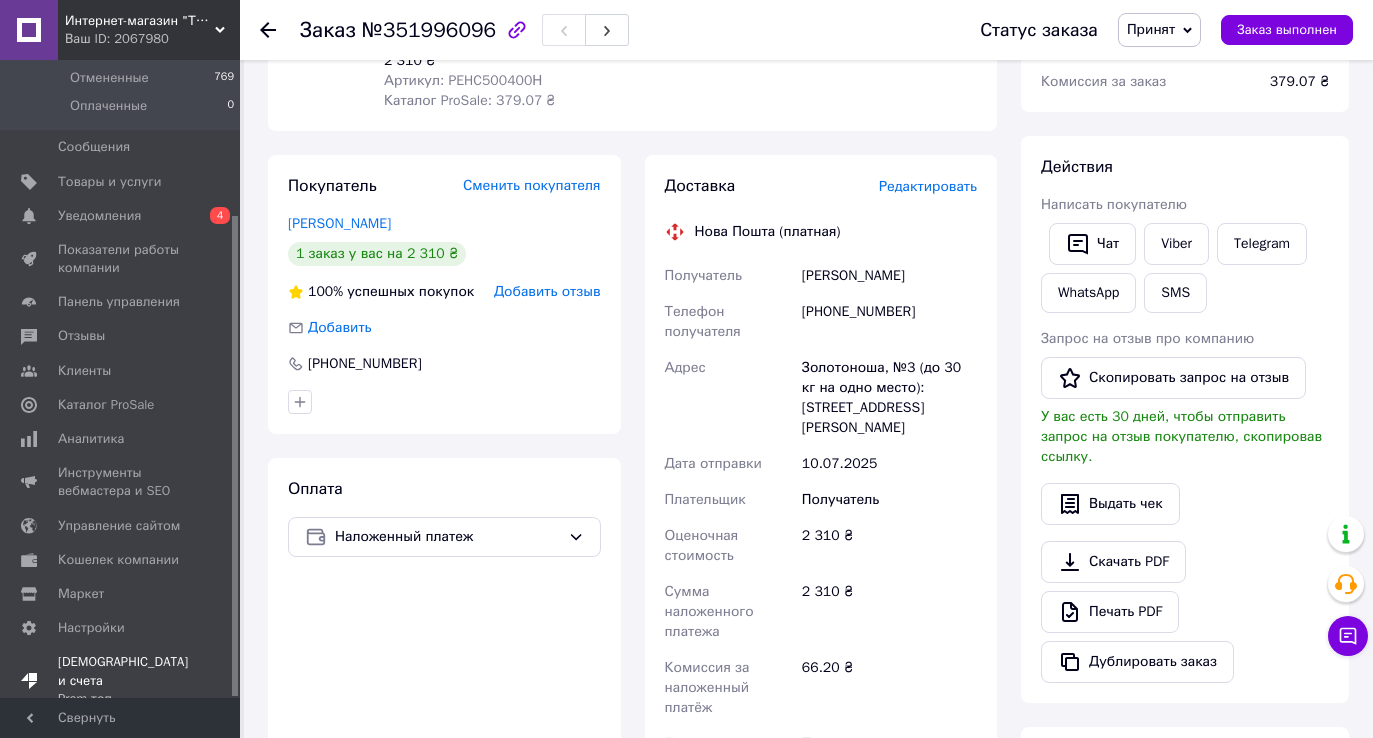 click on "Prom топ" at bounding box center [123, 699] 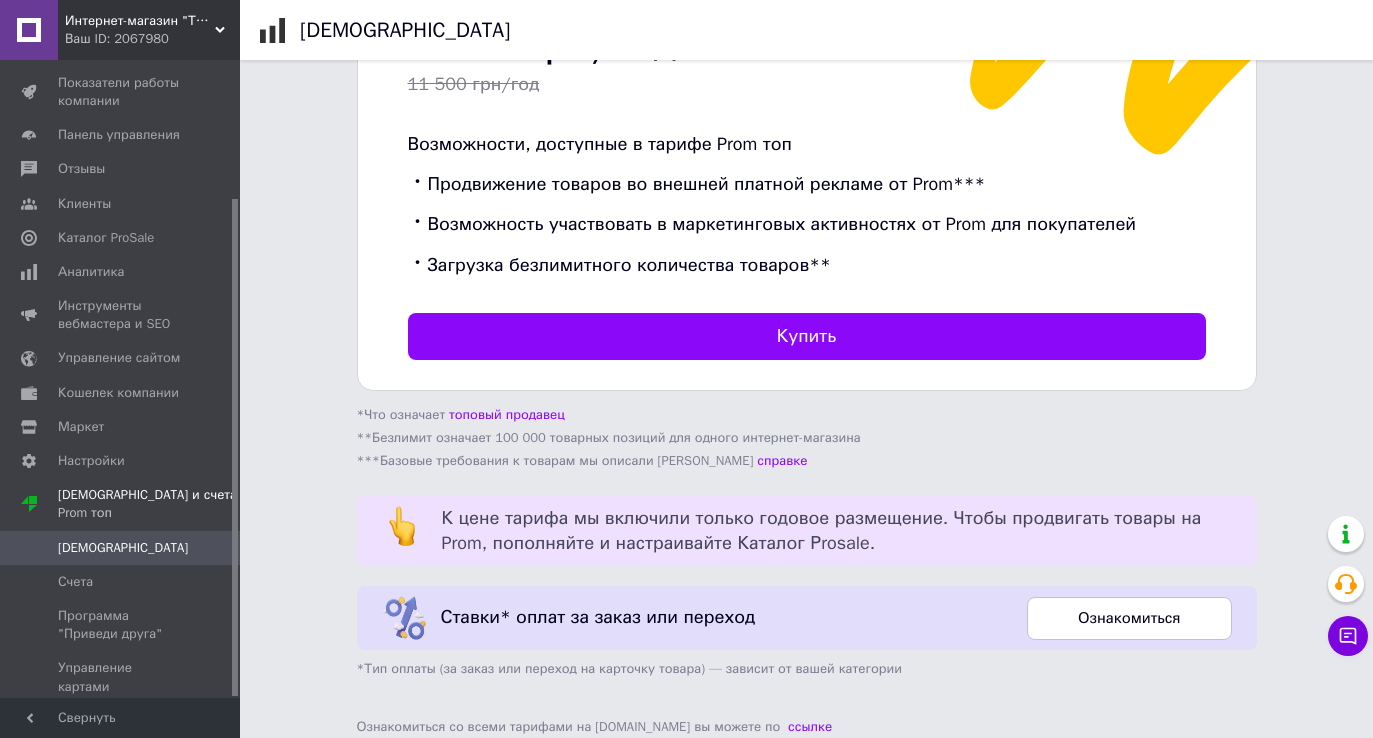 scroll, scrollTop: 688, scrollLeft: 0, axis: vertical 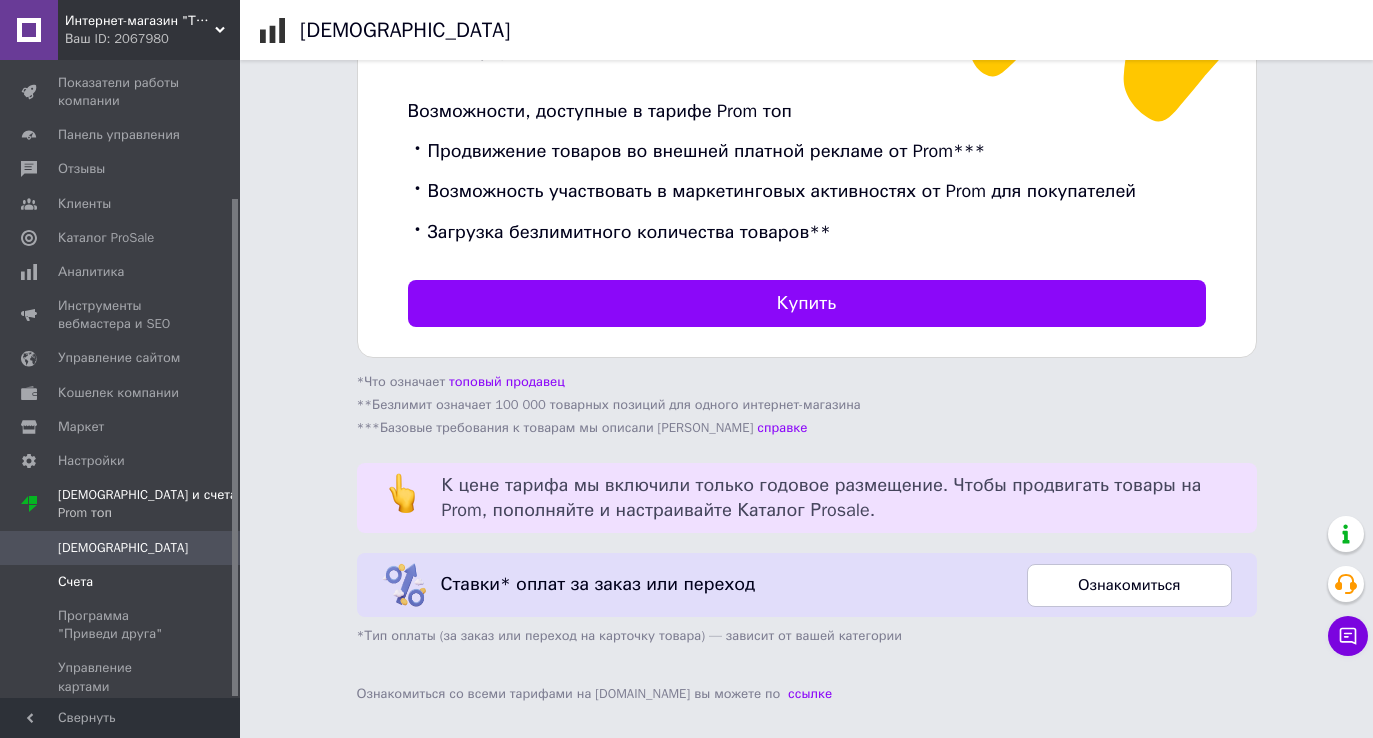 click on "Счета" at bounding box center [75, 582] 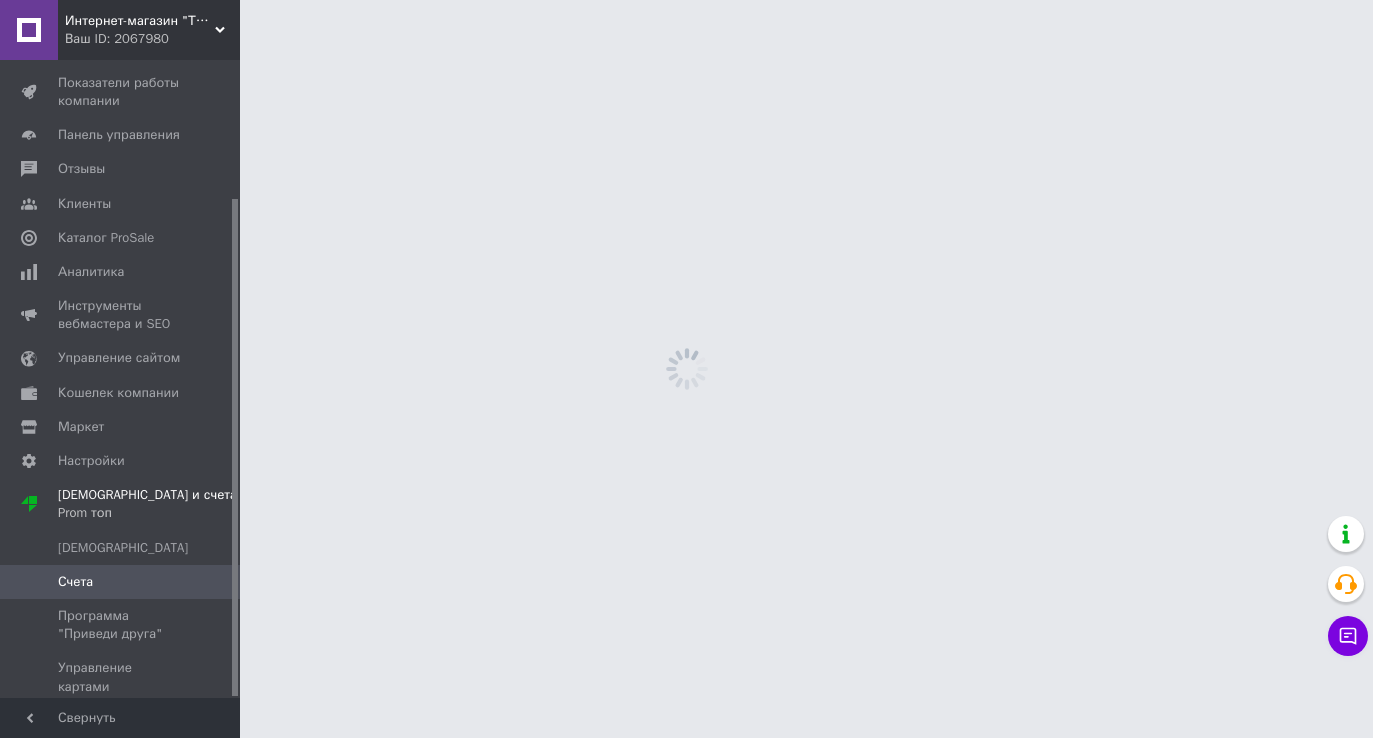 scroll, scrollTop: 0, scrollLeft: 0, axis: both 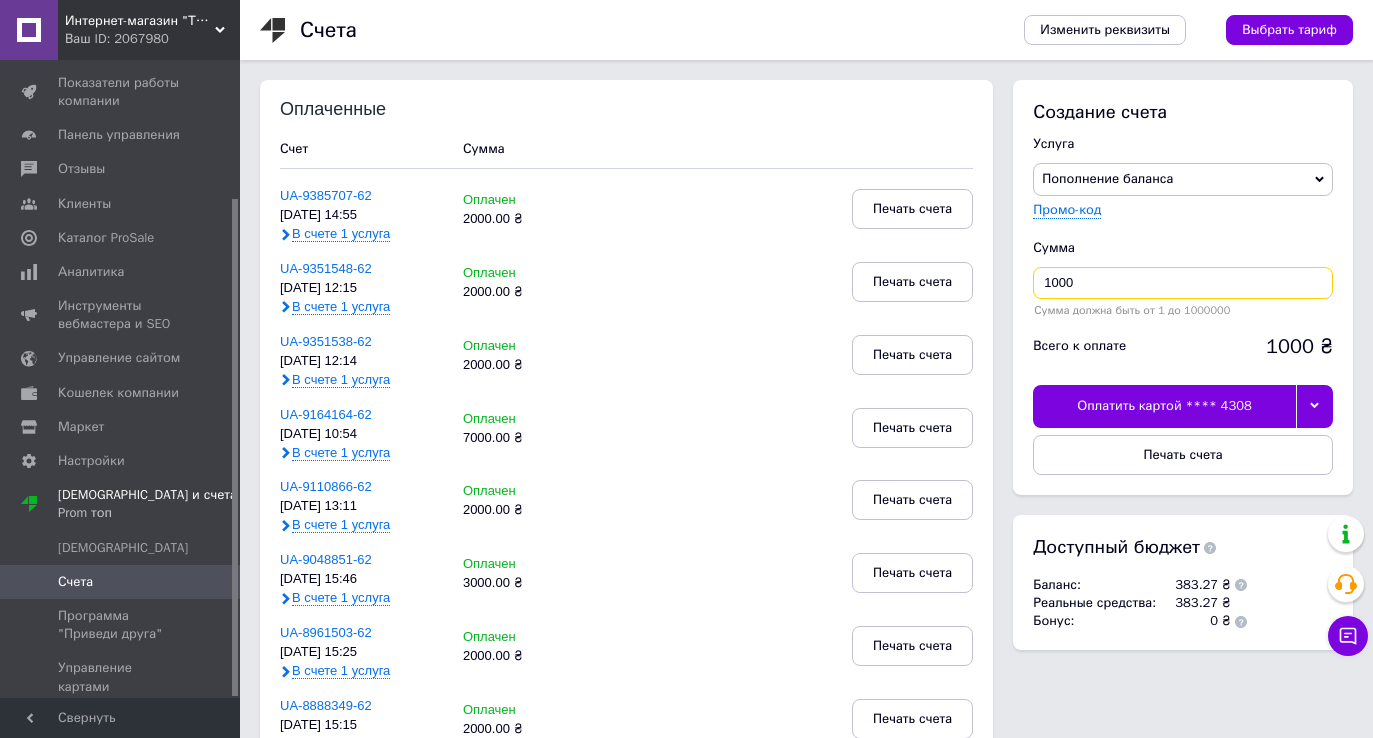 drag, startPoint x: 1081, startPoint y: 284, endPoint x: 1041, endPoint y: 284, distance: 40 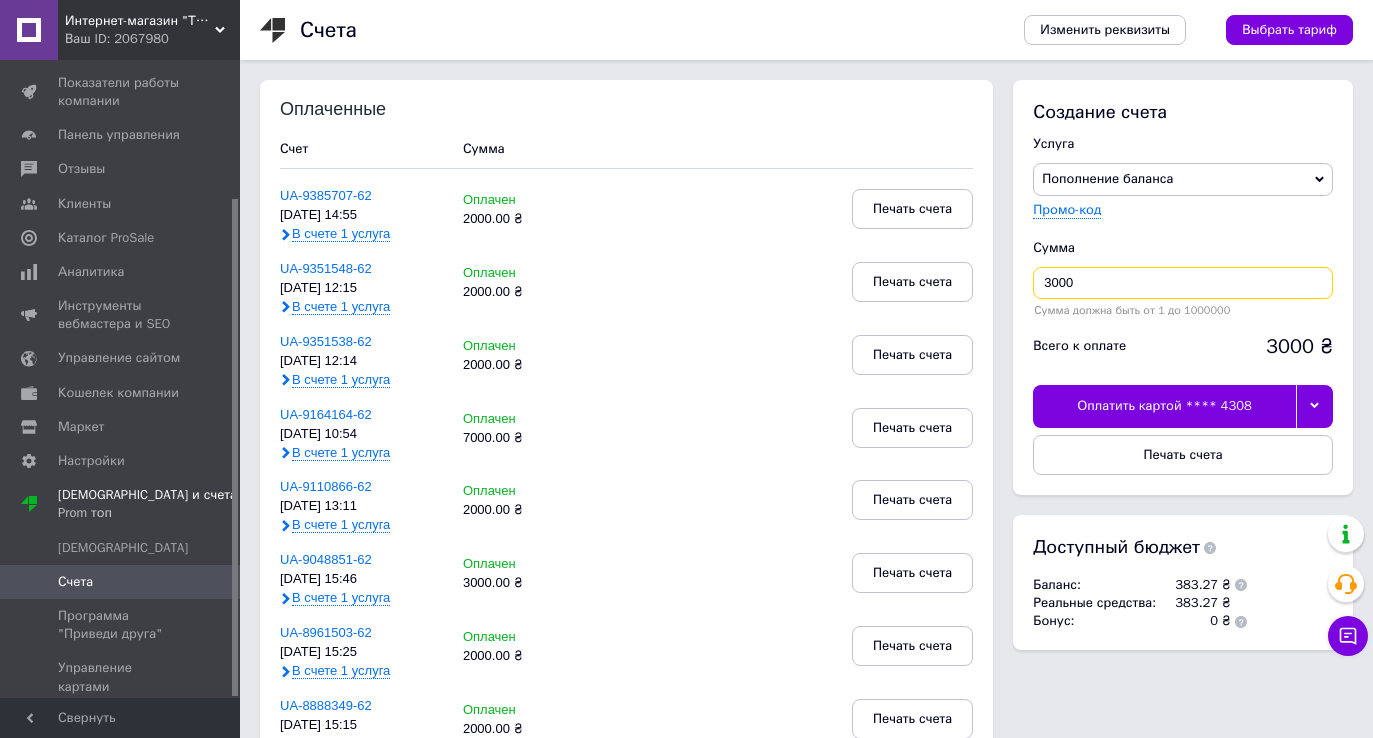 type on "3000" 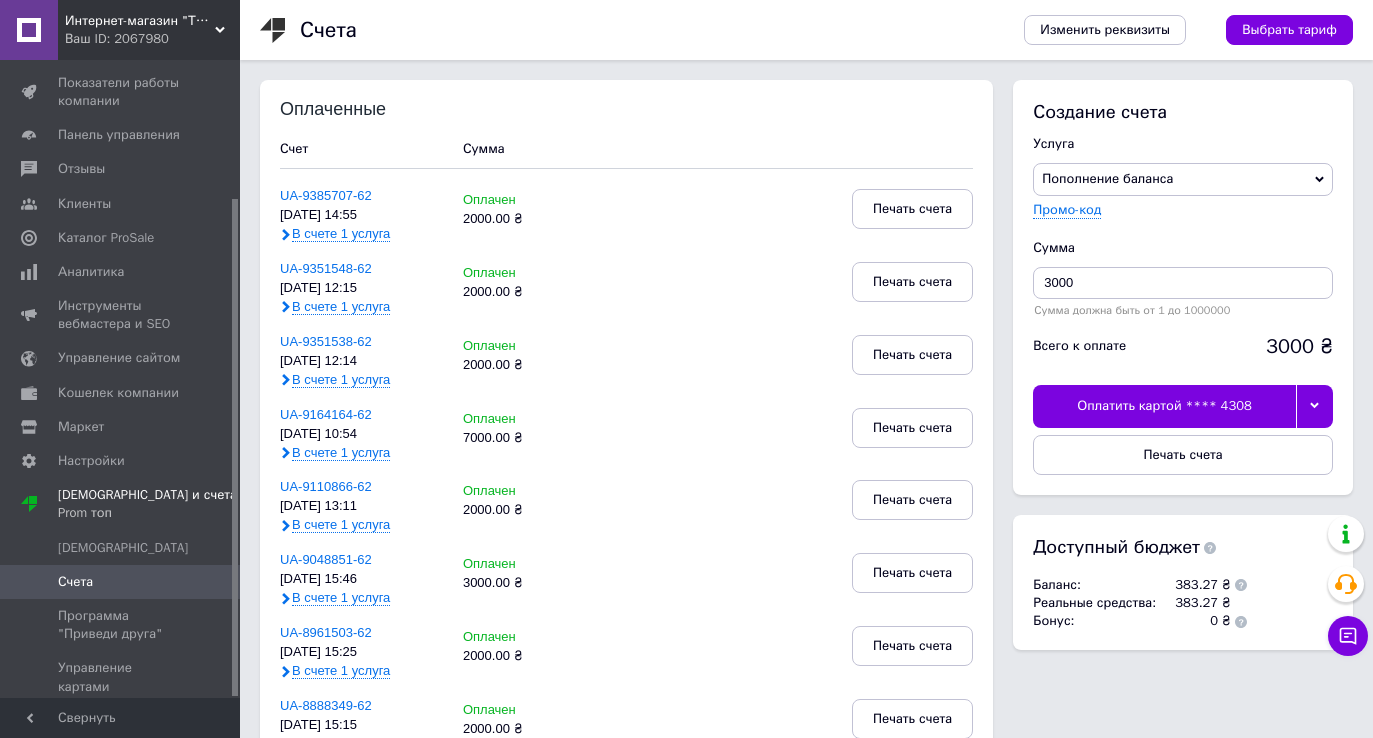click at bounding box center [1314, 406] 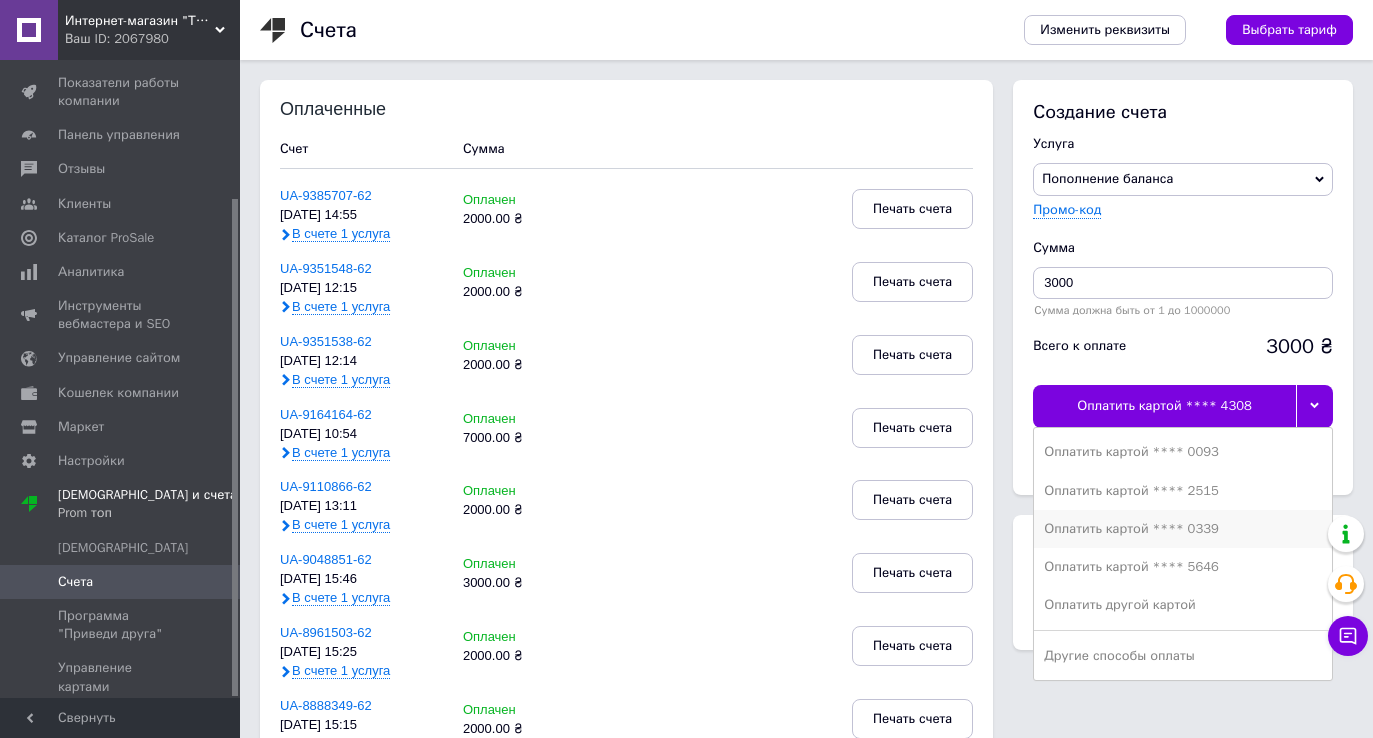 click on "Оплатить картой  **** 0339" at bounding box center (1183, 529) 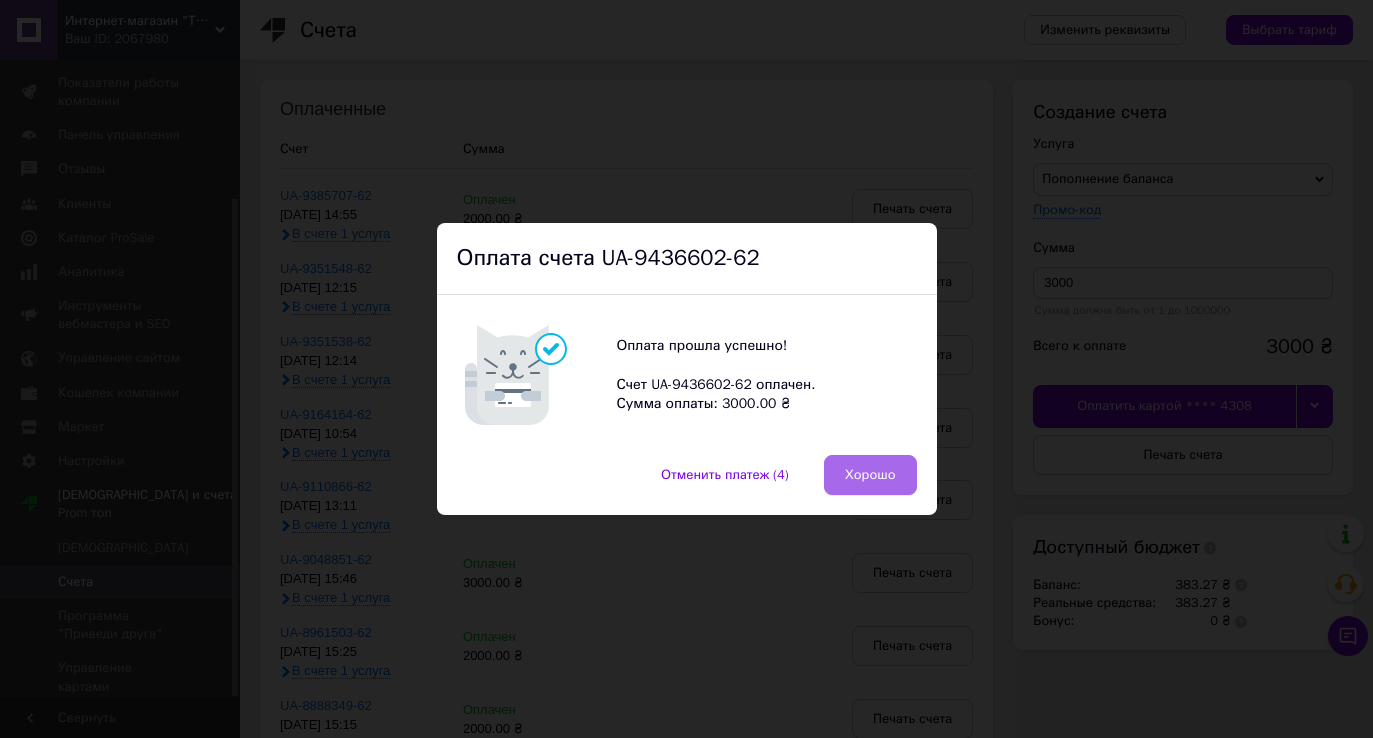 click on "Хорошо" at bounding box center (870, 475) 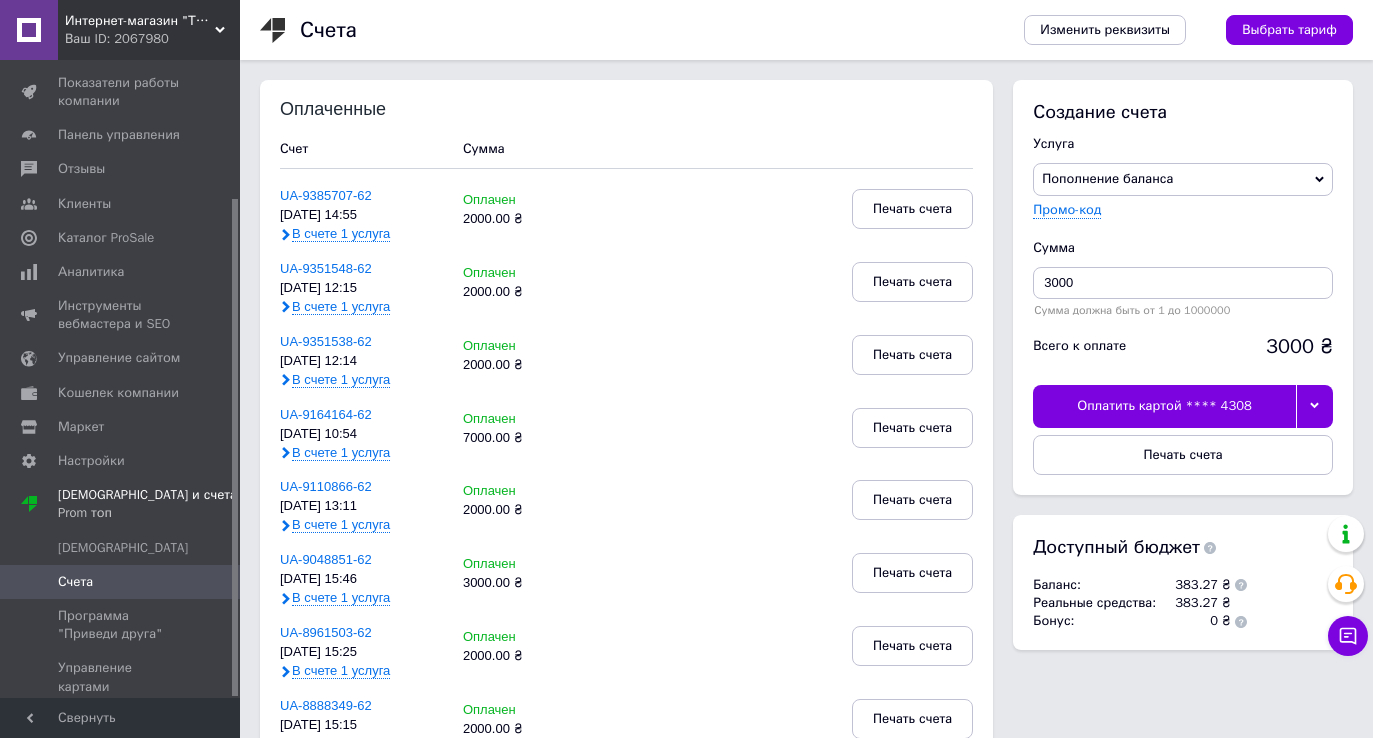 click on "Интернет-магазин "Тубмарин"" at bounding box center [140, 21] 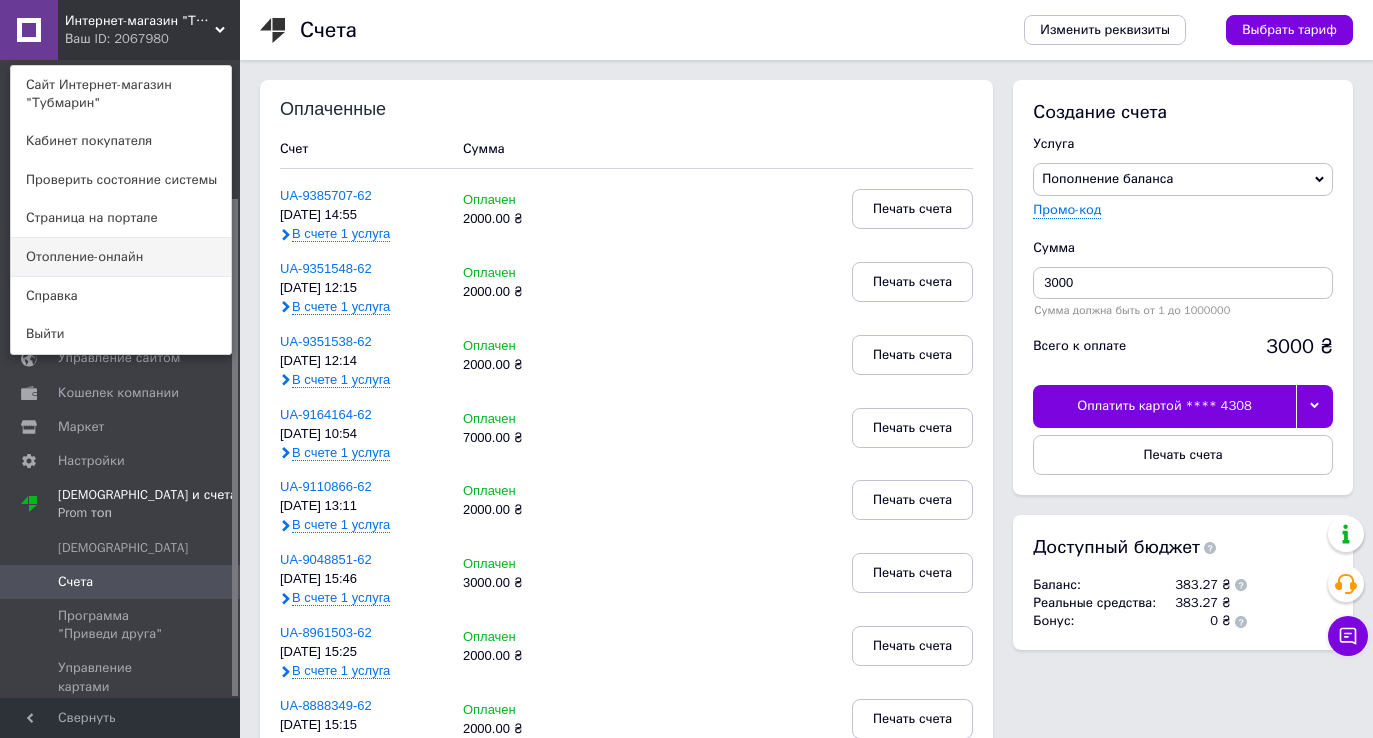 click on "Отопление-онлайн" at bounding box center (121, 257) 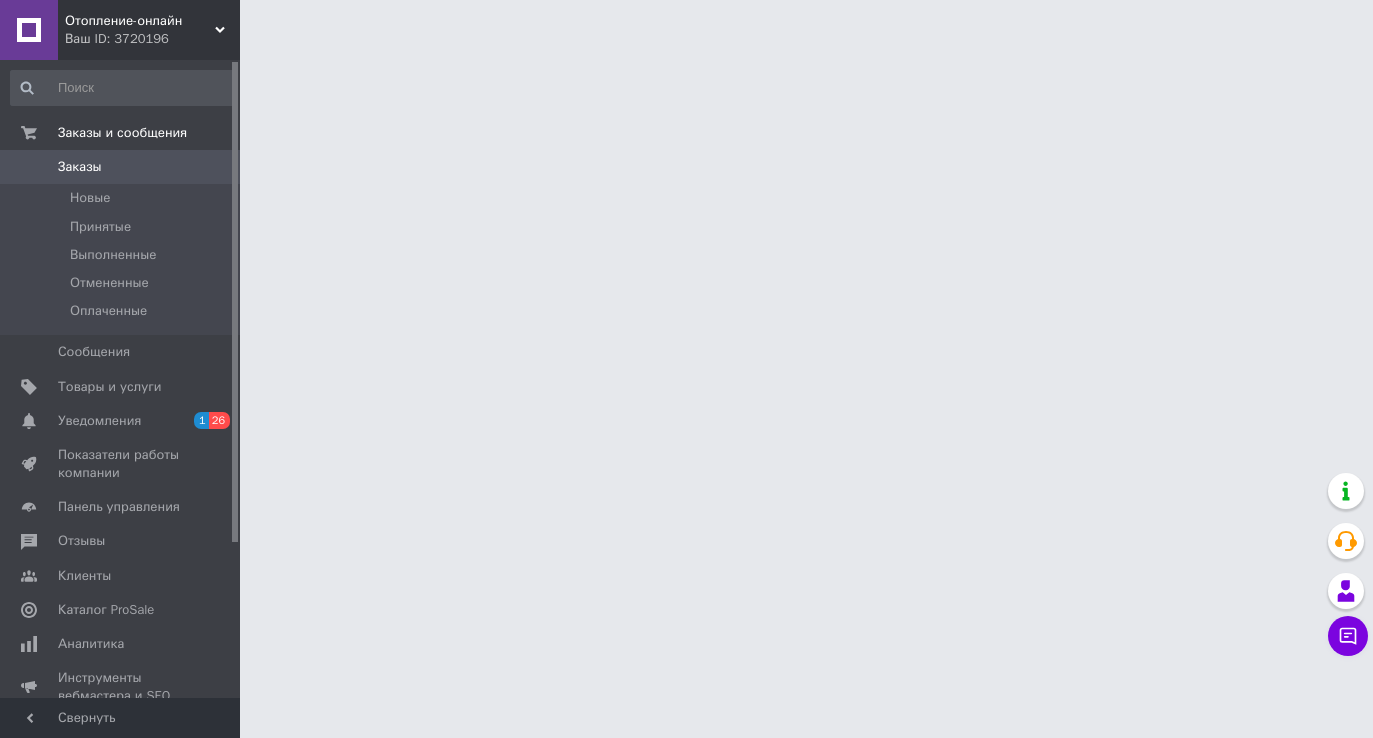 scroll, scrollTop: 0, scrollLeft: 0, axis: both 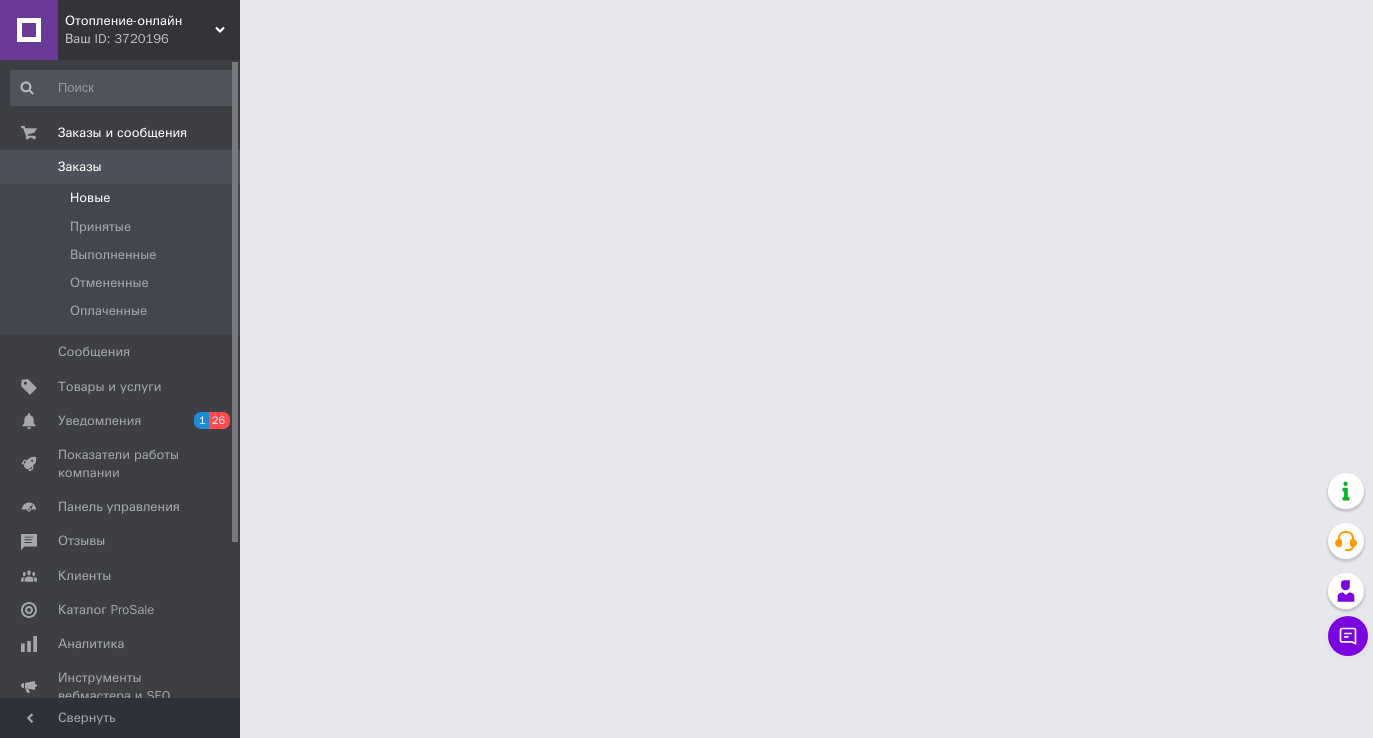click on "Новые" at bounding box center (123, 198) 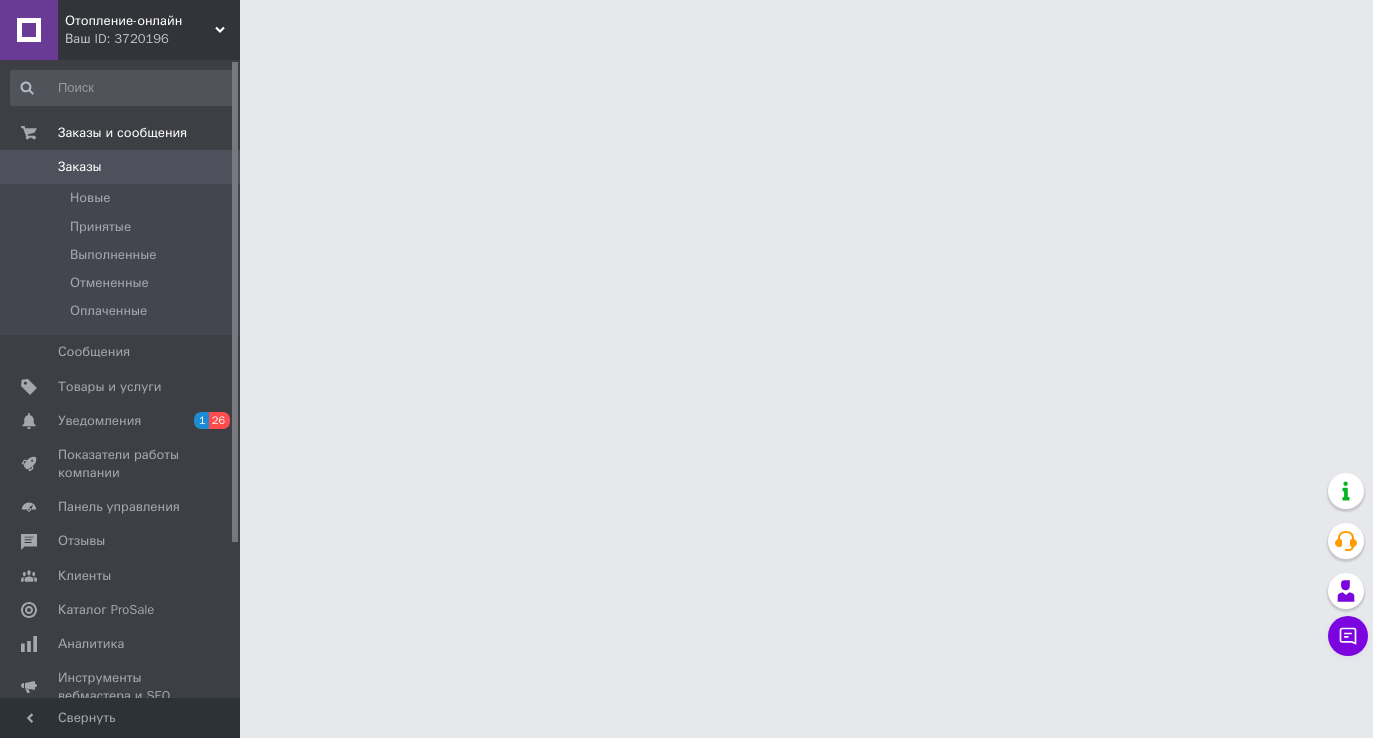 scroll, scrollTop: 0, scrollLeft: 0, axis: both 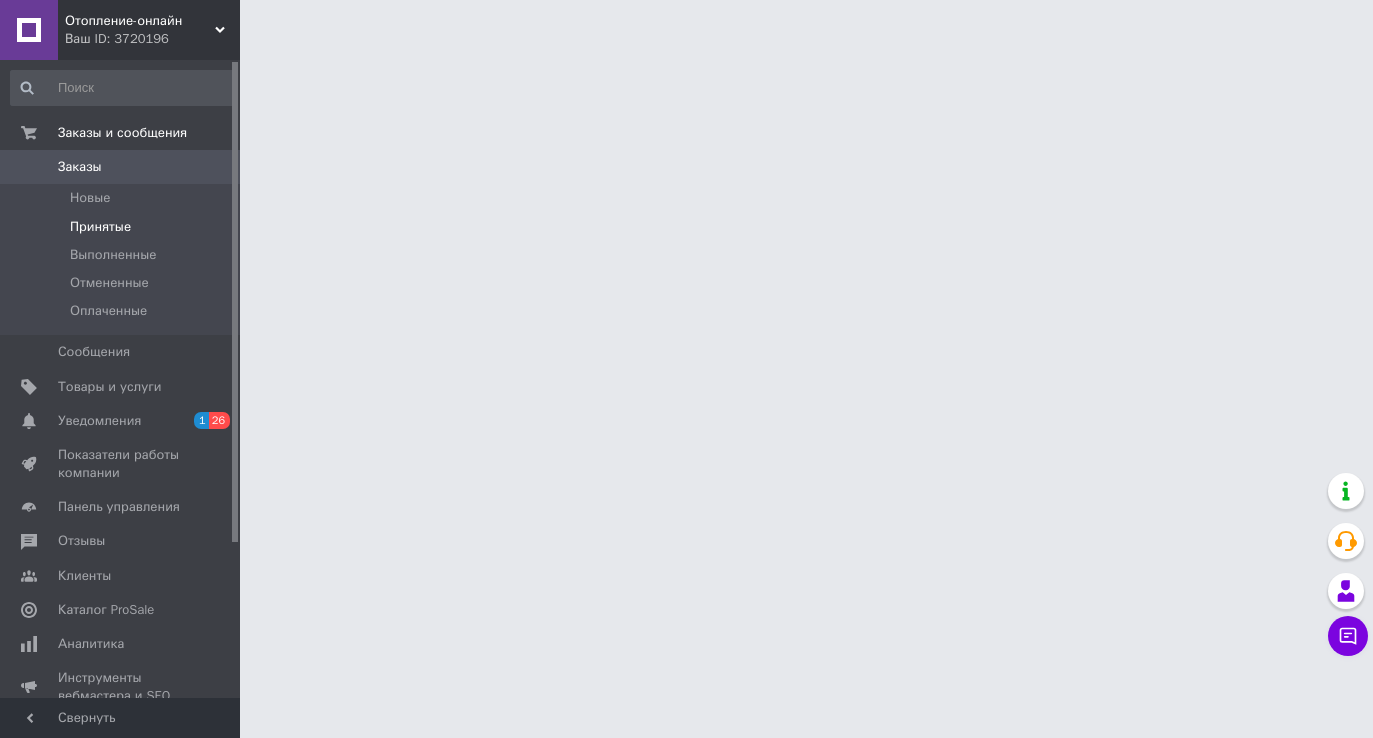 click on "Принятые" at bounding box center (123, 227) 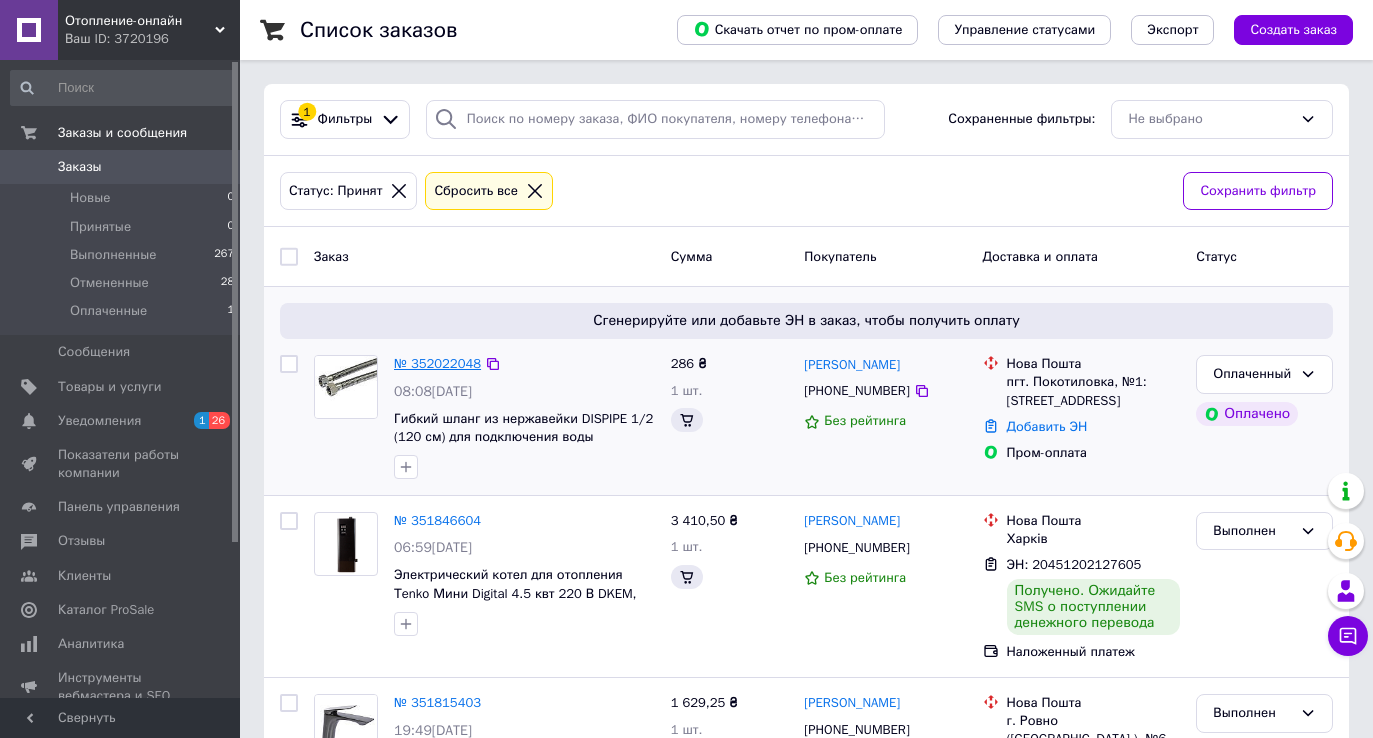 click on "№ 352022048" at bounding box center (437, 363) 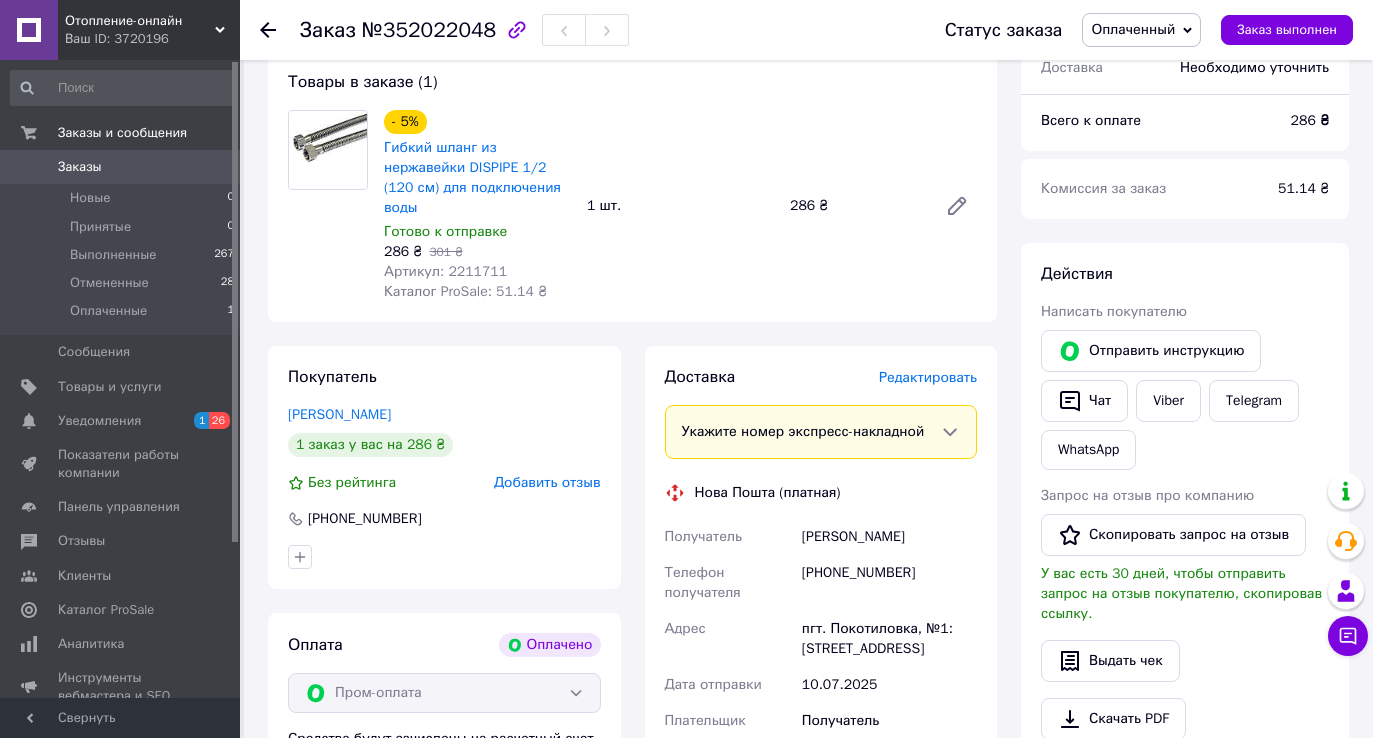 scroll, scrollTop: 680, scrollLeft: 0, axis: vertical 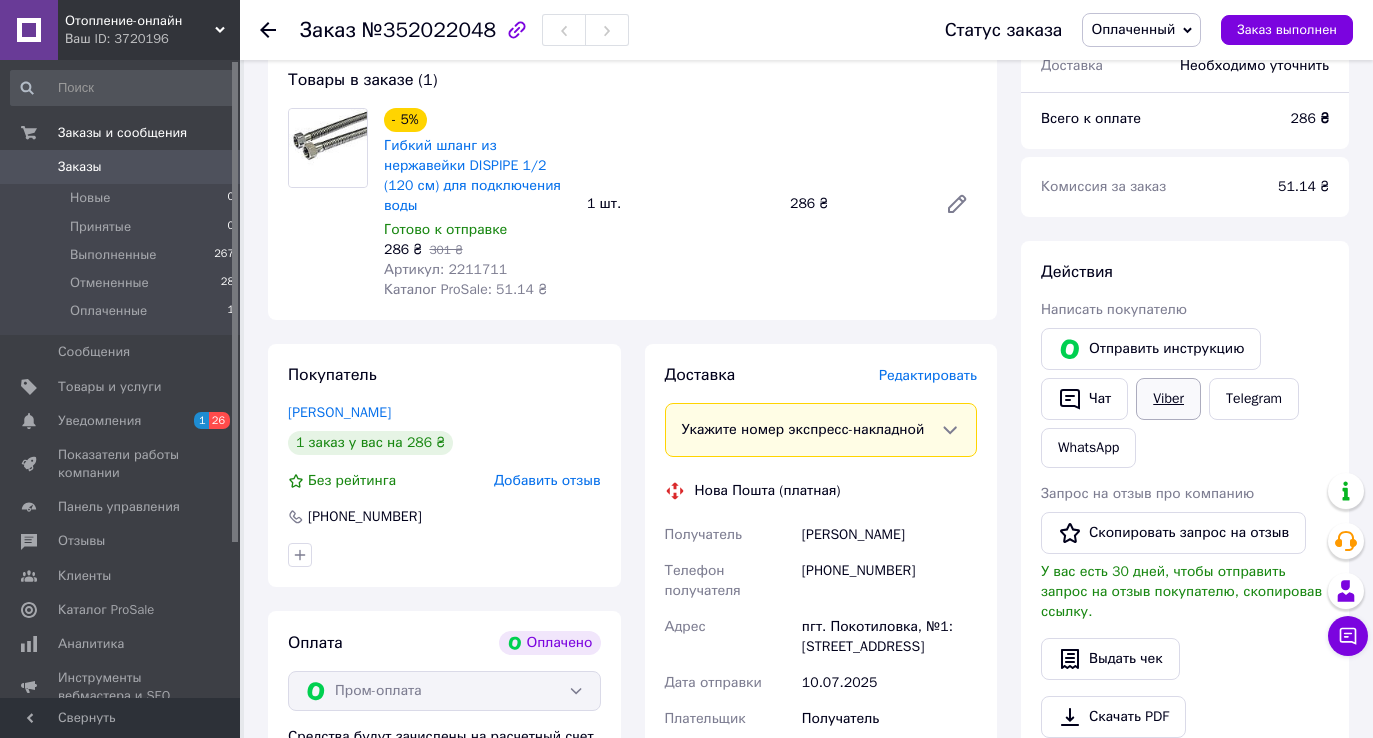 click on "Viber" at bounding box center (1168, 399) 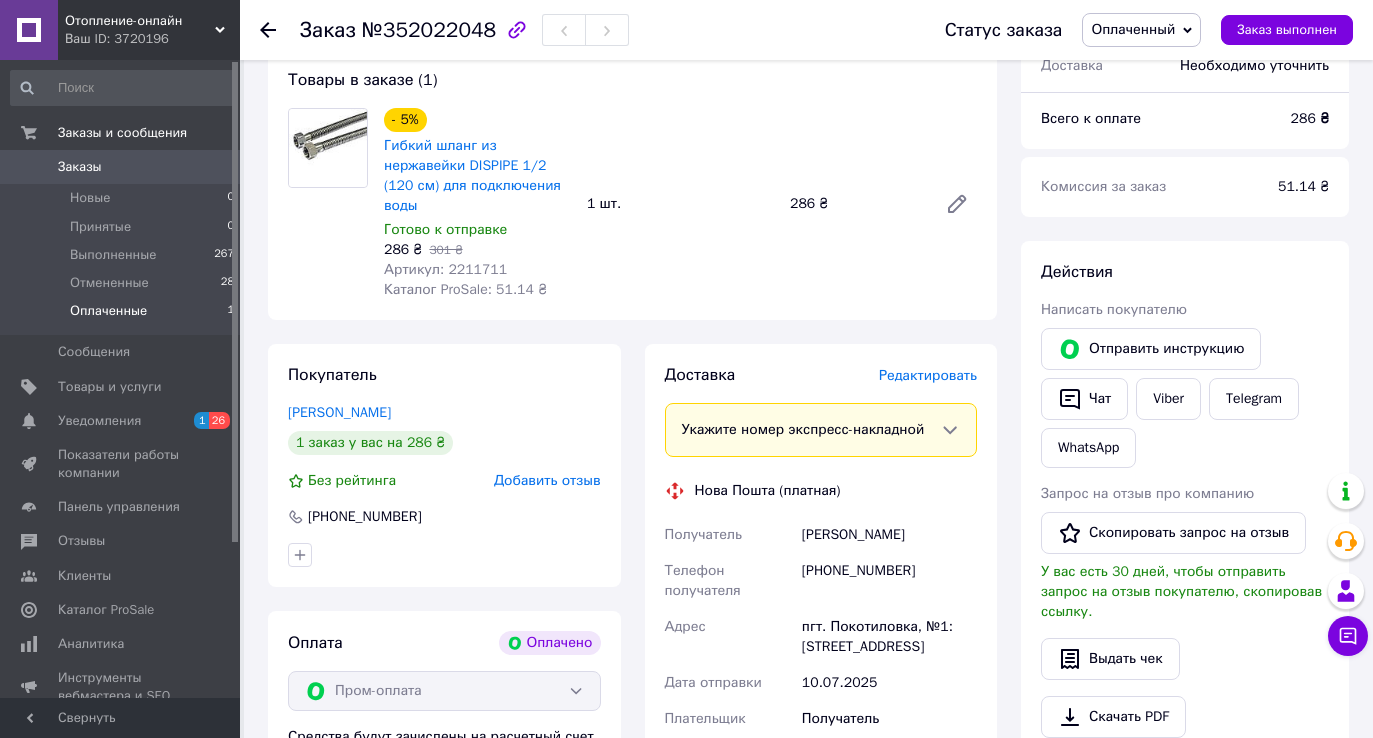 click on "Оплаченные" at bounding box center [108, 311] 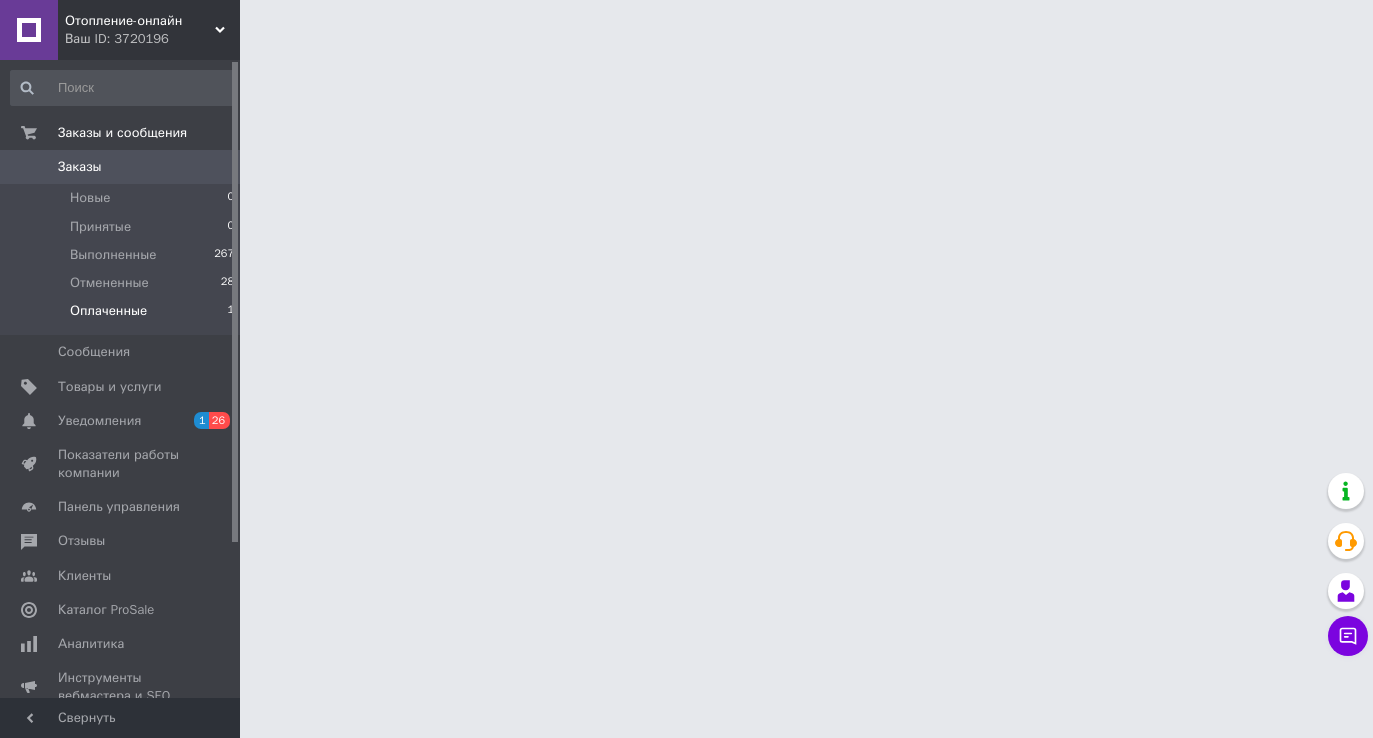 scroll, scrollTop: 0, scrollLeft: 0, axis: both 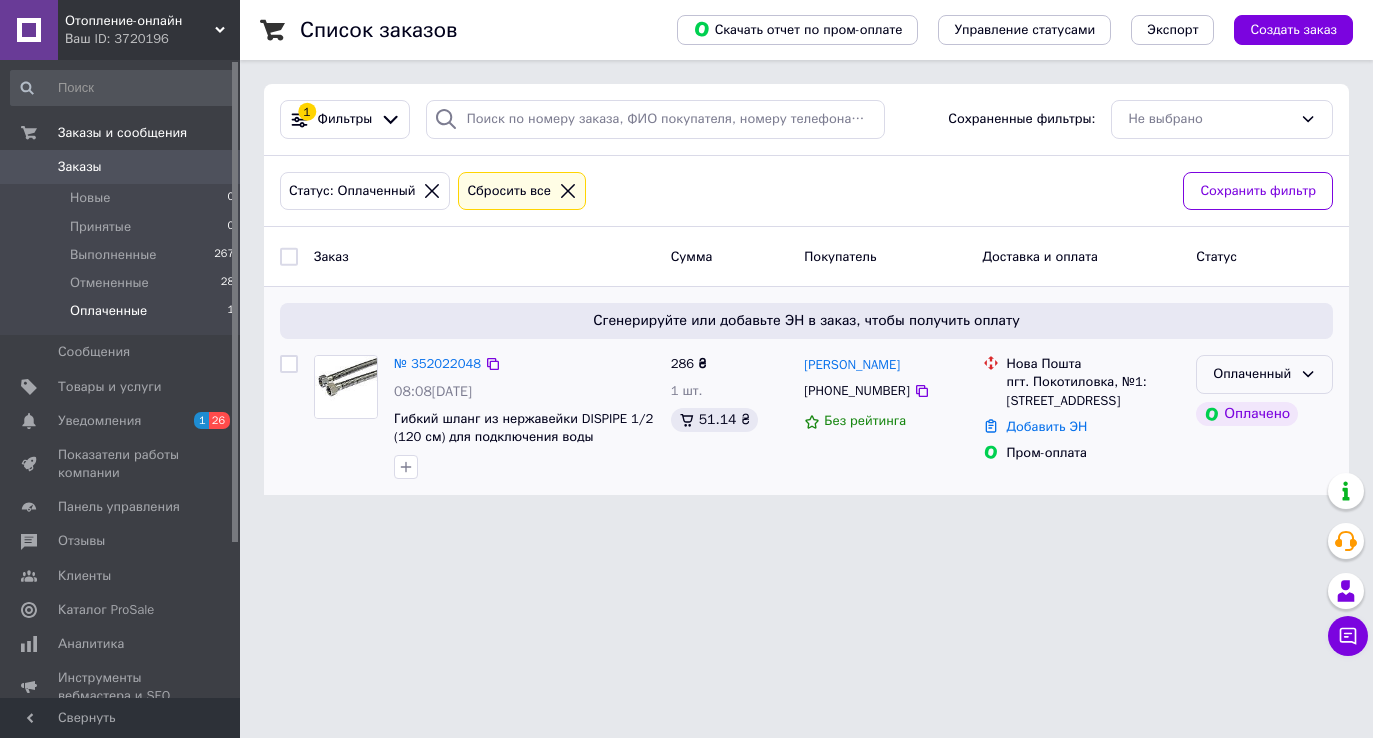 click on "Оплаченный" at bounding box center (1252, 374) 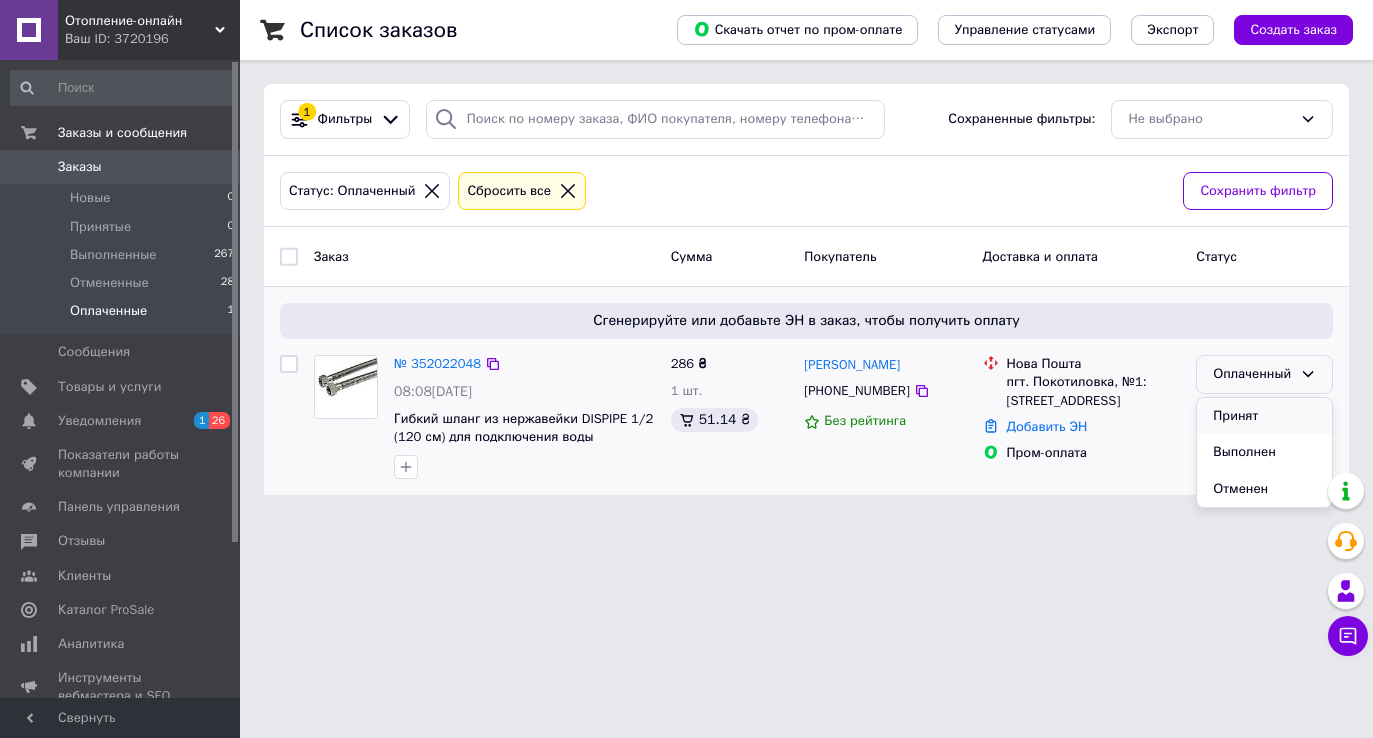 click on "Принят" at bounding box center (1264, 416) 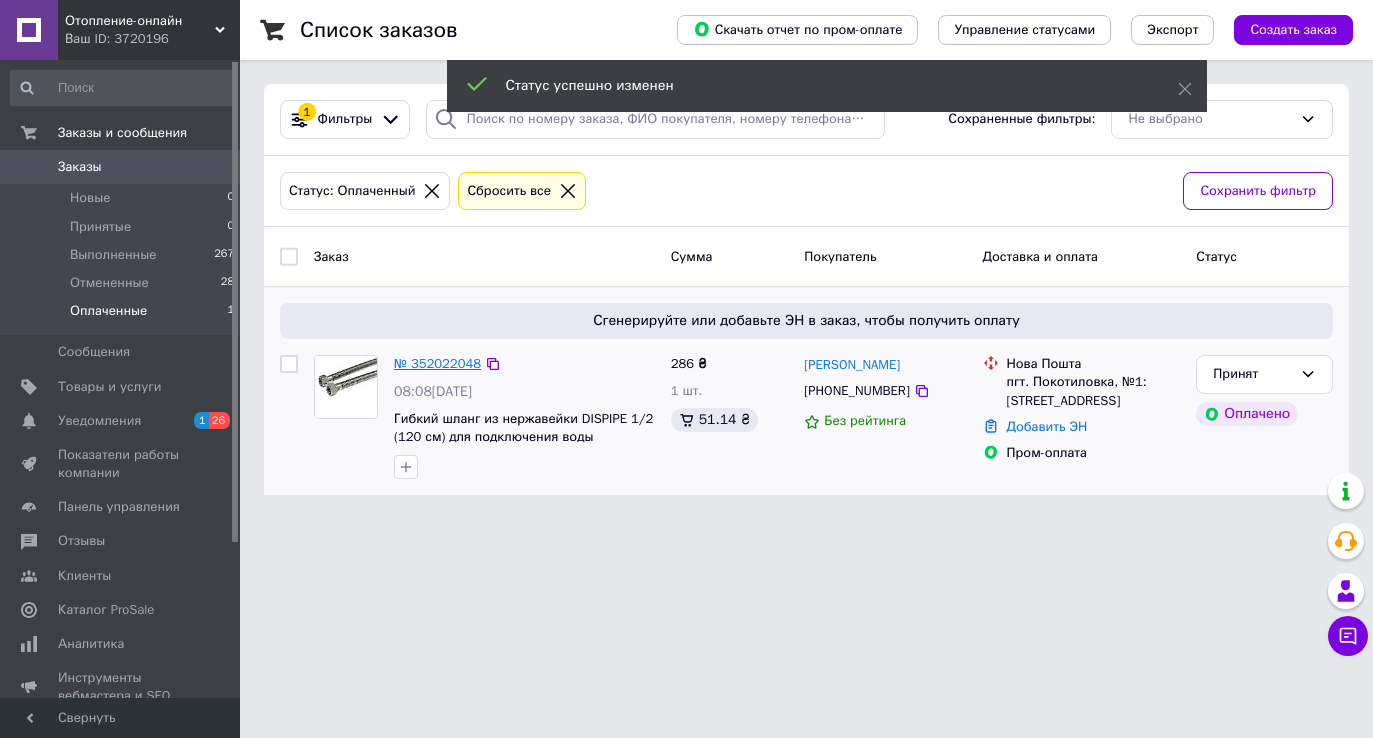 click on "№ 352022048" at bounding box center [437, 363] 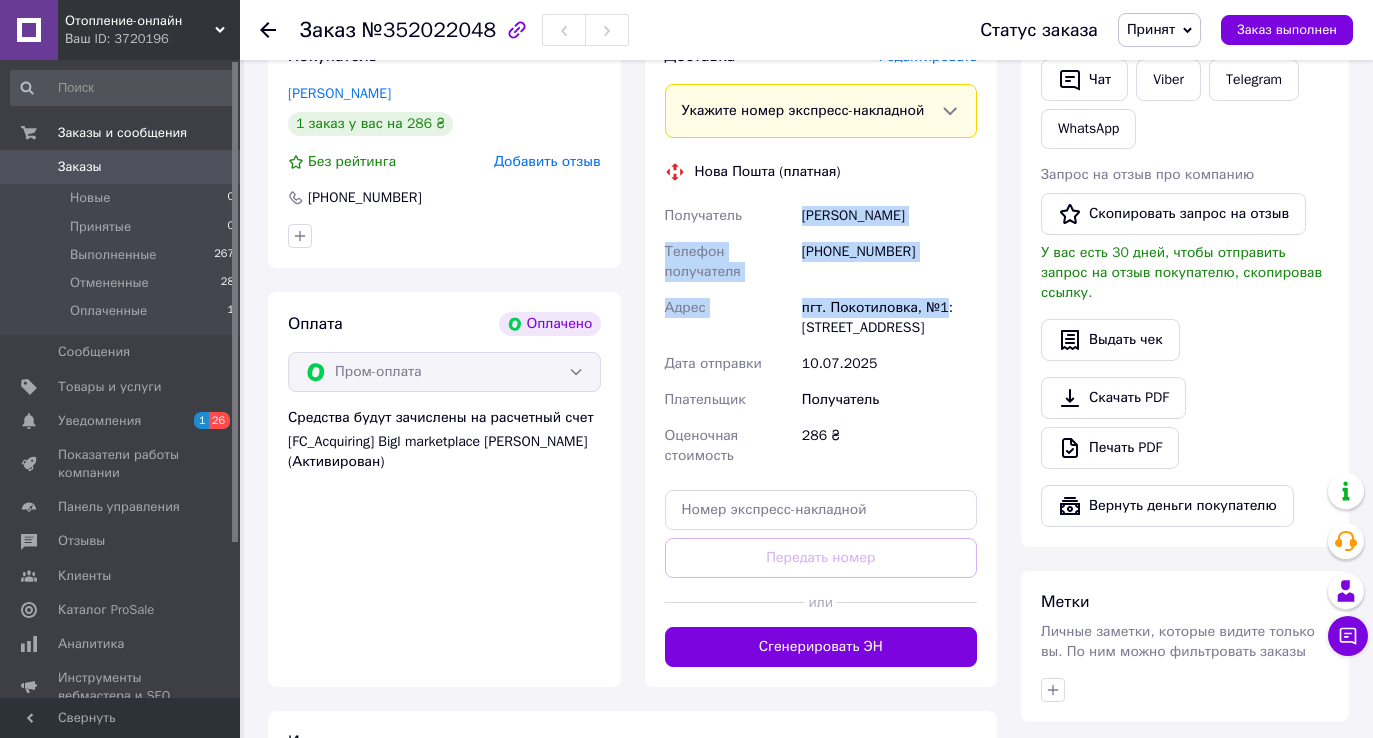 drag, startPoint x: 804, startPoint y: 233, endPoint x: 948, endPoint y: 329, distance: 173.06647 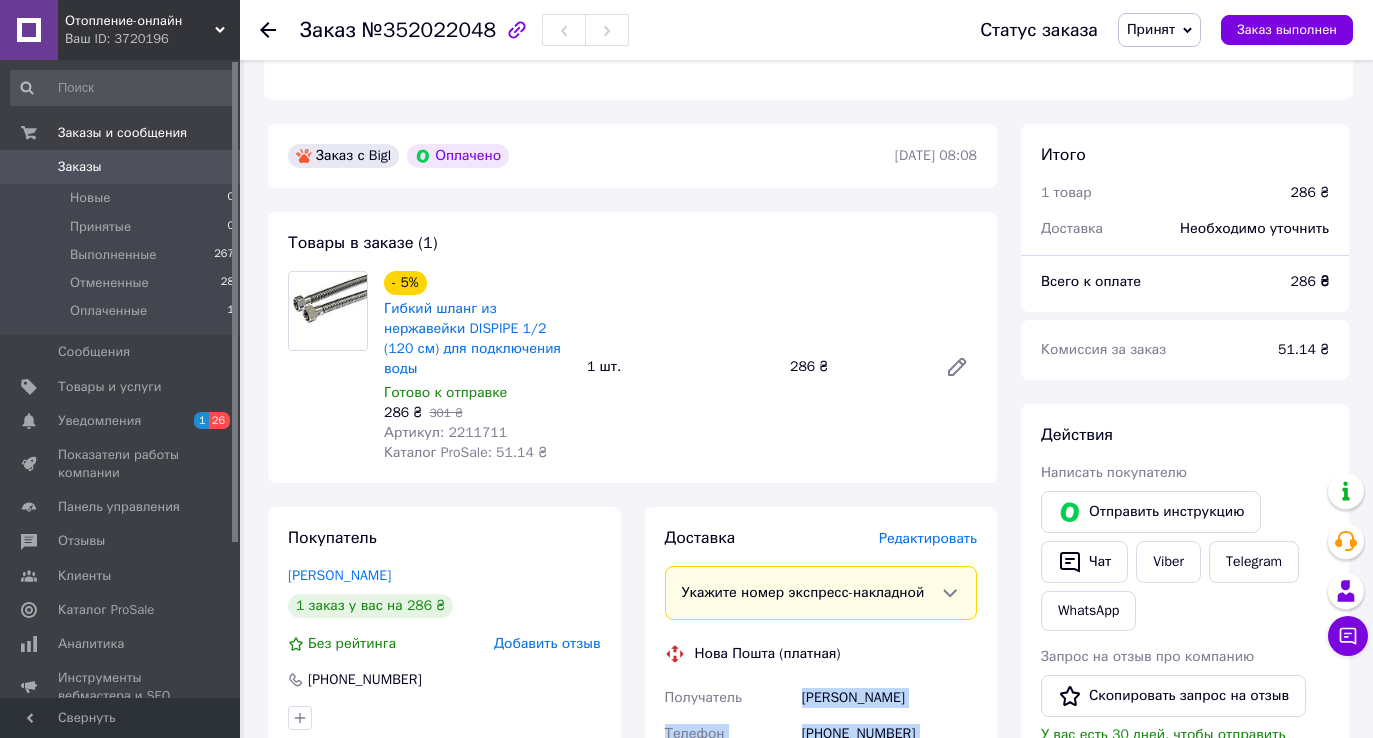scroll, scrollTop: 456, scrollLeft: 0, axis: vertical 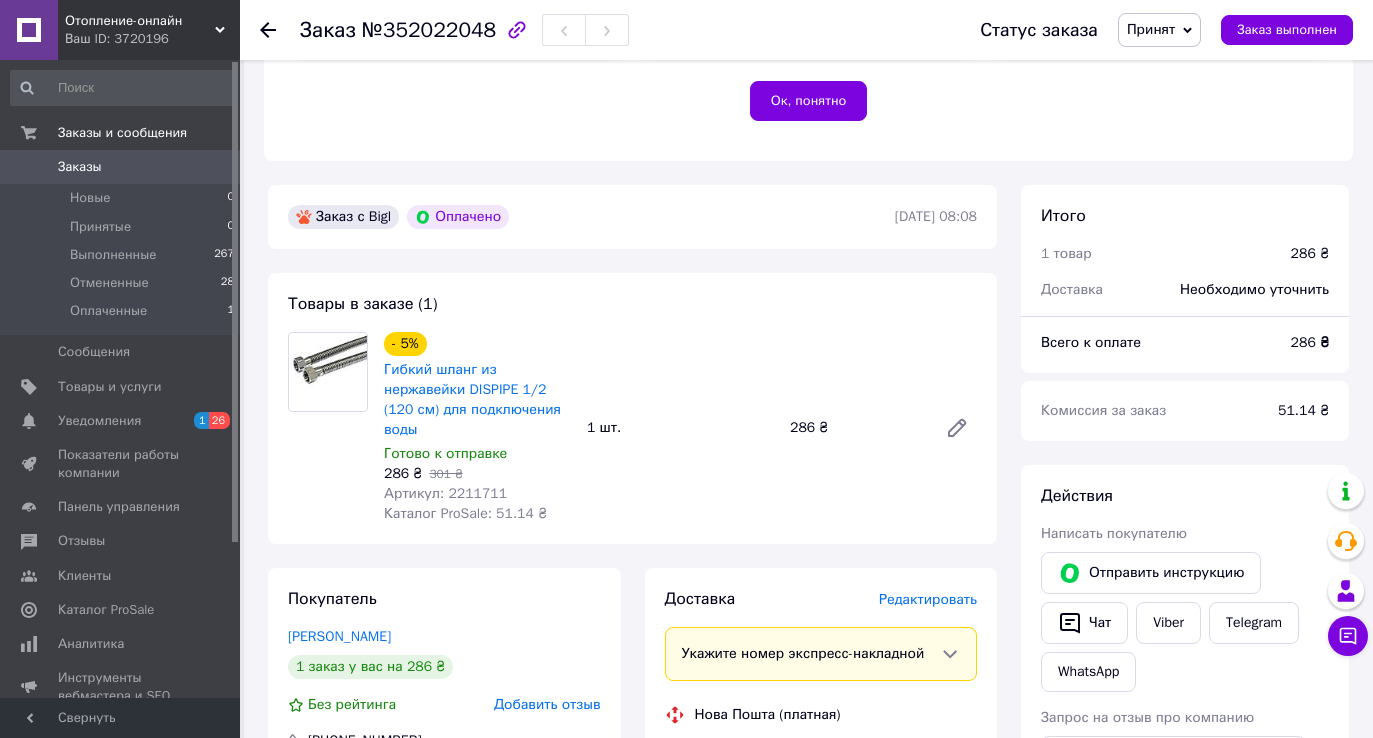click on "Ваш ID: 3720196" at bounding box center [152, 39] 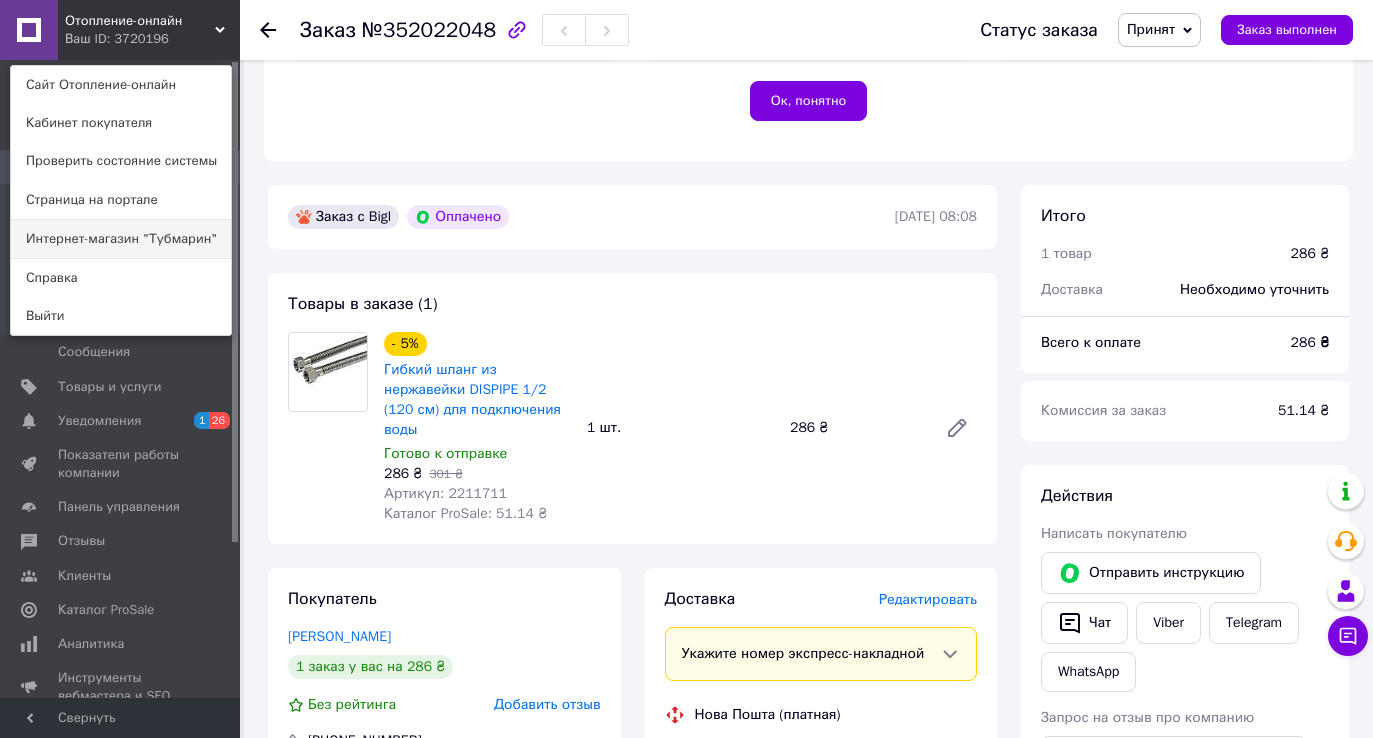 click on "Интернет-магазин "Тубмарин"" at bounding box center (121, 239) 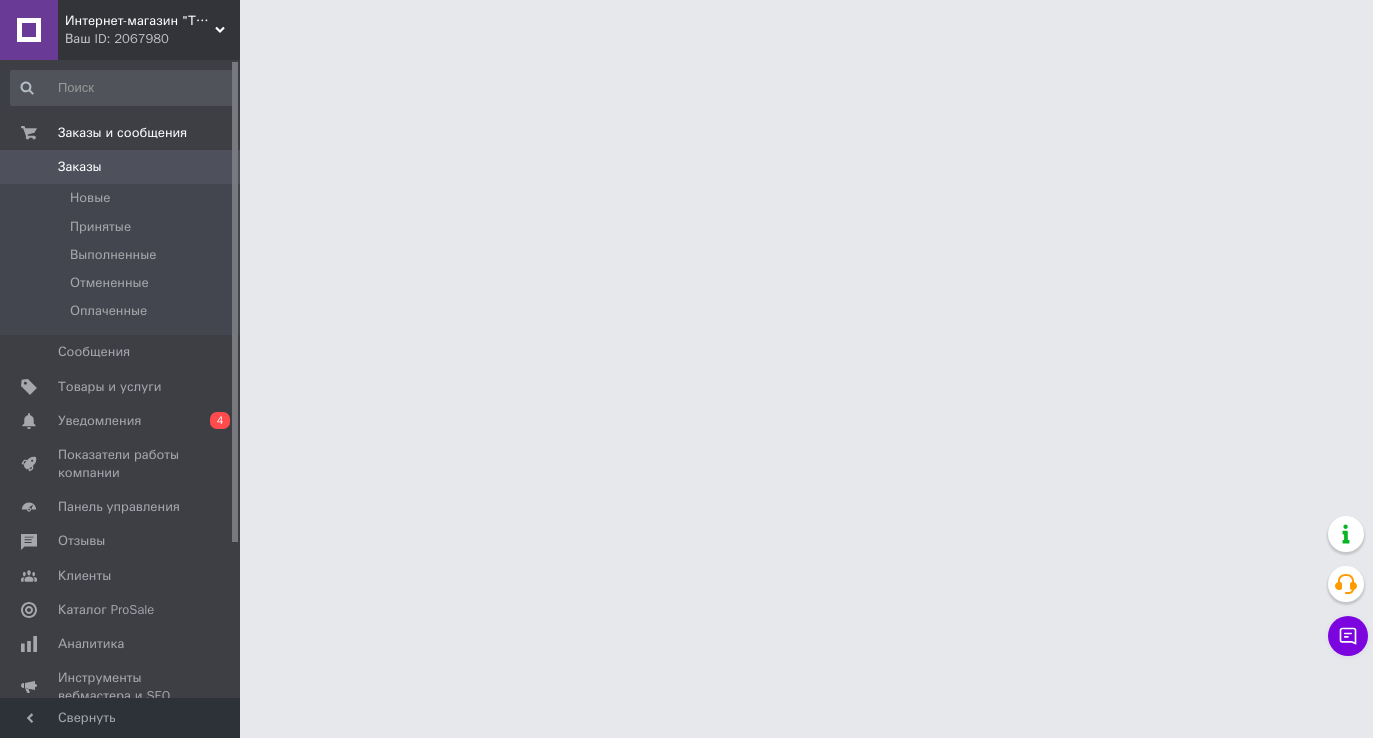 scroll, scrollTop: 0, scrollLeft: 0, axis: both 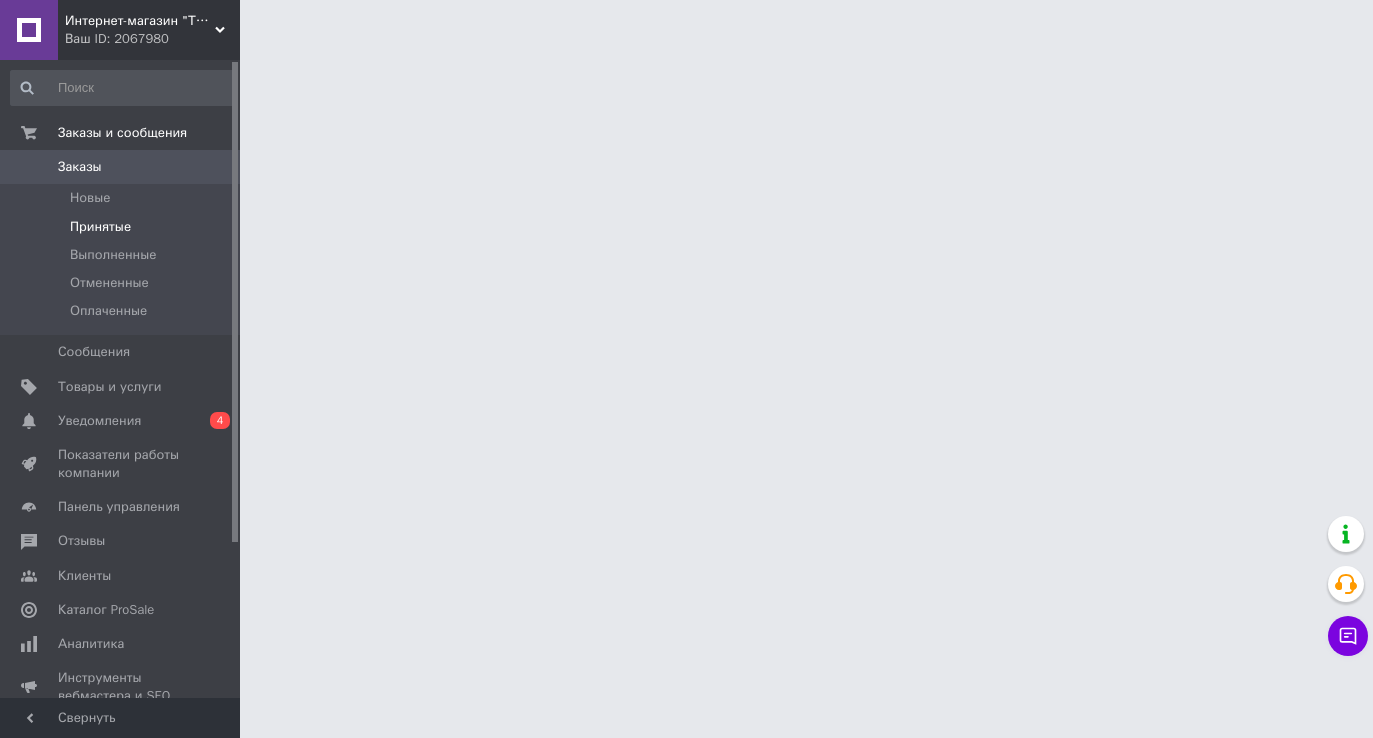 click on "Принятые" at bounding box center [123, 227] 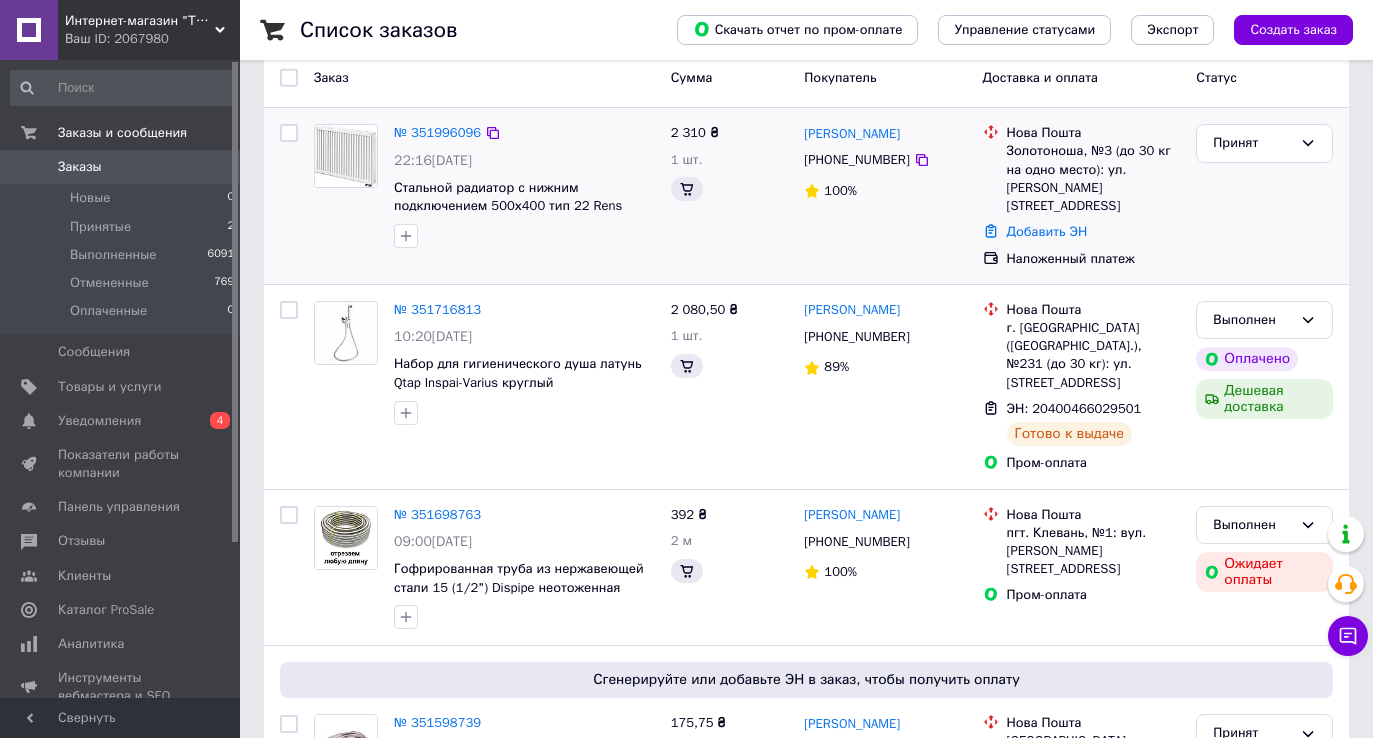 scroll, scrollTop: 170, scrollLeft: 0, axis: vertical 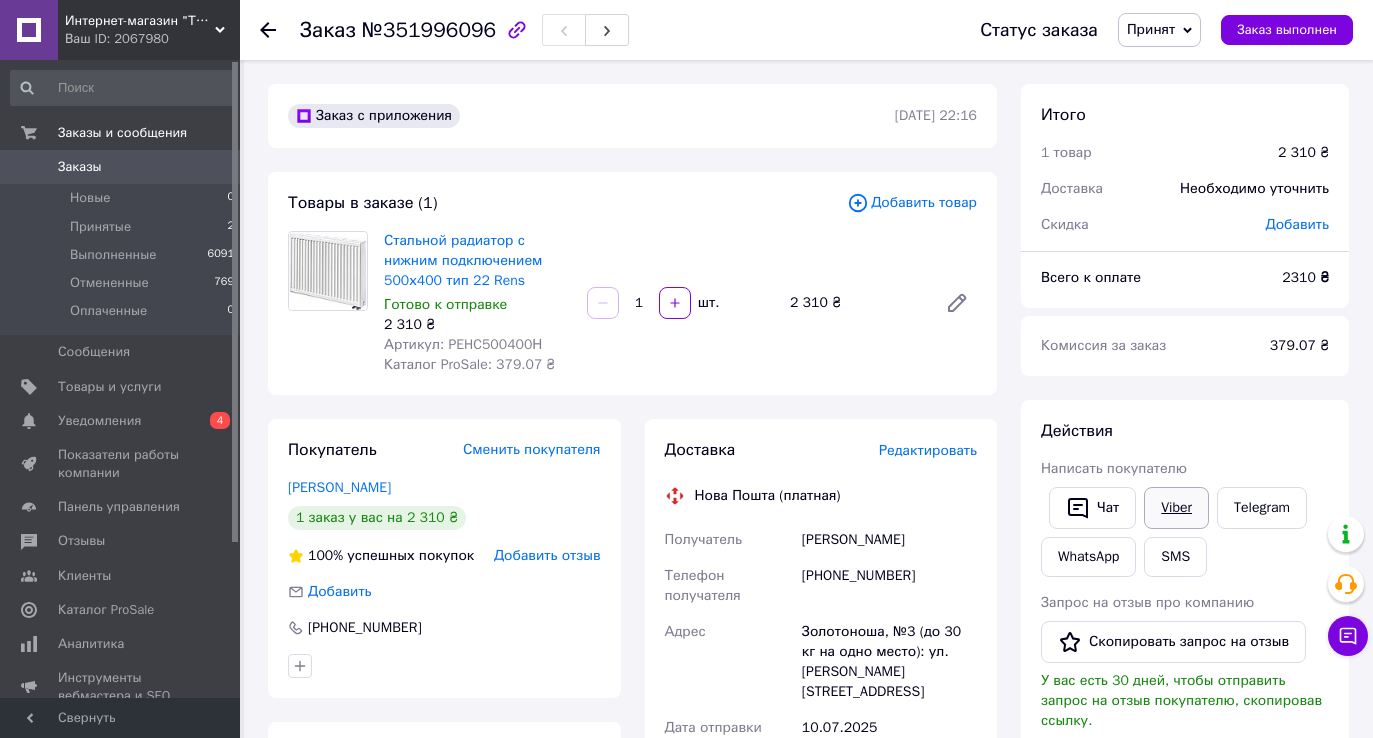 click on "Viber" at bounding box center [1176, 508] 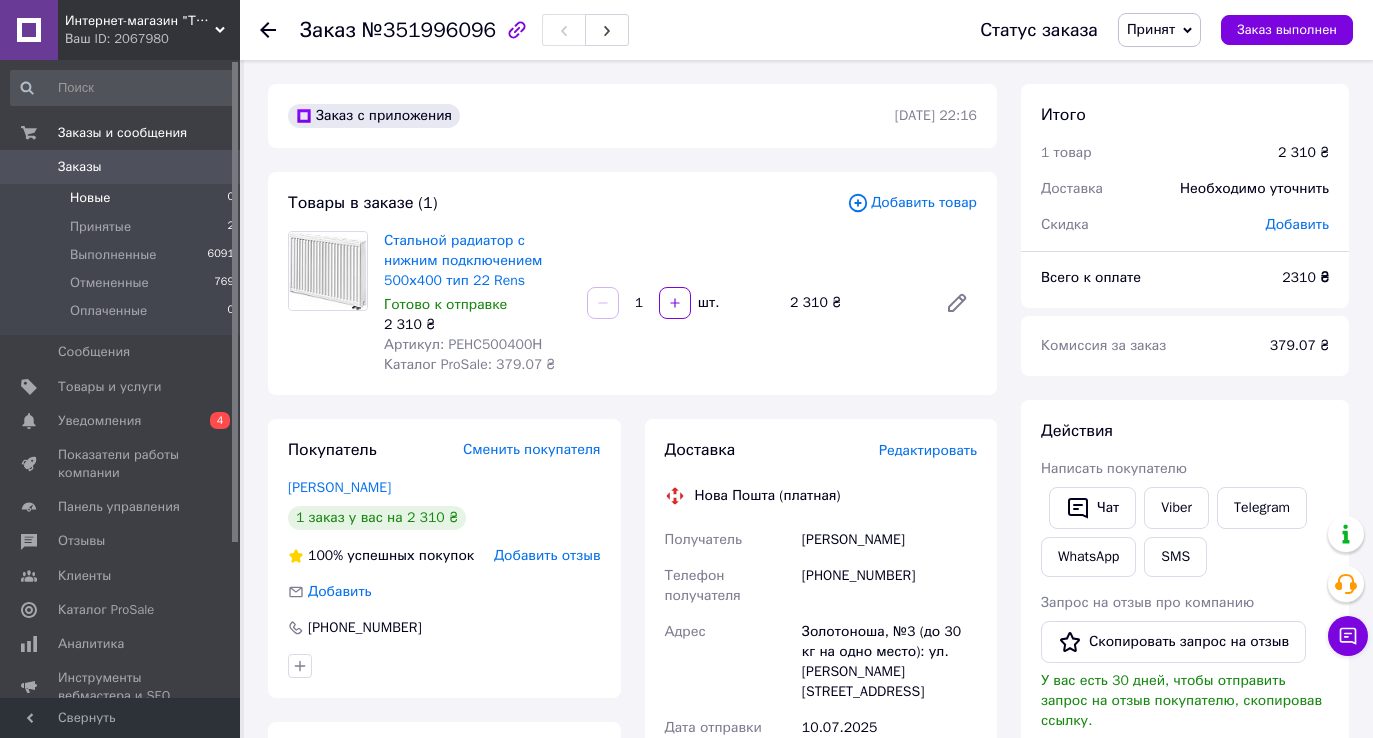 click on "Новые" at bounding box center (90, 198) 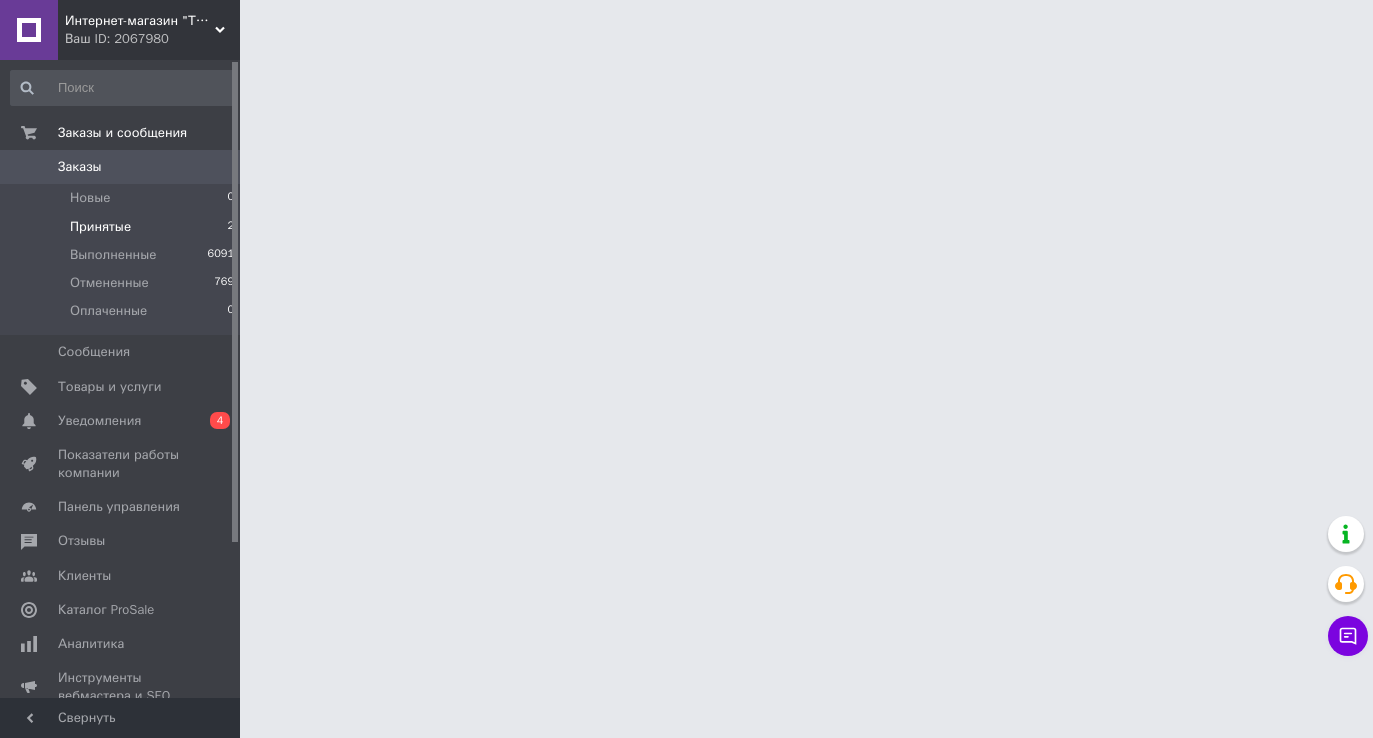 click on "Принятые" at bounding box center (100, 227) 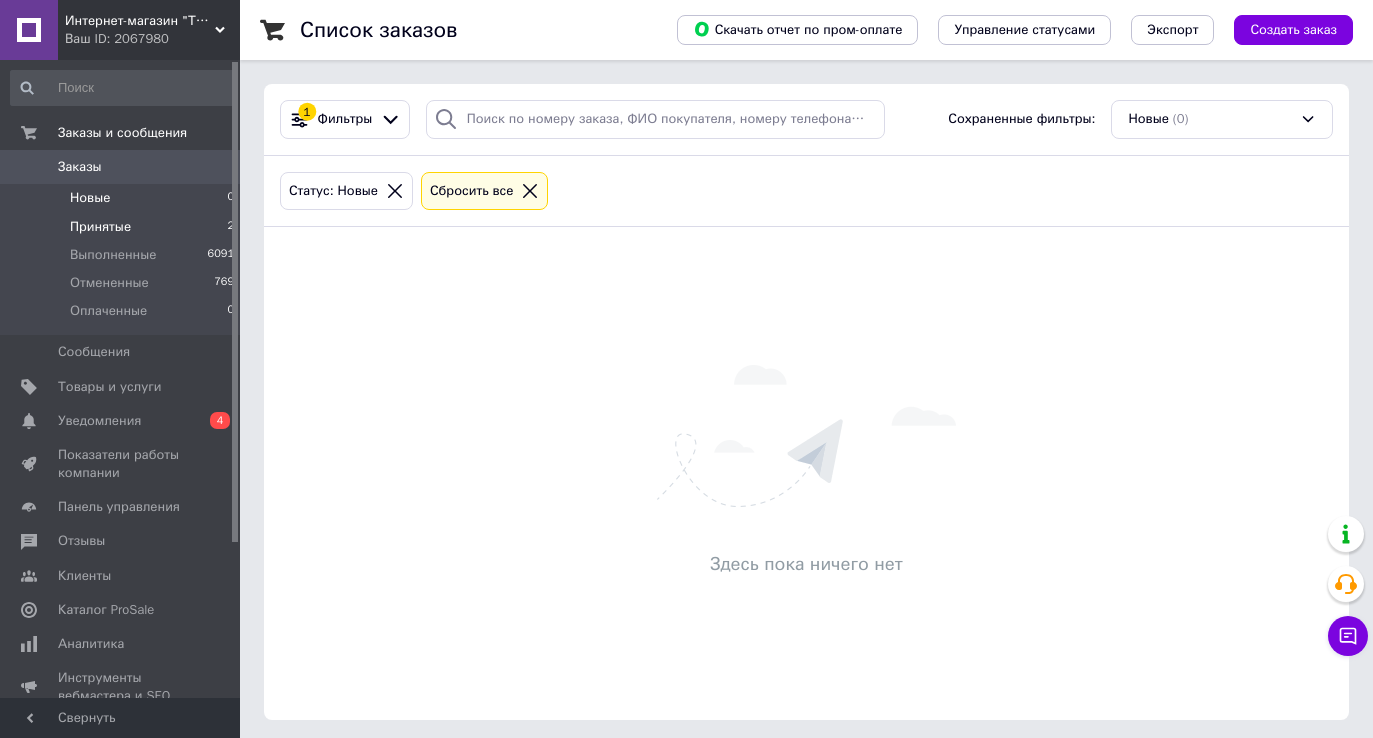 click on "Принятые" at bounding box center (100, 227) 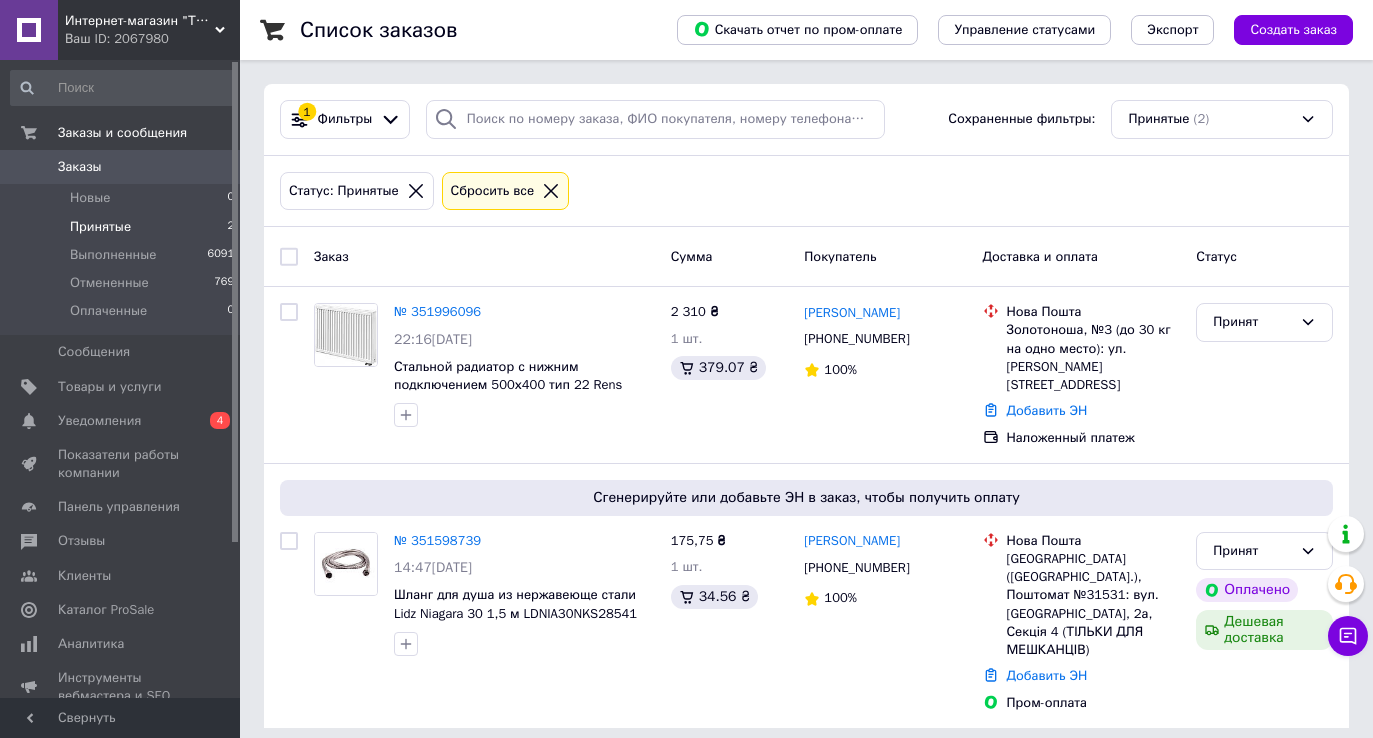 click on "Ваш ID: 2067980" at bounding box center [152, 39] 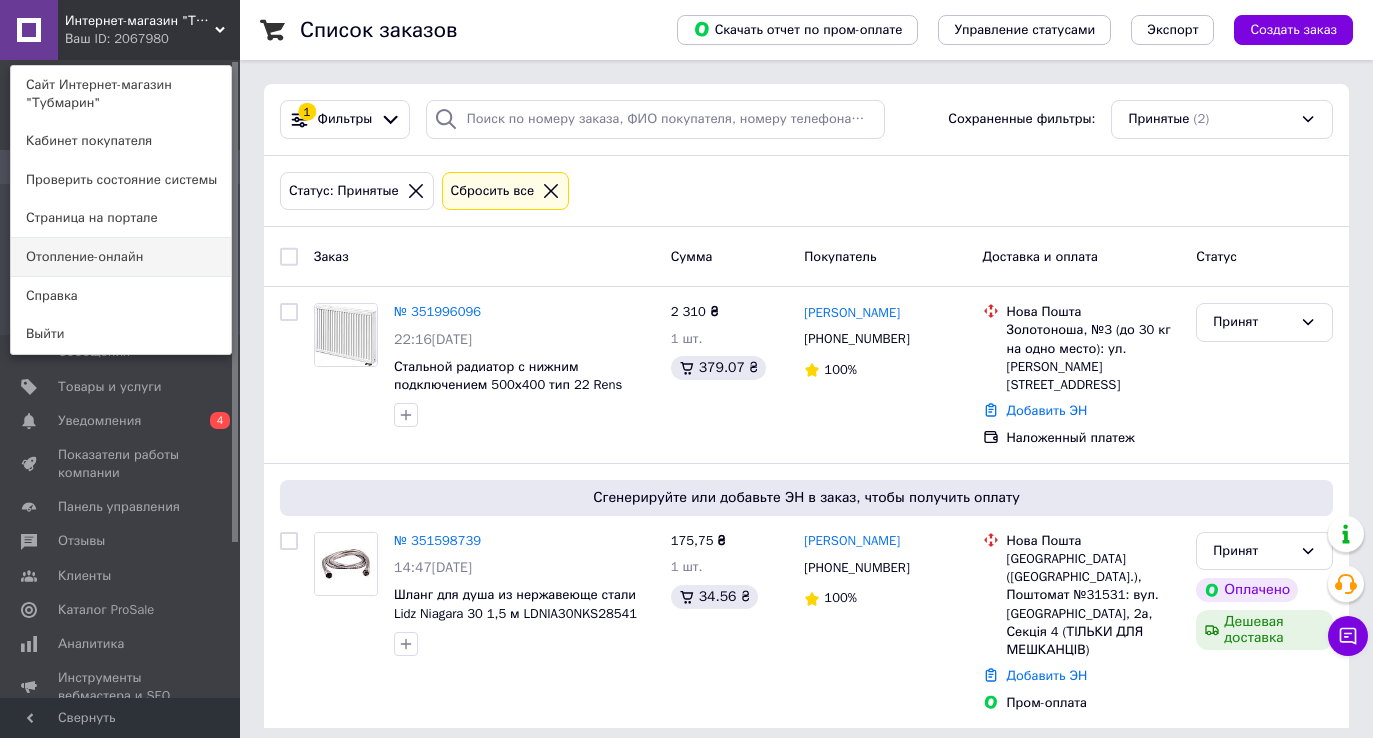 click on "Отопление-онлайн" at bounding box center [121, 257] 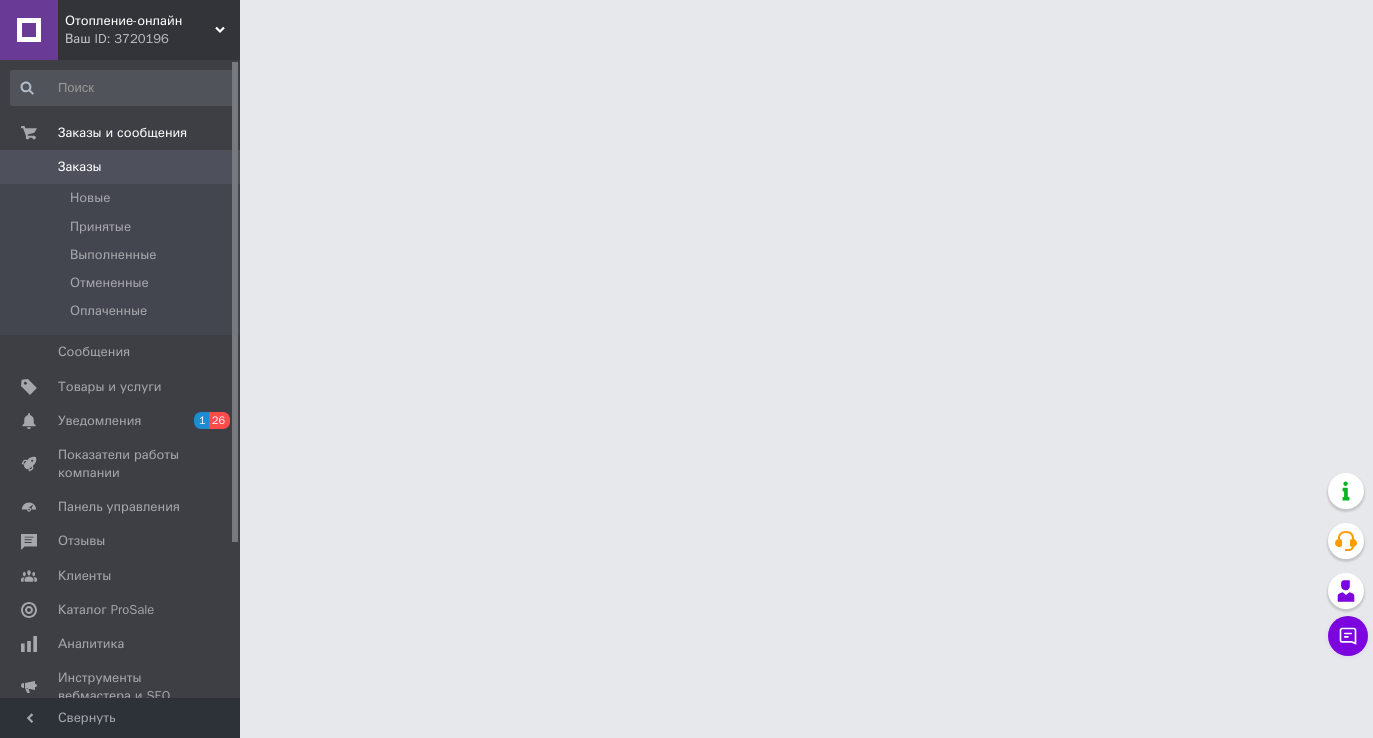 scroll, scrollTop: 0, scrollLeft: 0, axis: both 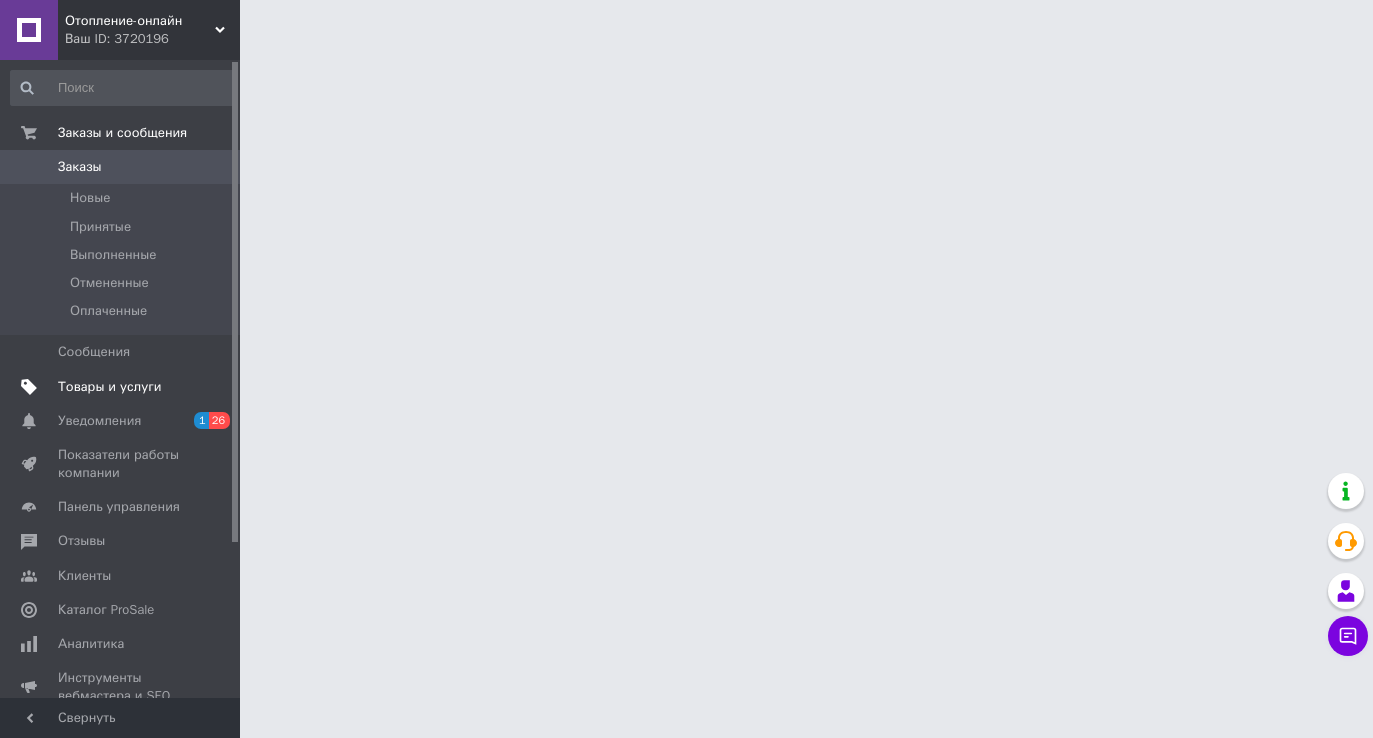 click on "Товары и услуги" at bounding box center [110, 387] 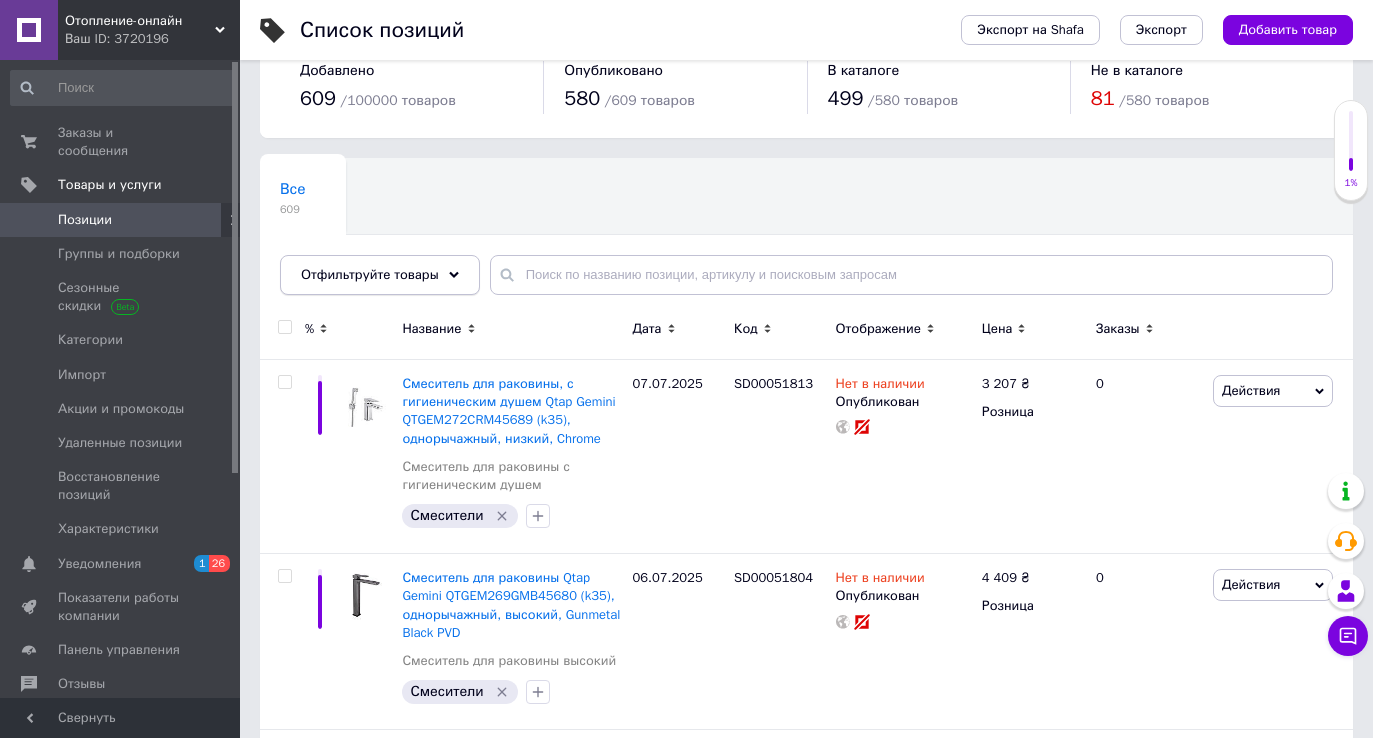 click on "Отфильтруйте товары" at bounding box center (370, 274) 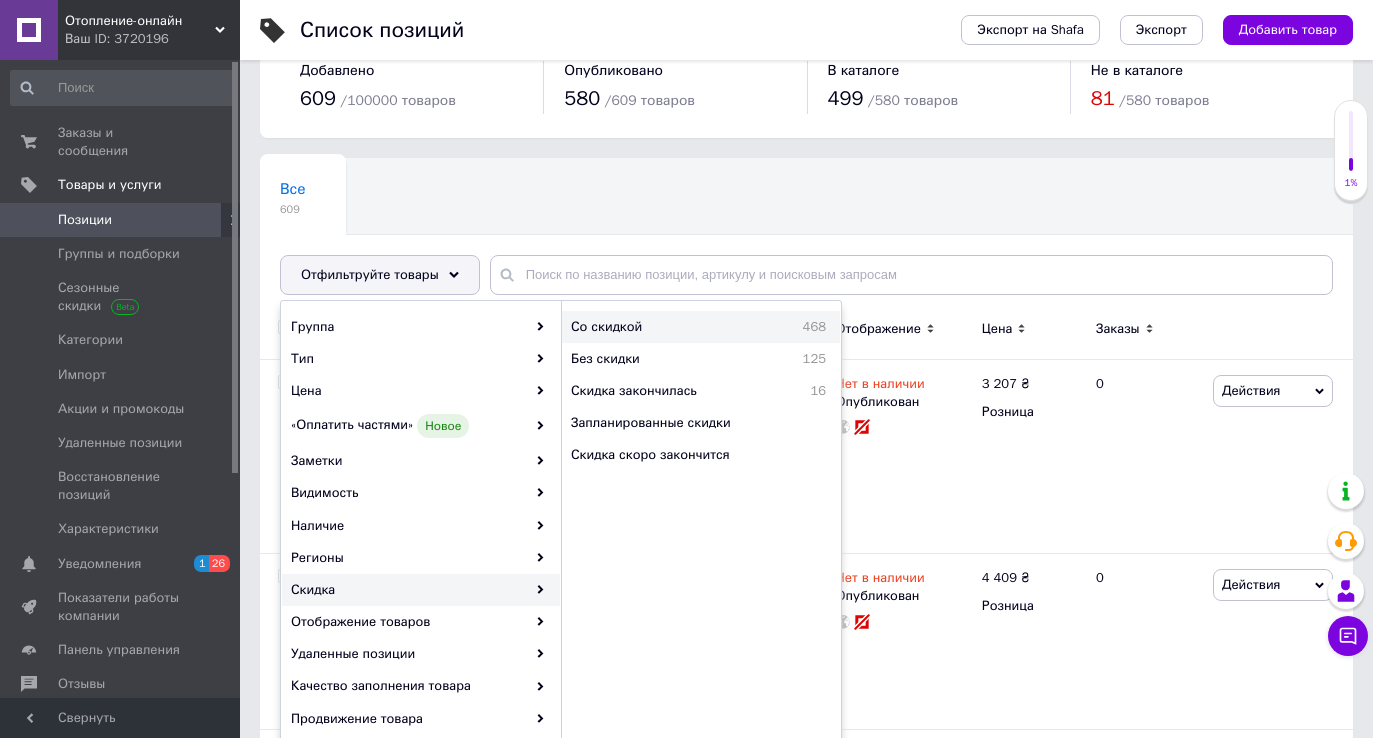 click on "Со скидкой" at bounding box center [658, 327] 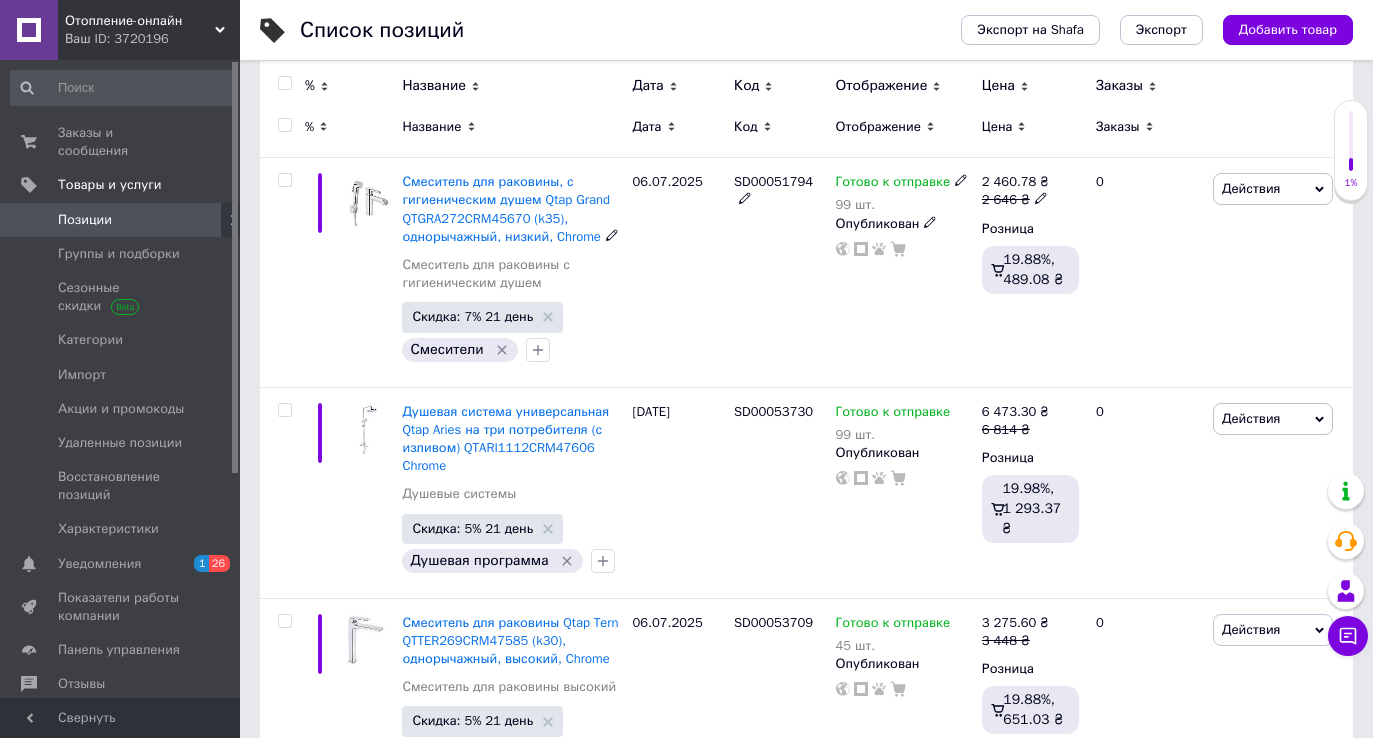 scroll, scrollTop: 282, scrollLeft: 0, axis: vertical 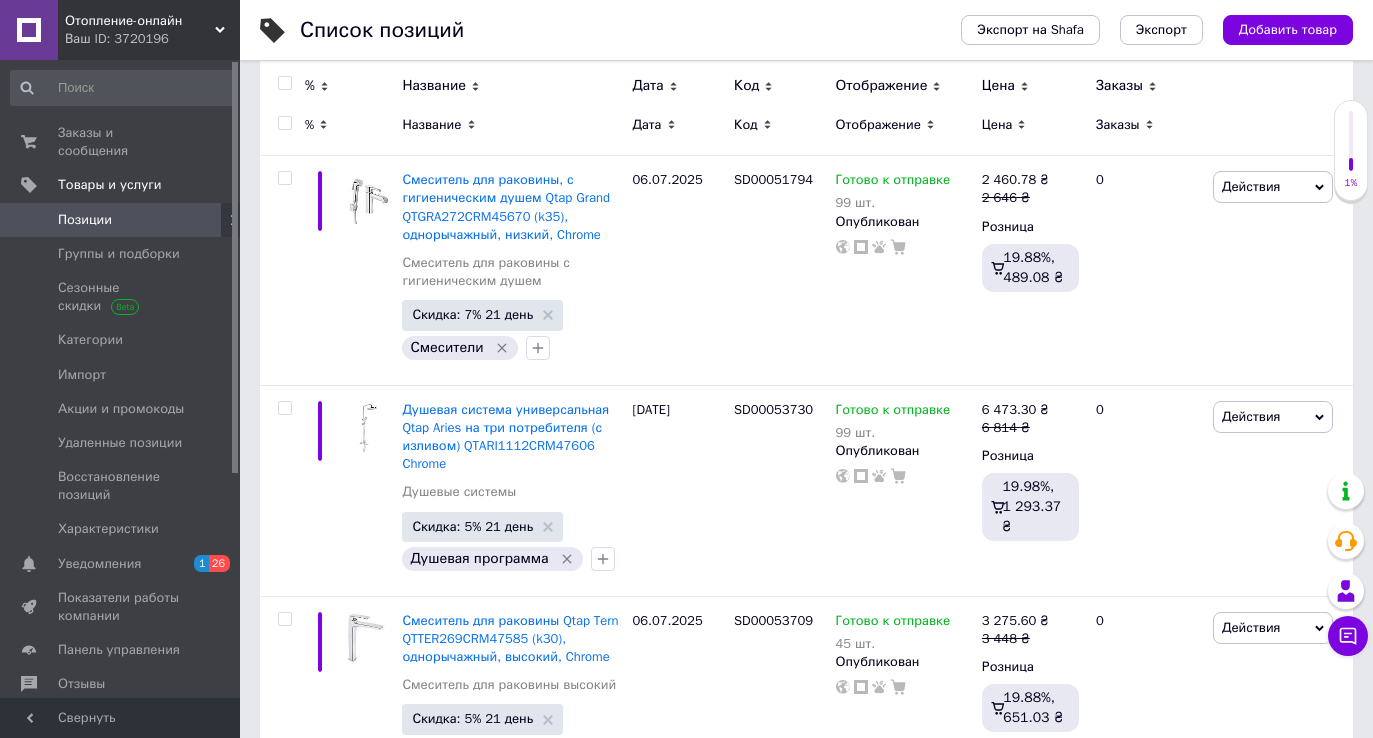 click at bounding box center [284, 83] 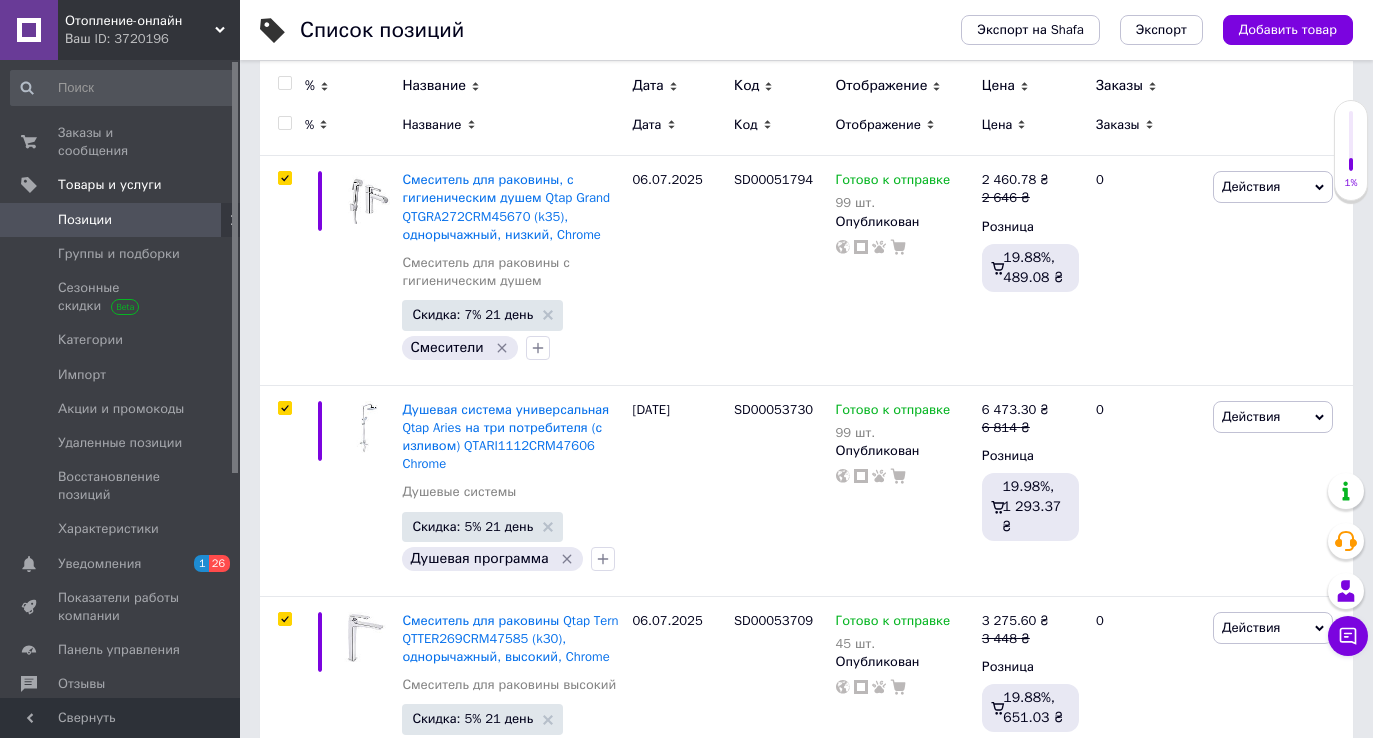 checkbox on "true" 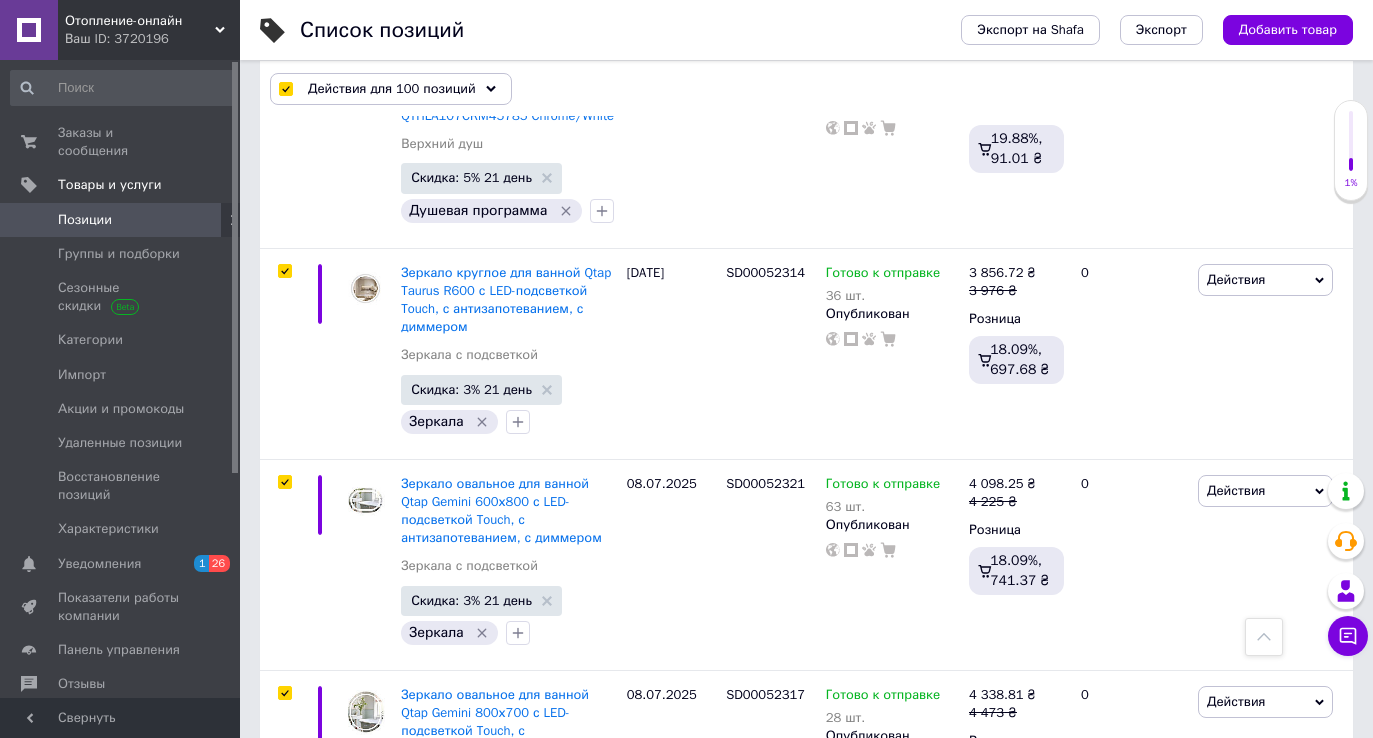 scroll, scrollTop: 21144, scrollLeft: 0, axis: vertical 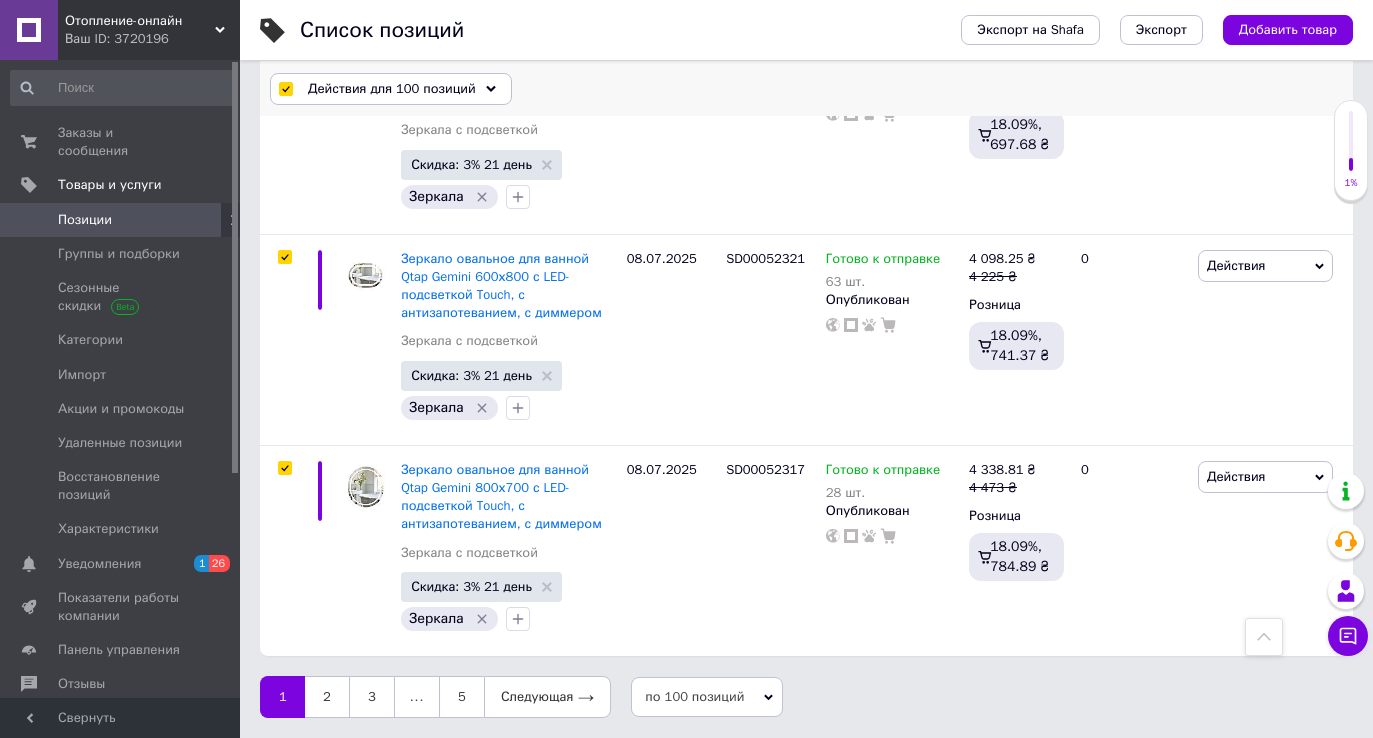 click on "Действия для 100 позиций" at bounding box center (392, 89) 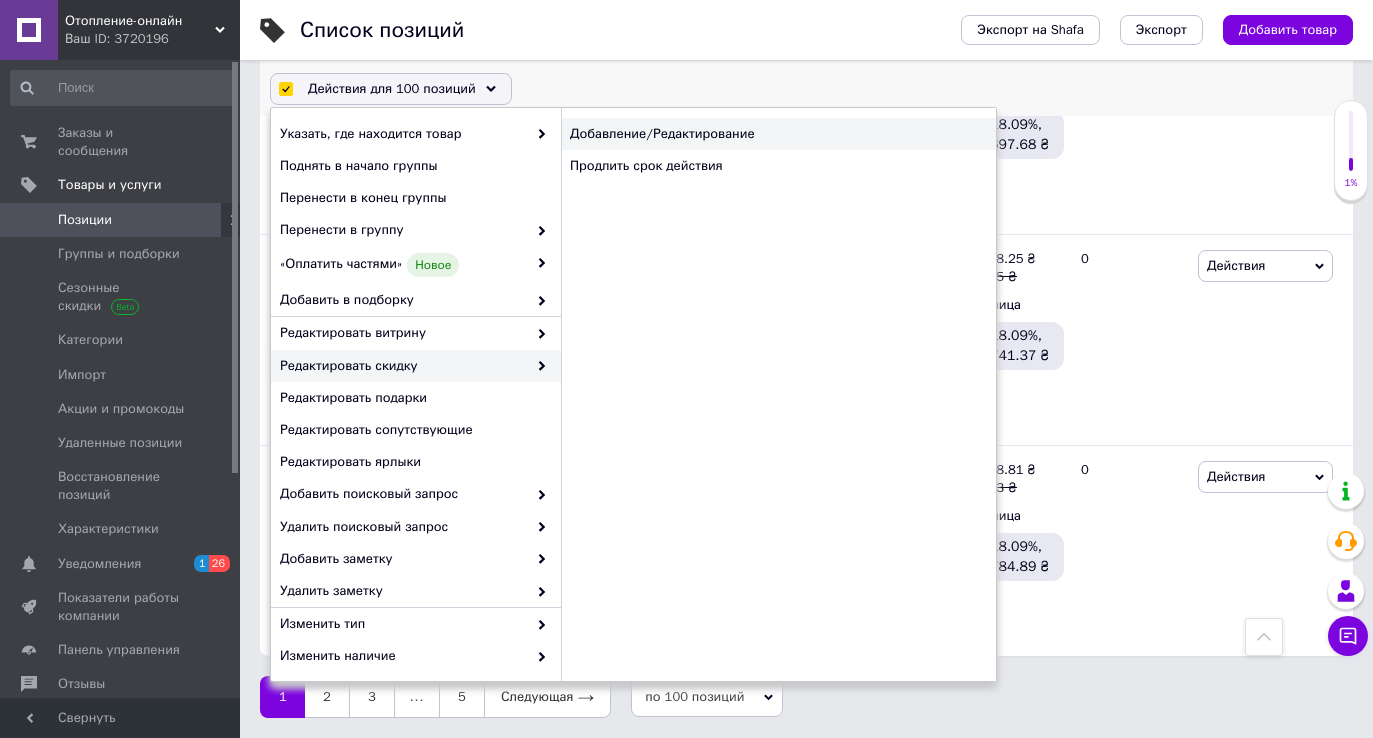 click on "Добавление/Редактирование" at bounding box center [778, 134] 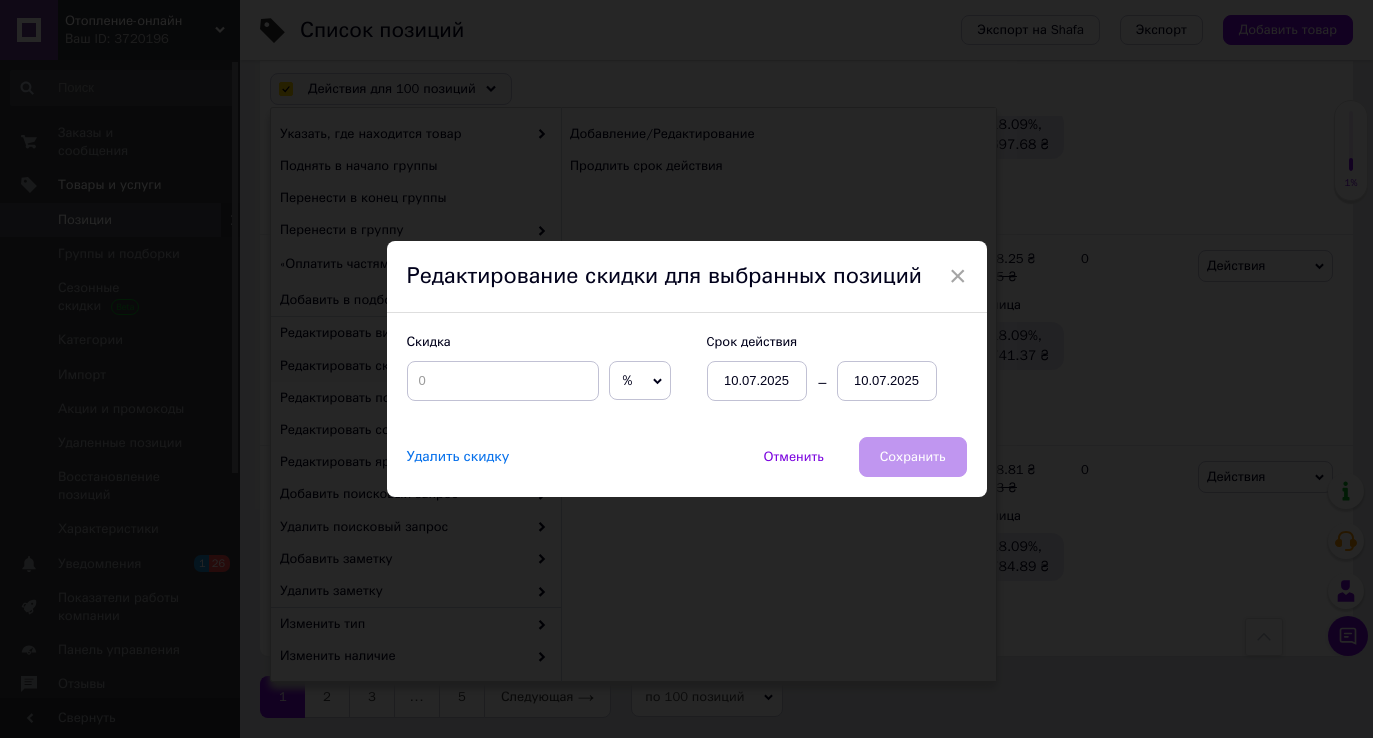 click on "Удалить скидку" at bounding box center (458, 457) 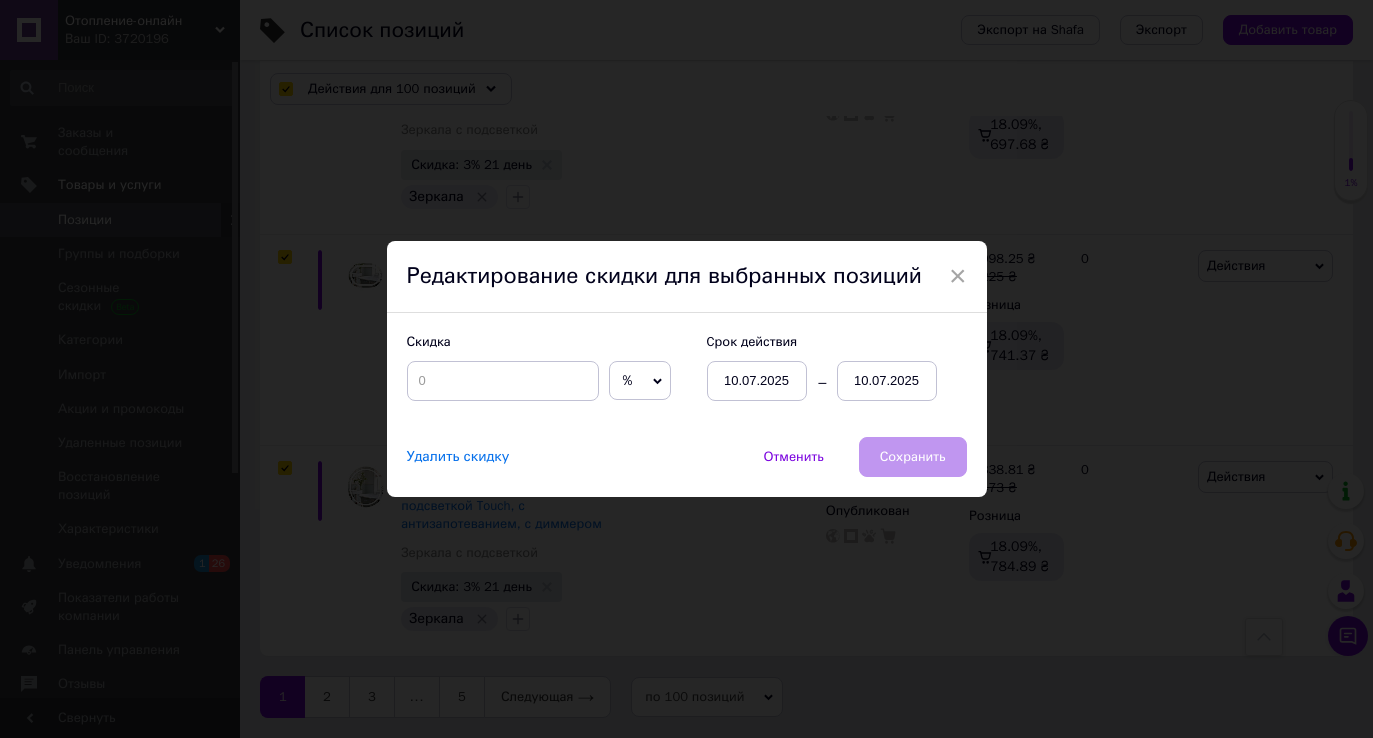 click on "Удалить скидку" at bounding box center [458, 457] 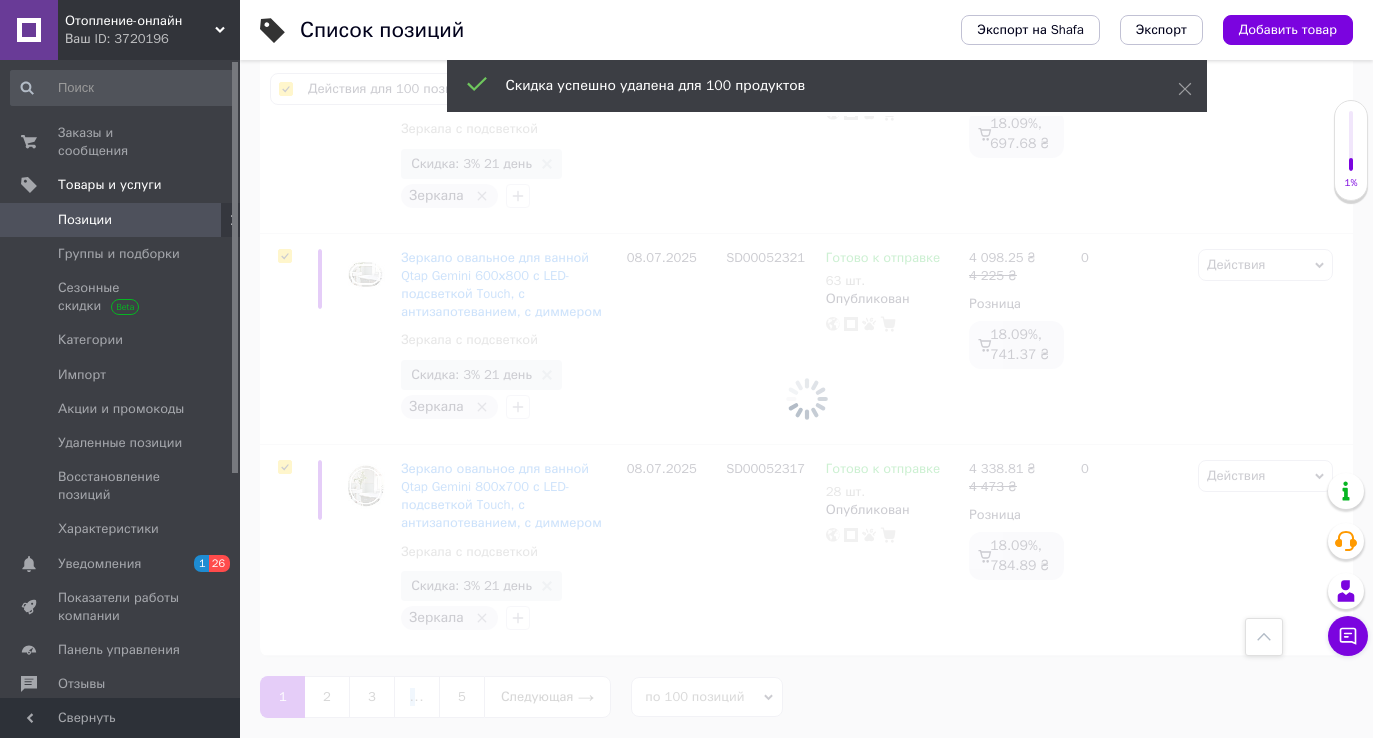 click at bounding box center [806, 399] 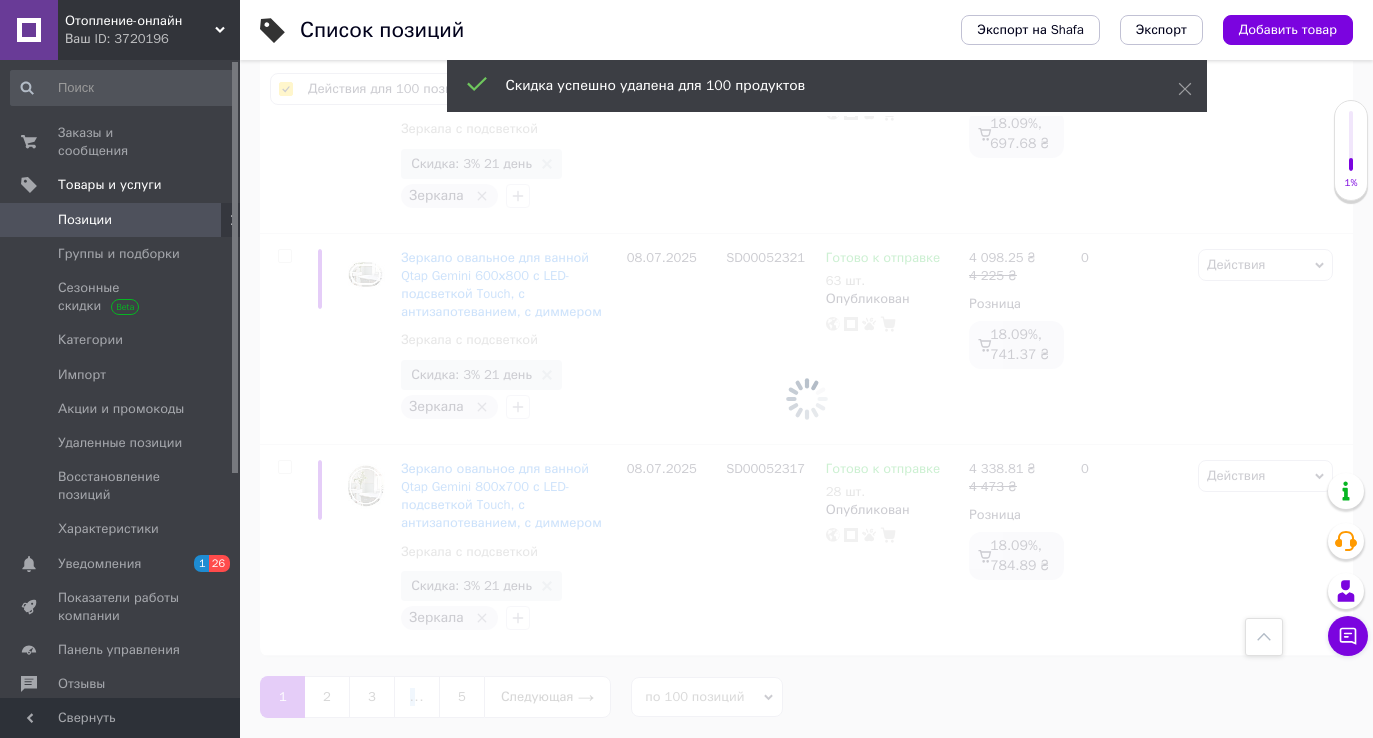 checkbox on "false" 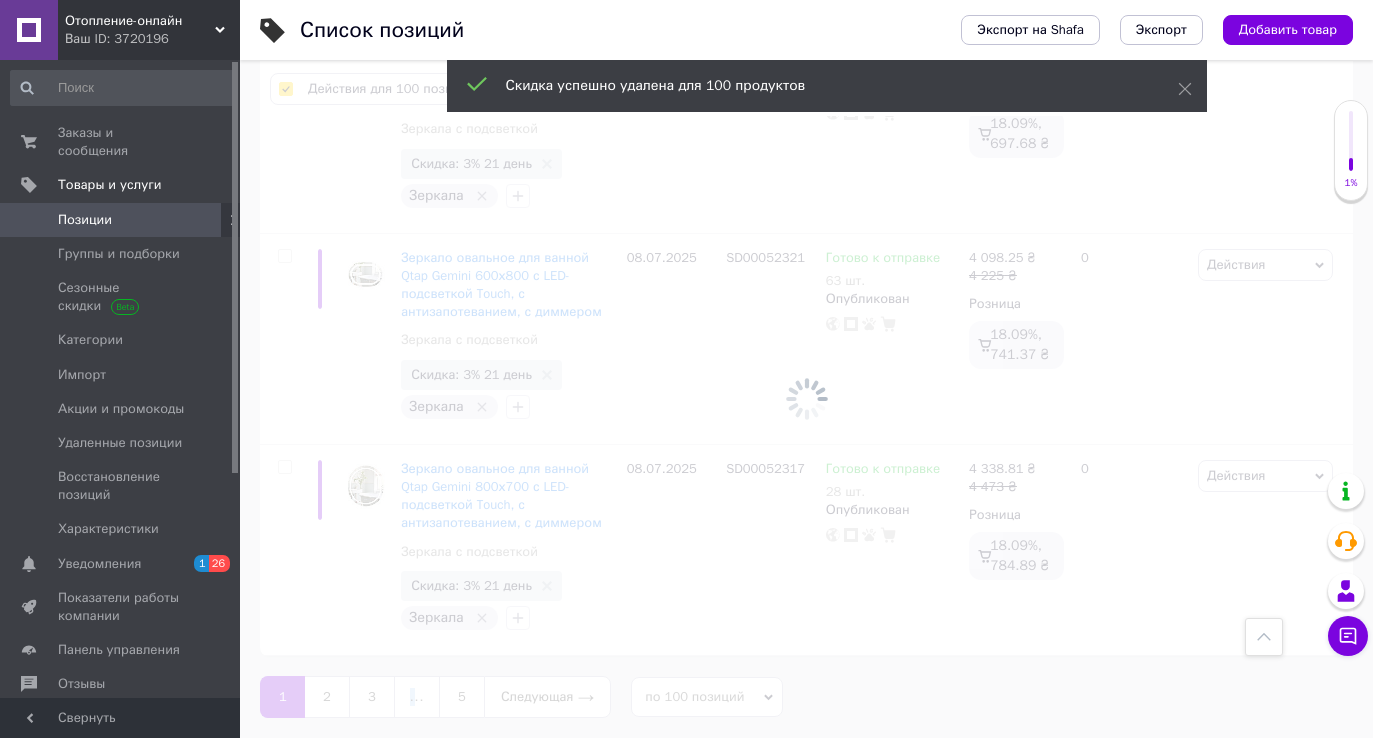 checkbox on "false" 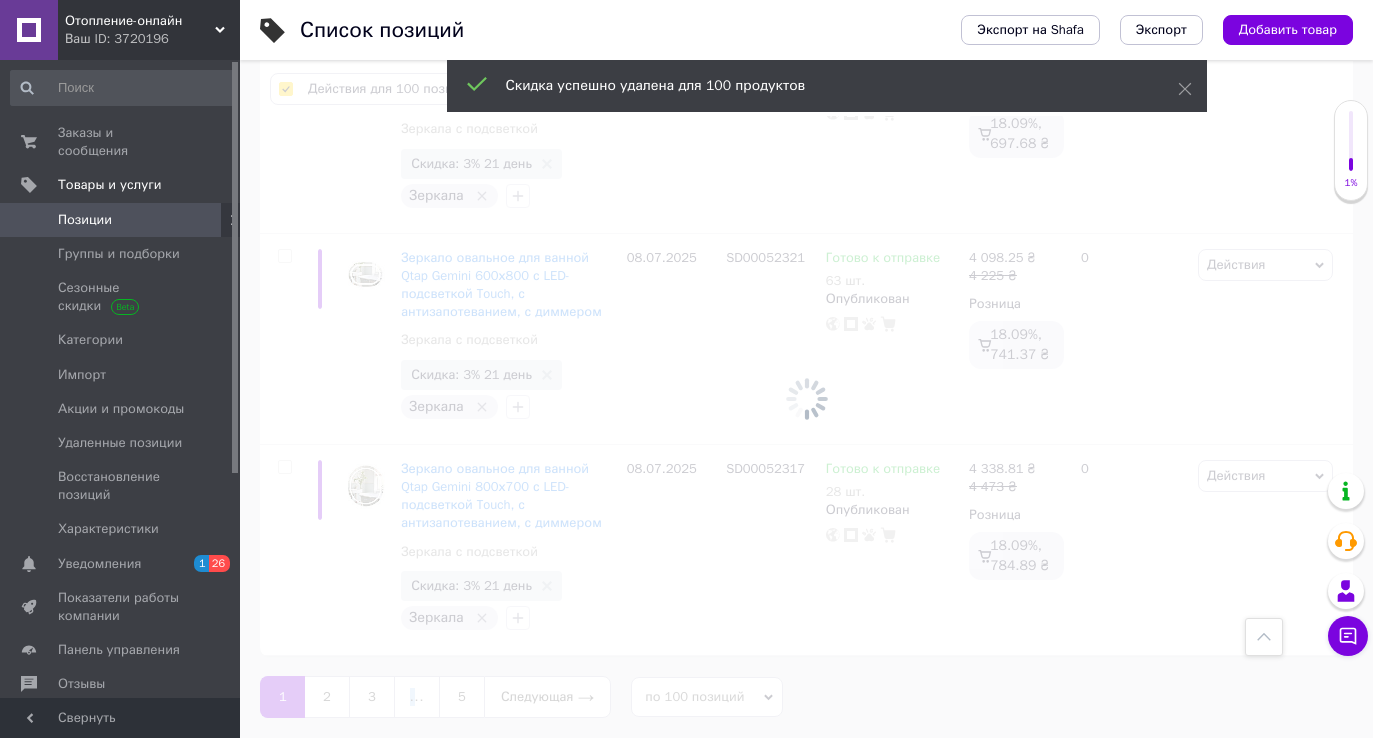 checkbox on "false" 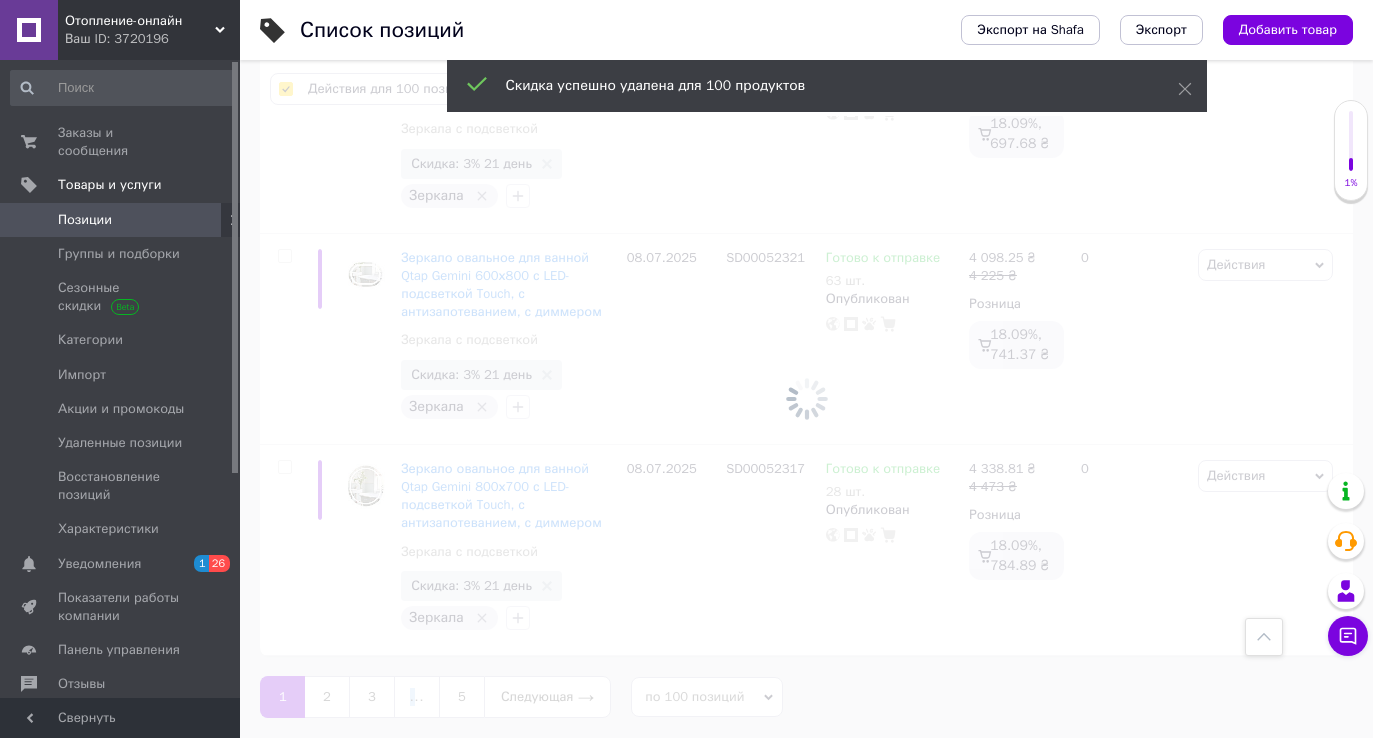 checkbox on "false" 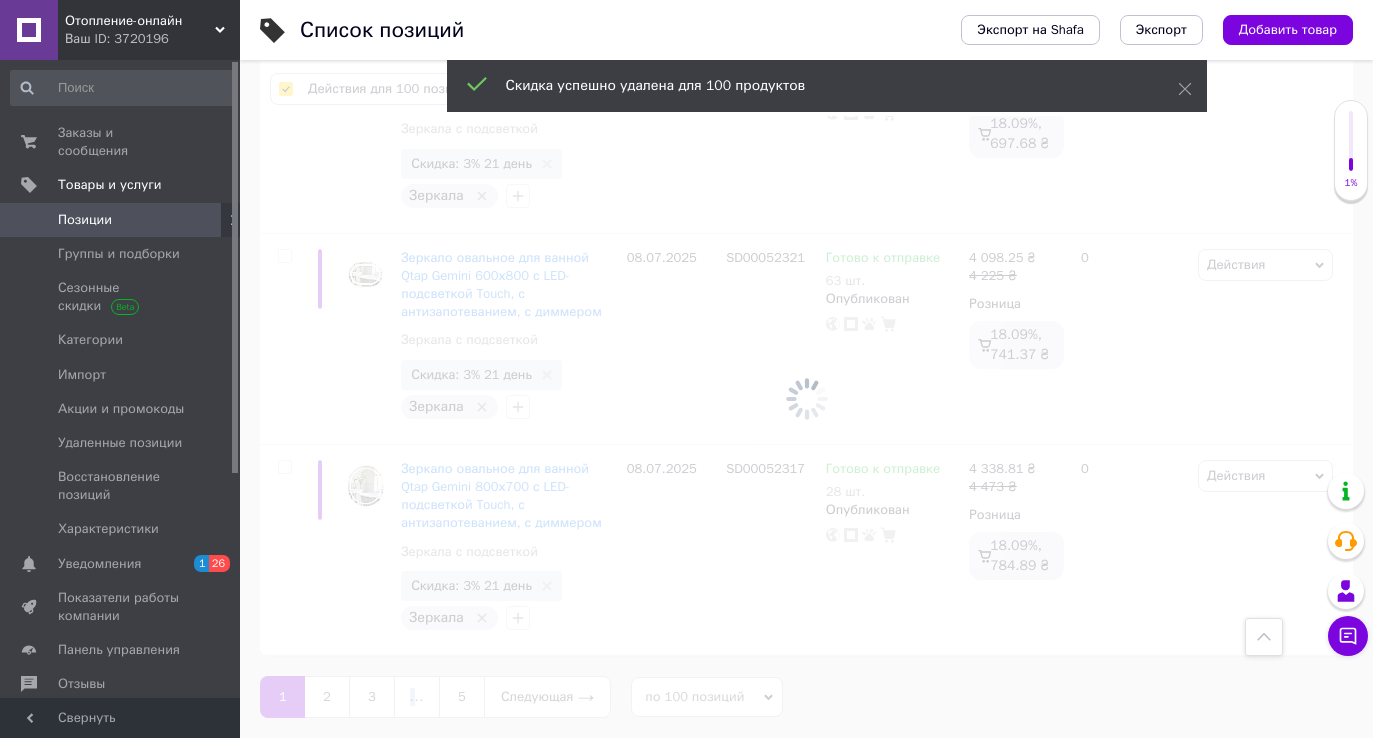checkbox on "false" 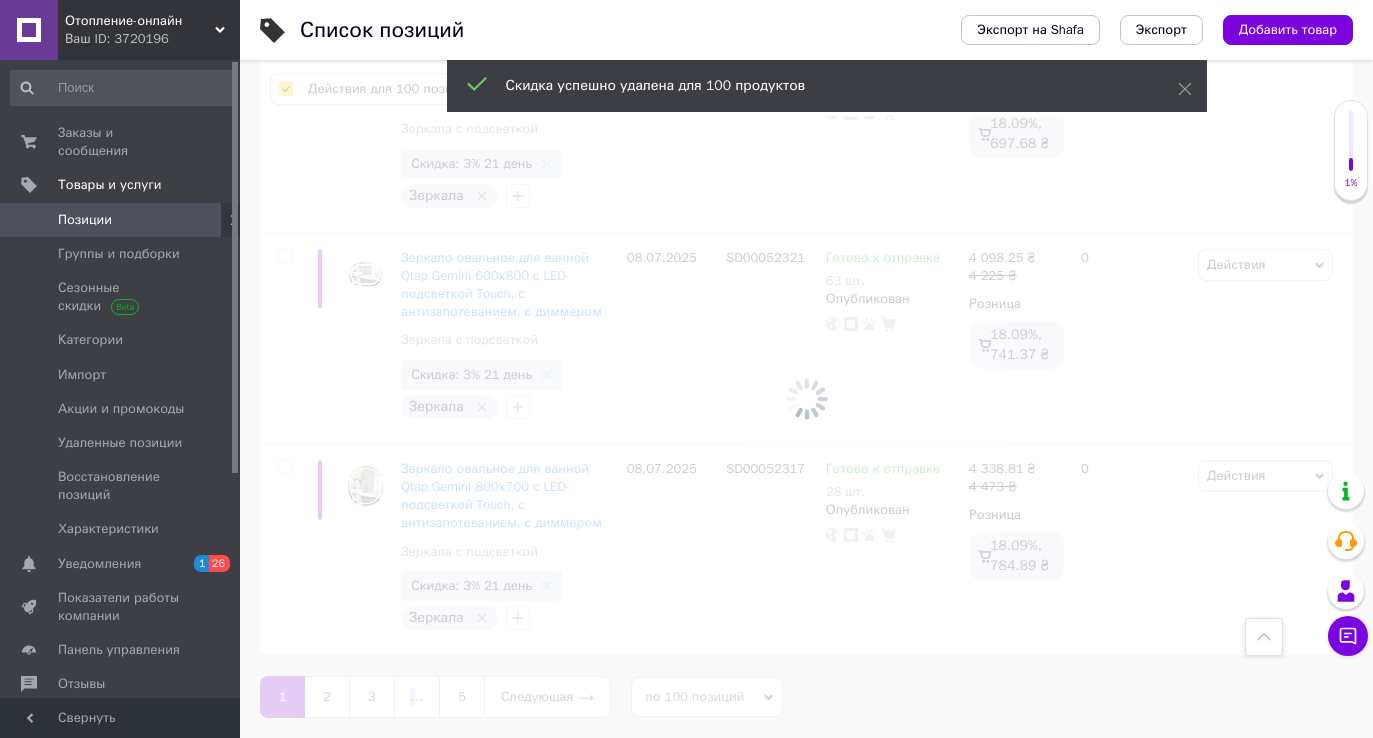checkbox on "false" 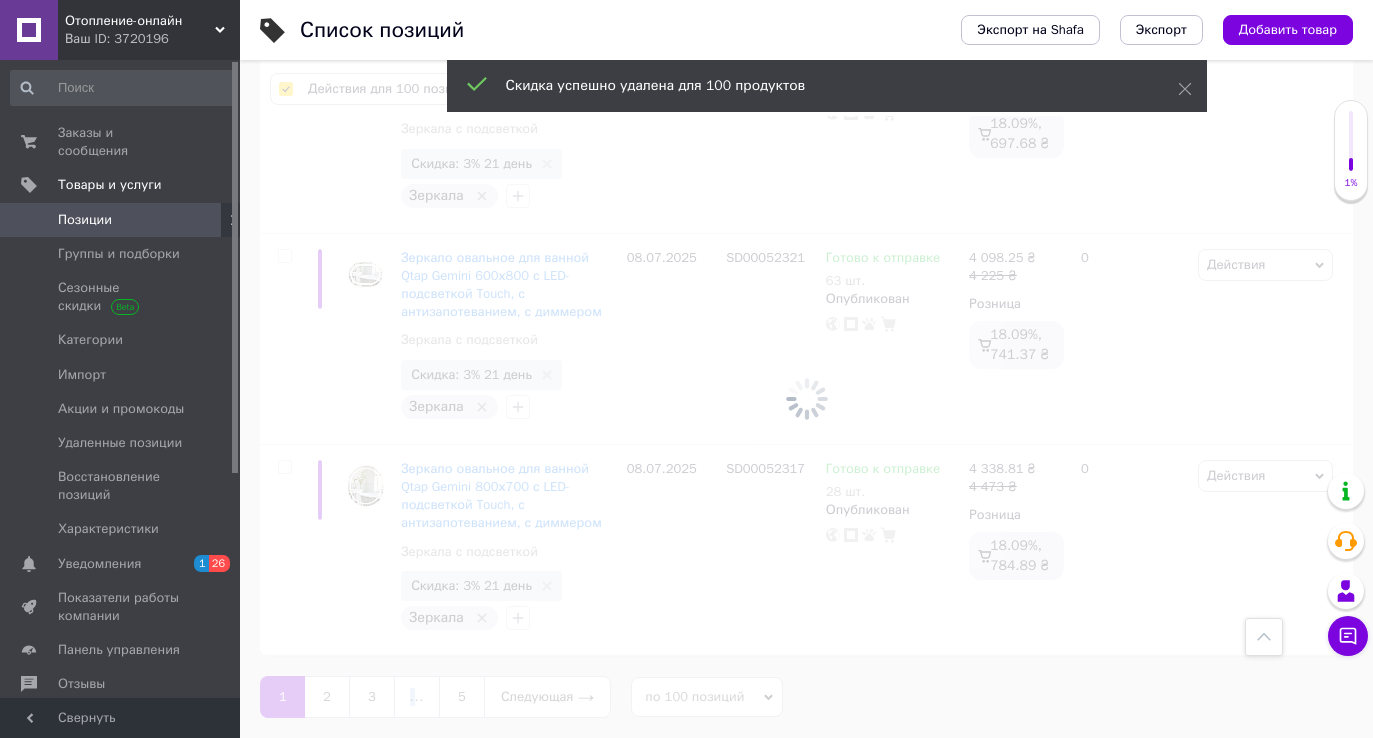checkbox on "false" 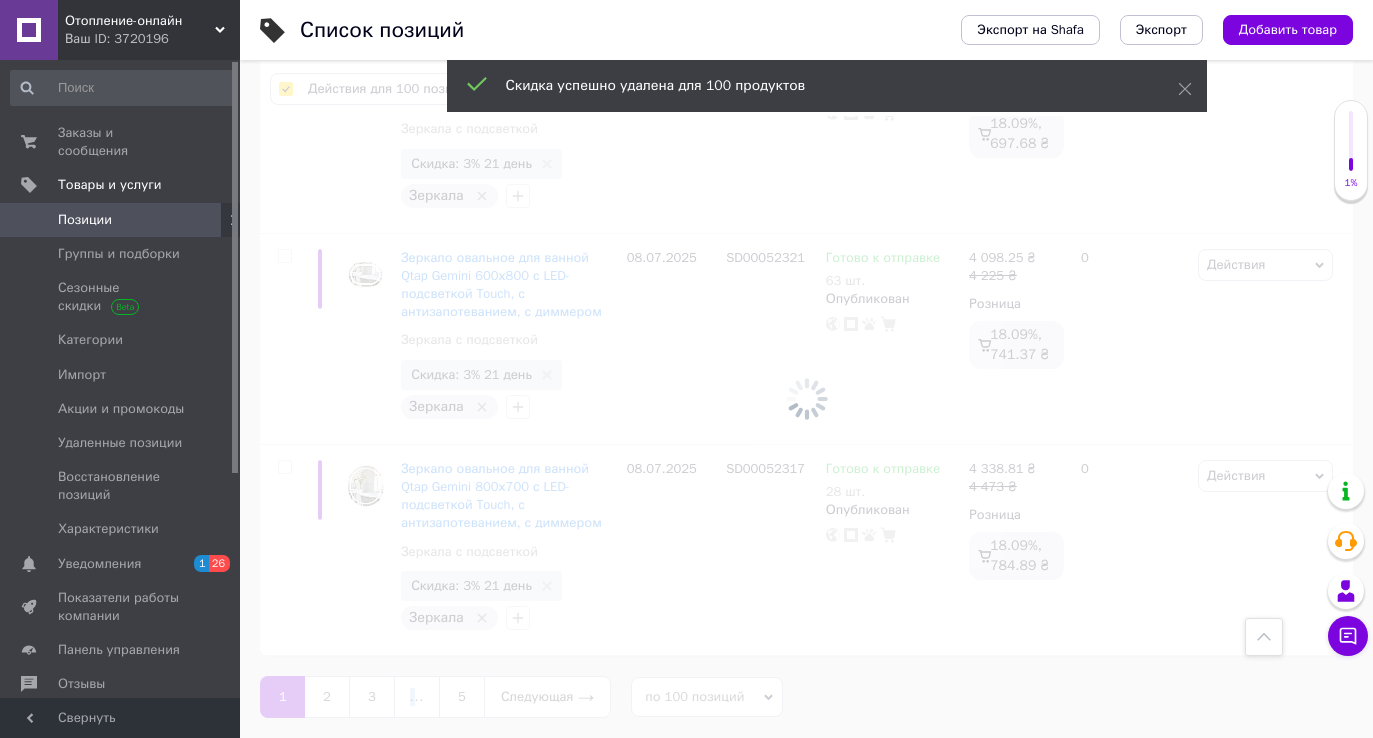 checkbox on "false" 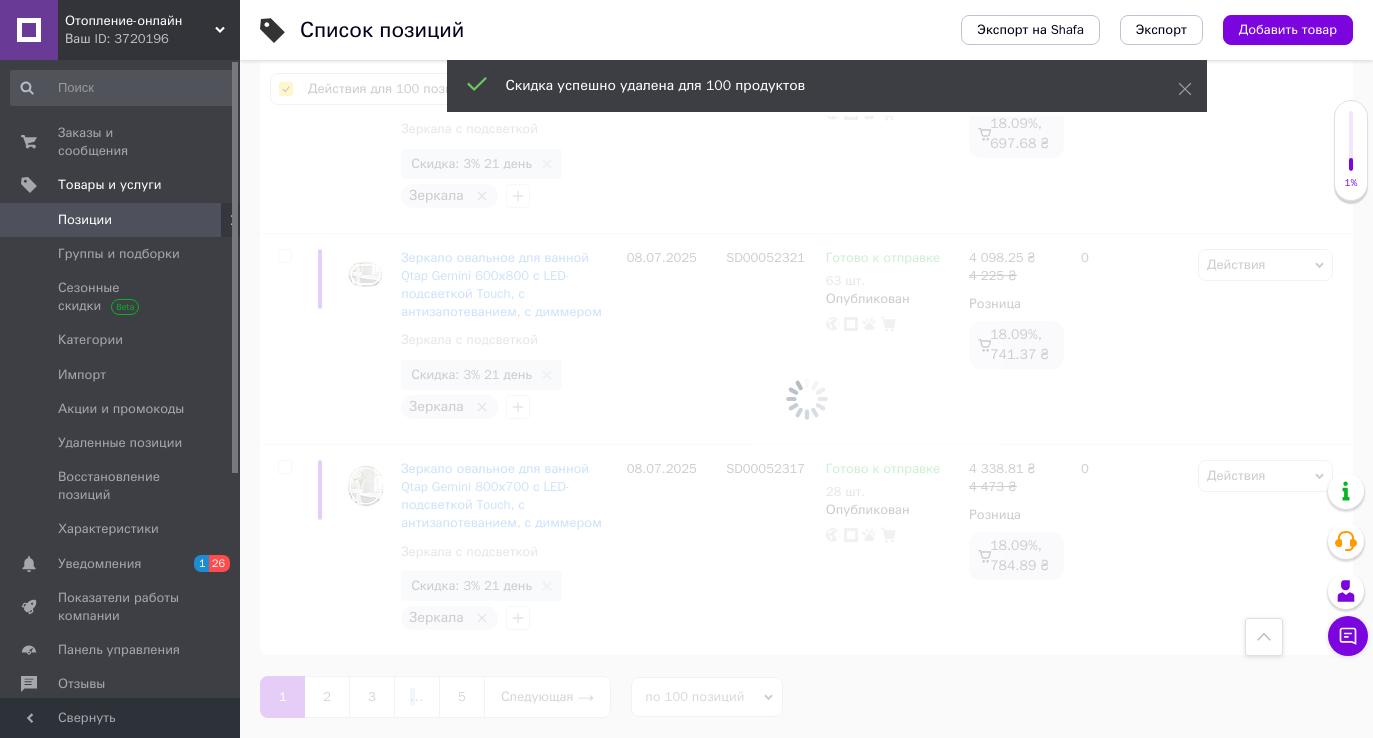 checkbox on "false" 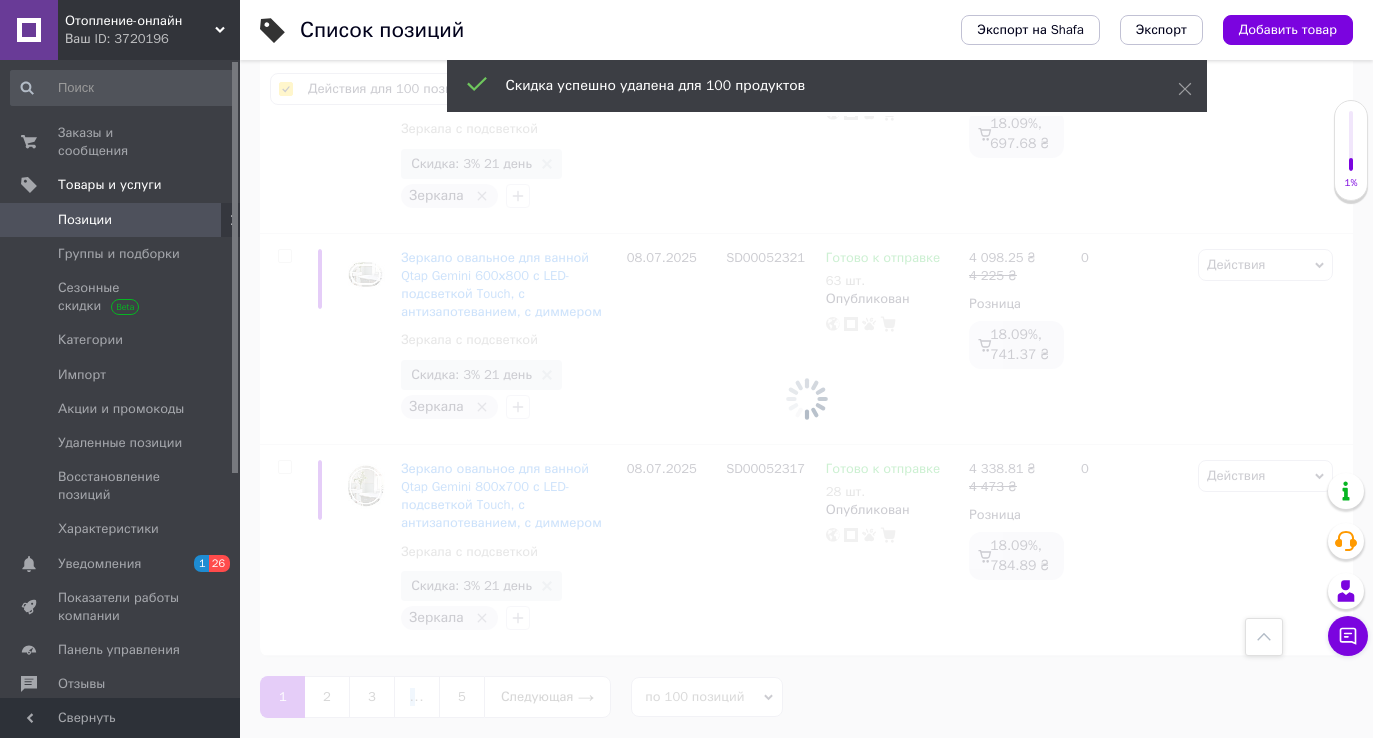checkbox on "false" 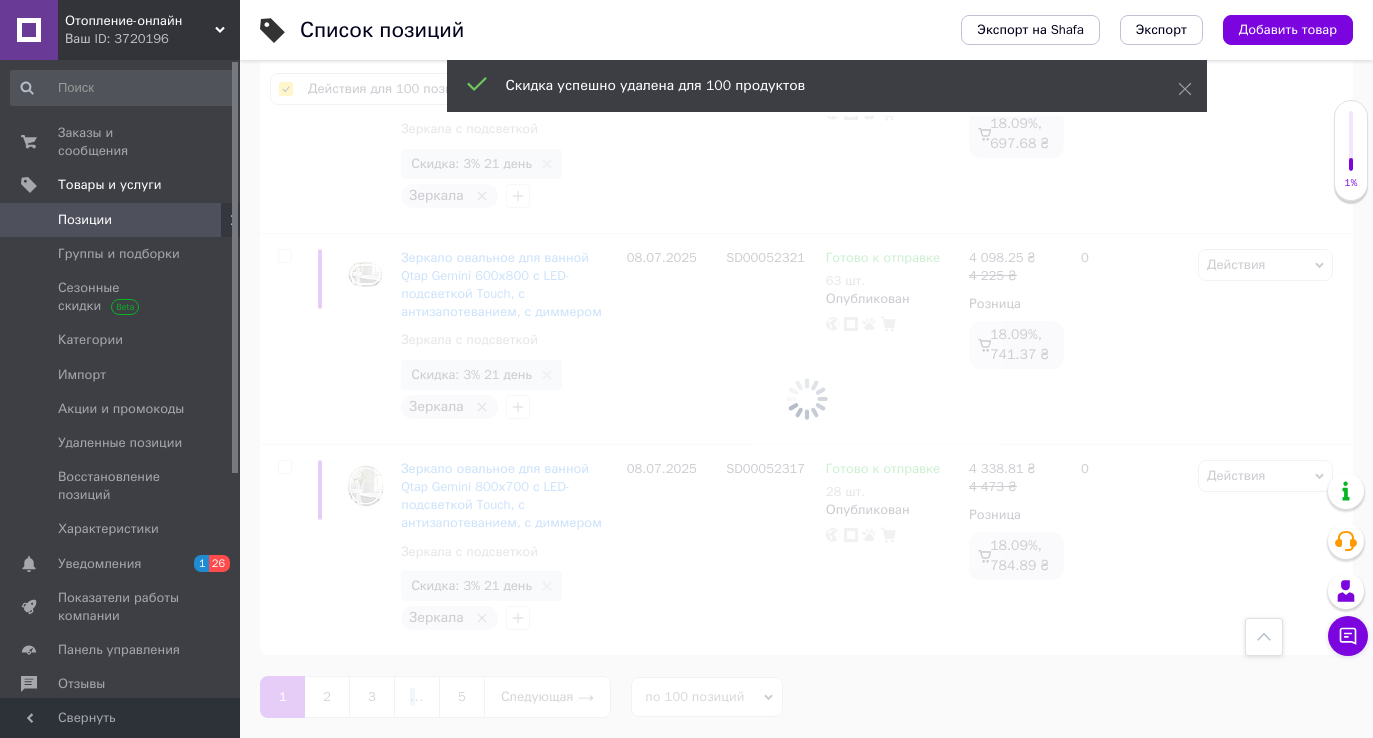 checkbox on "false" 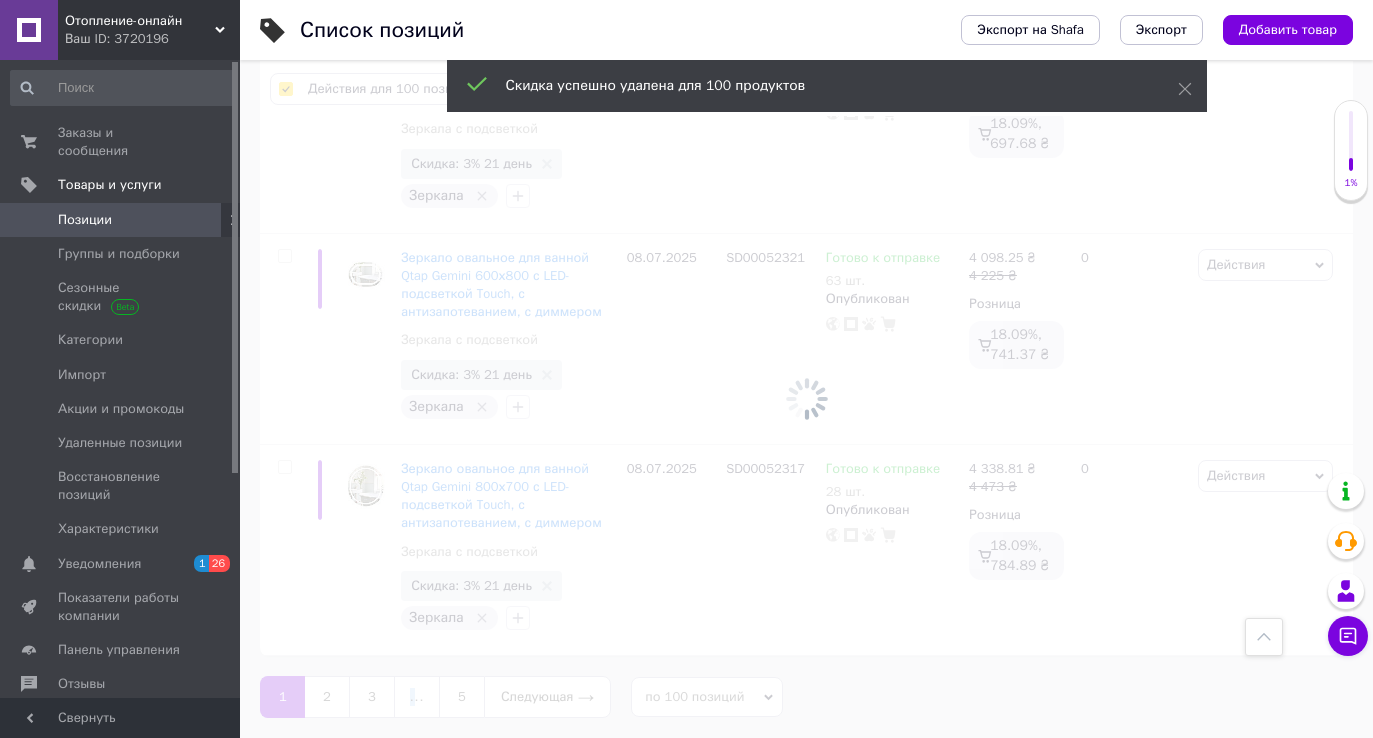 checkbox on "false" 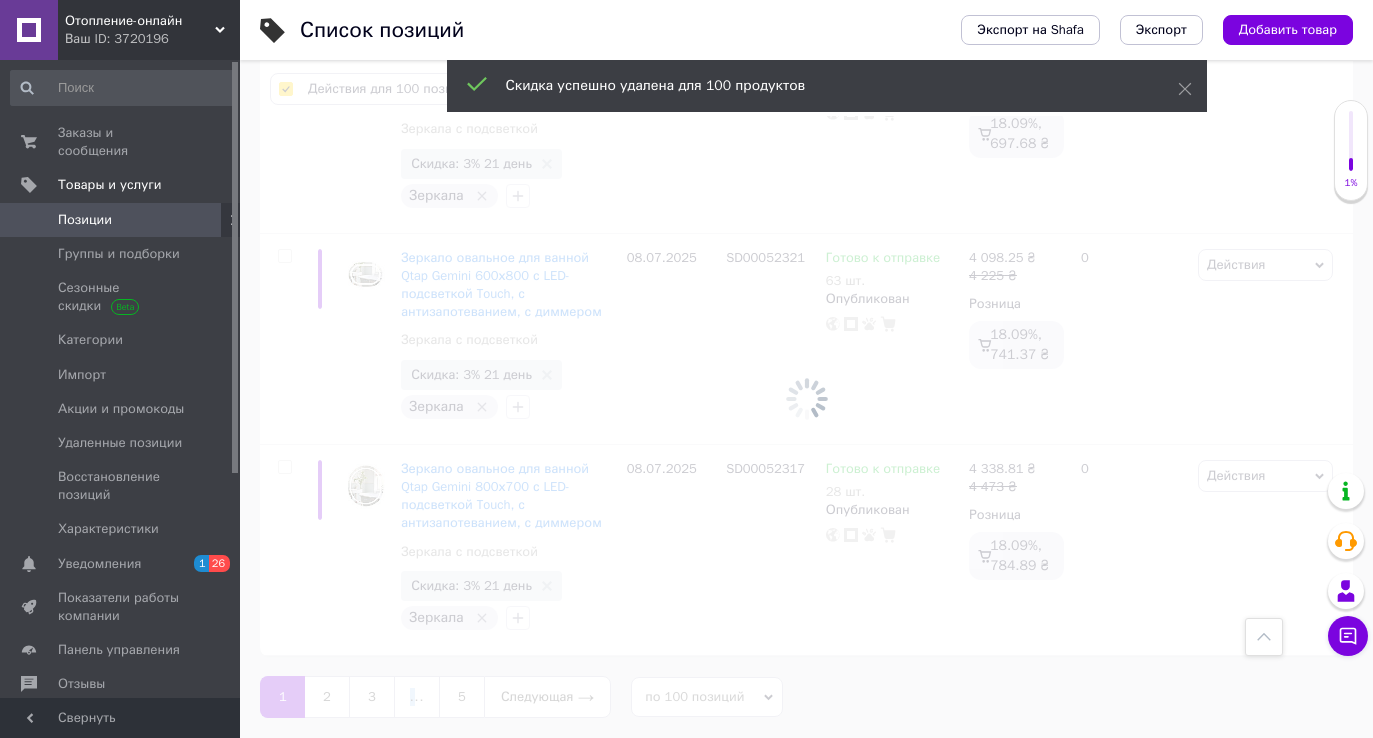 checkbox on "false" 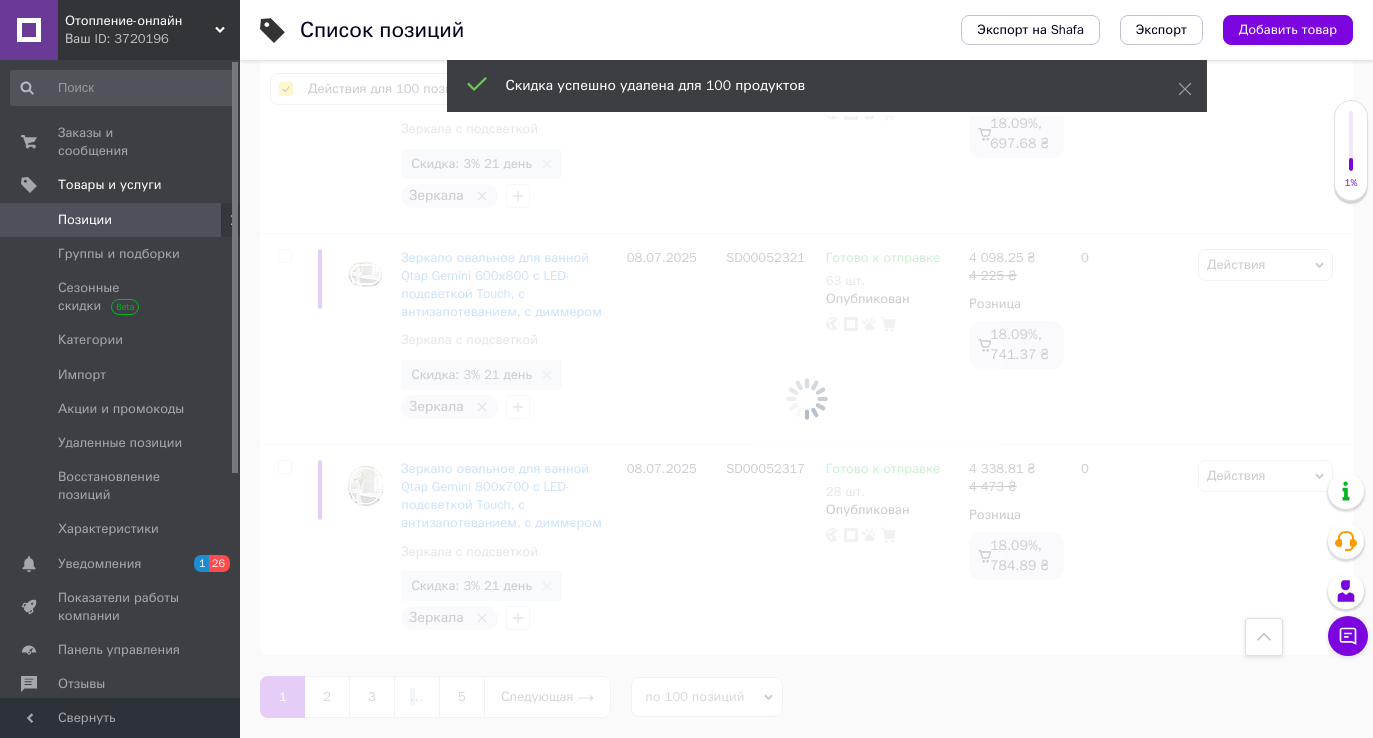 checkbox on "false" 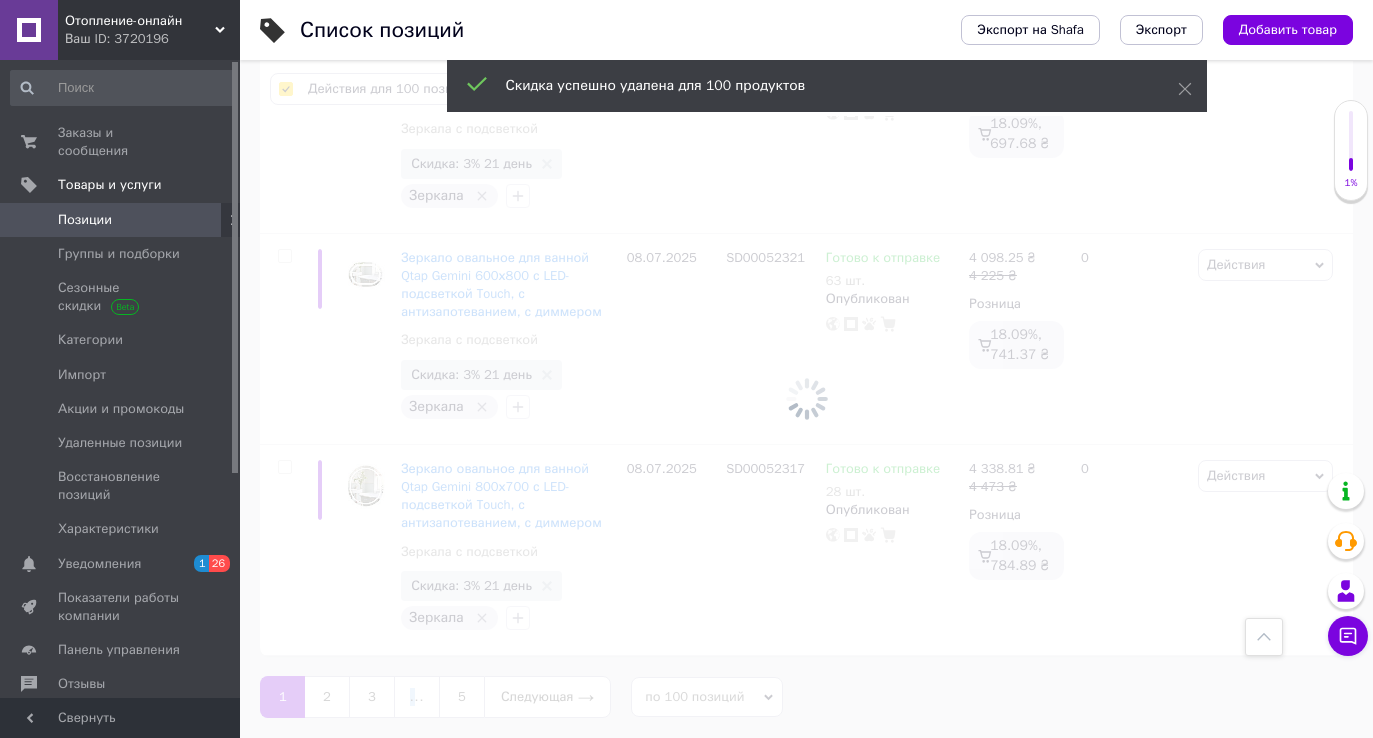 checkbox on "false" 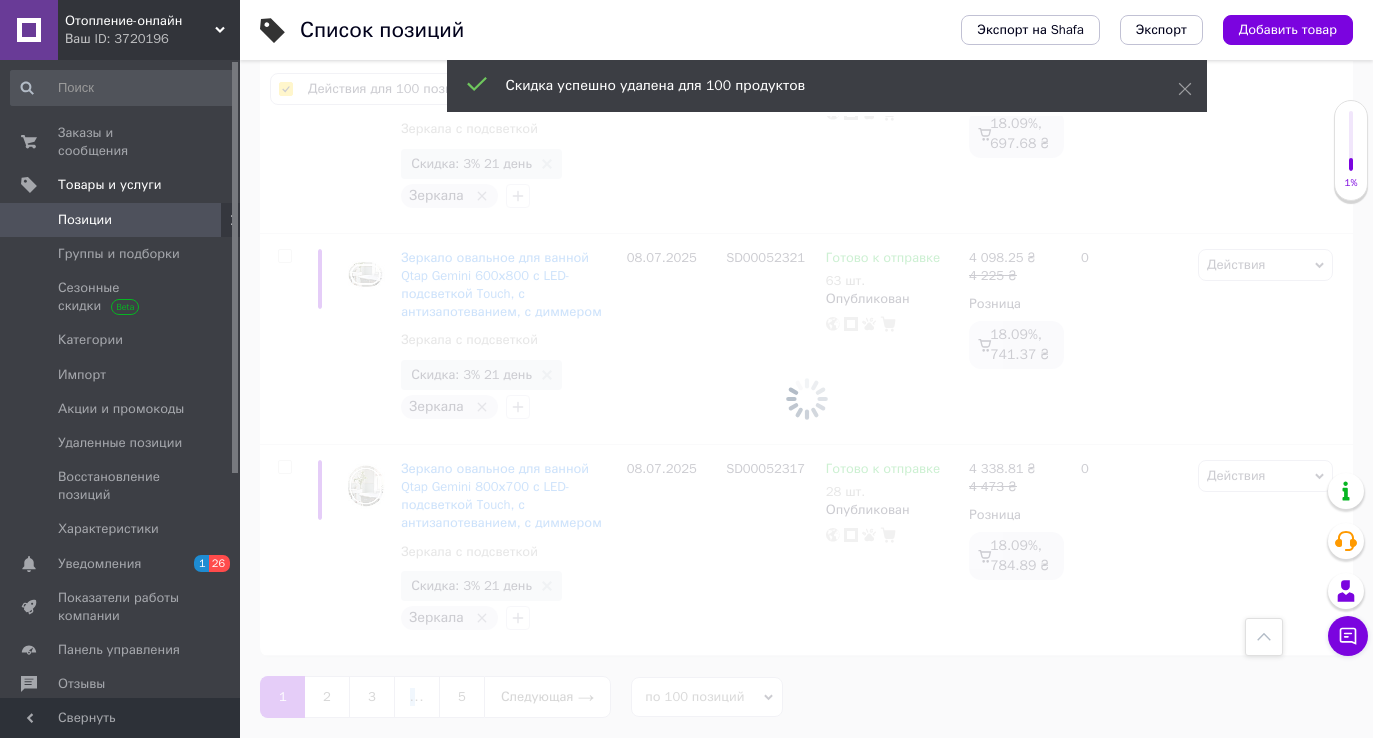 checkbox on "false" 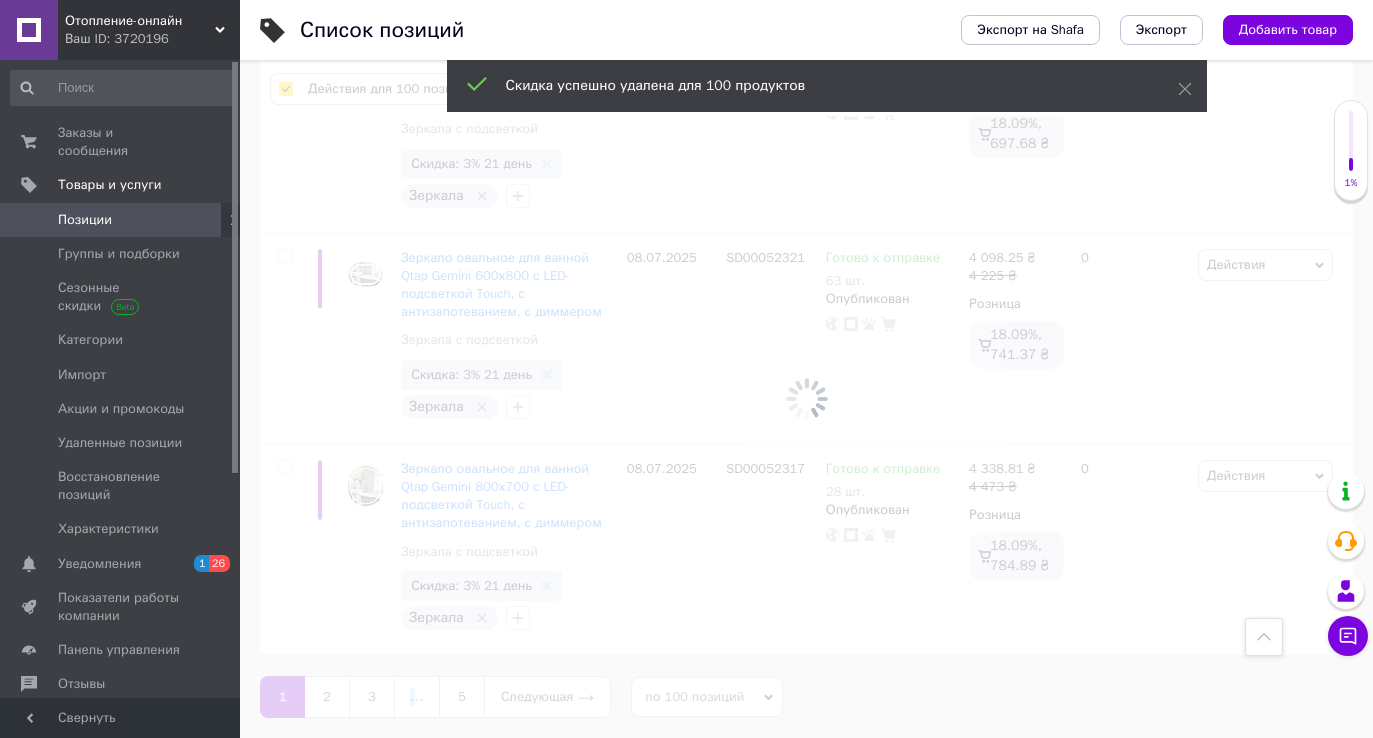 checkbox on "false" 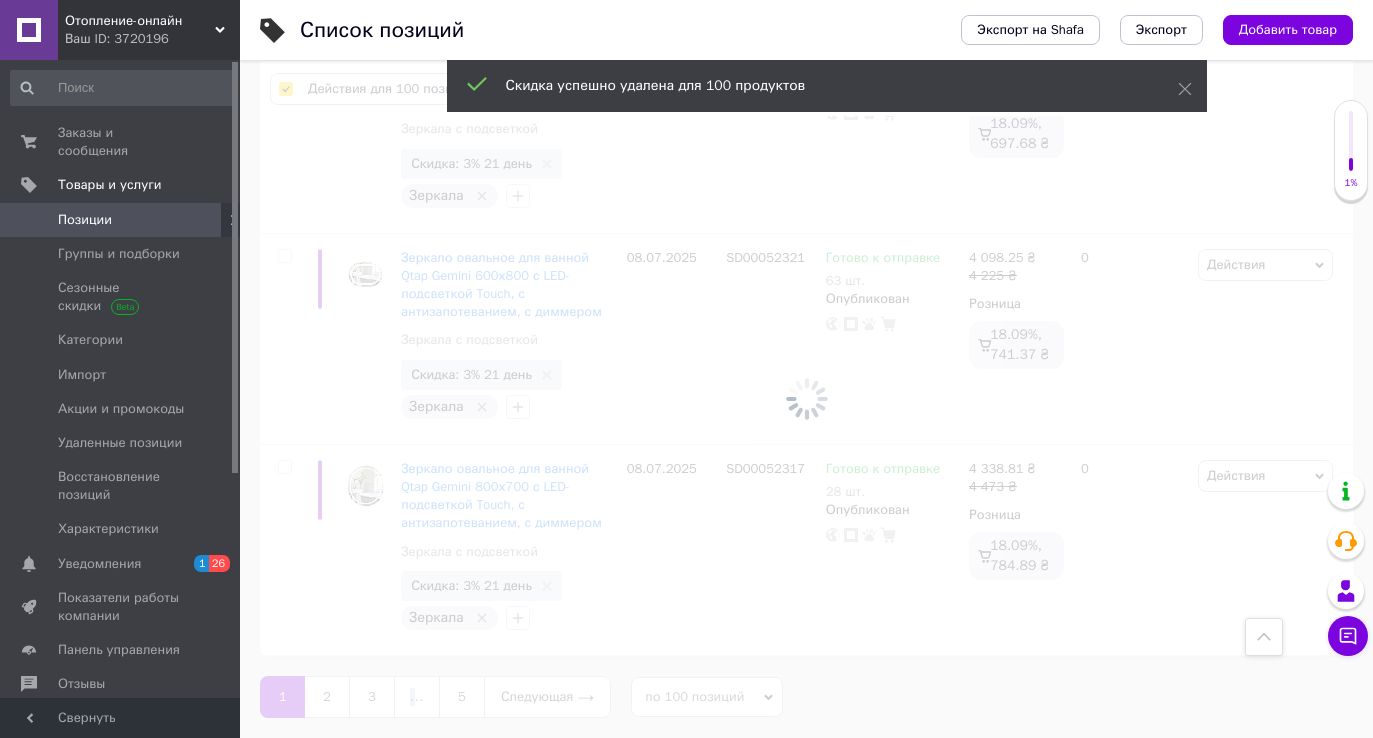 checkbox on "false" 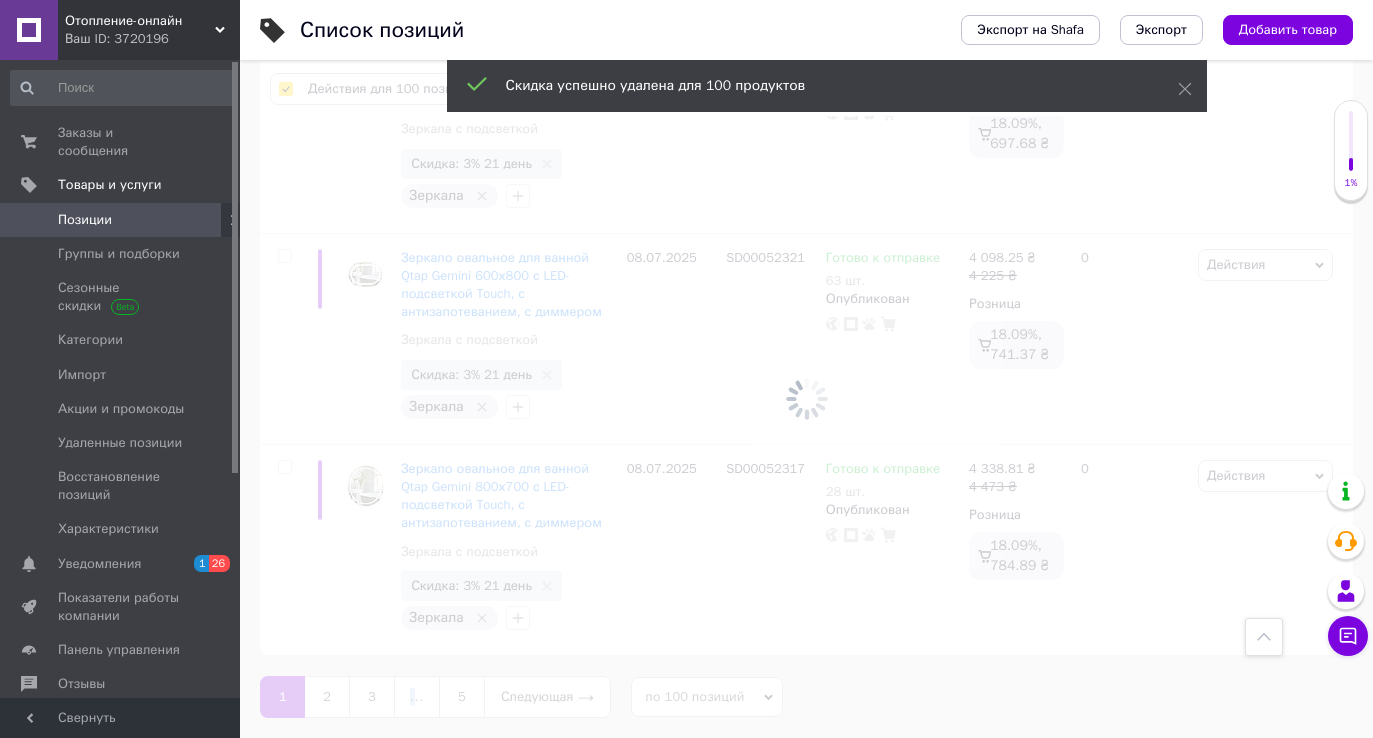 checkbox on "false" 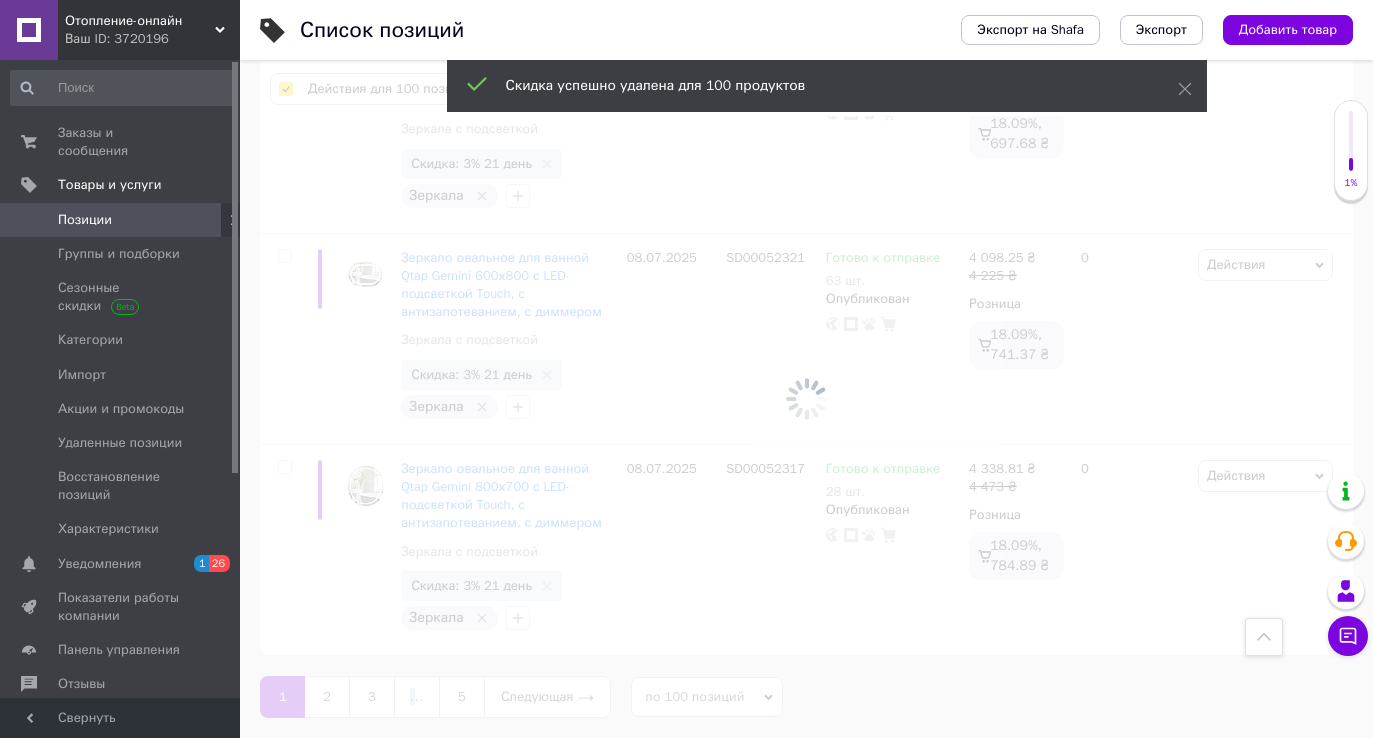 checkbox on "false" 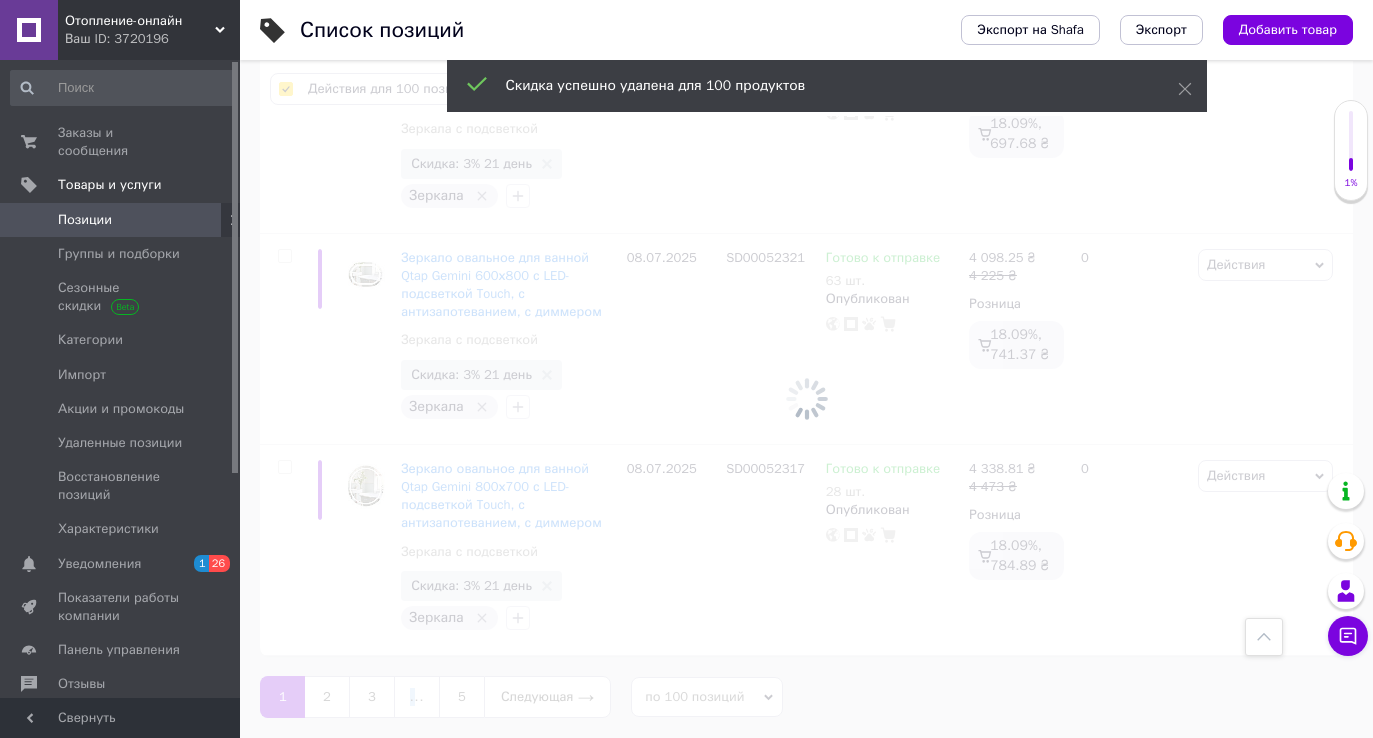 checkbox on "false" 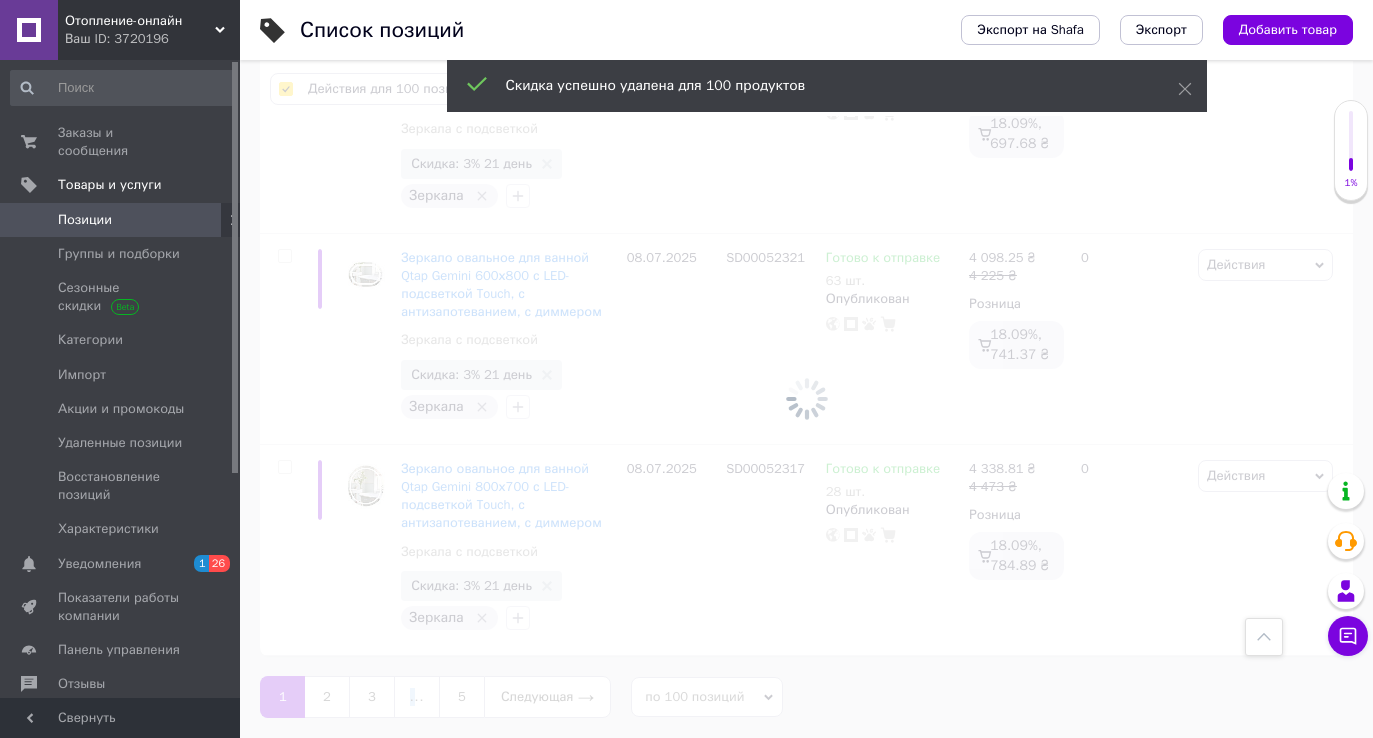 checkbox on "false" 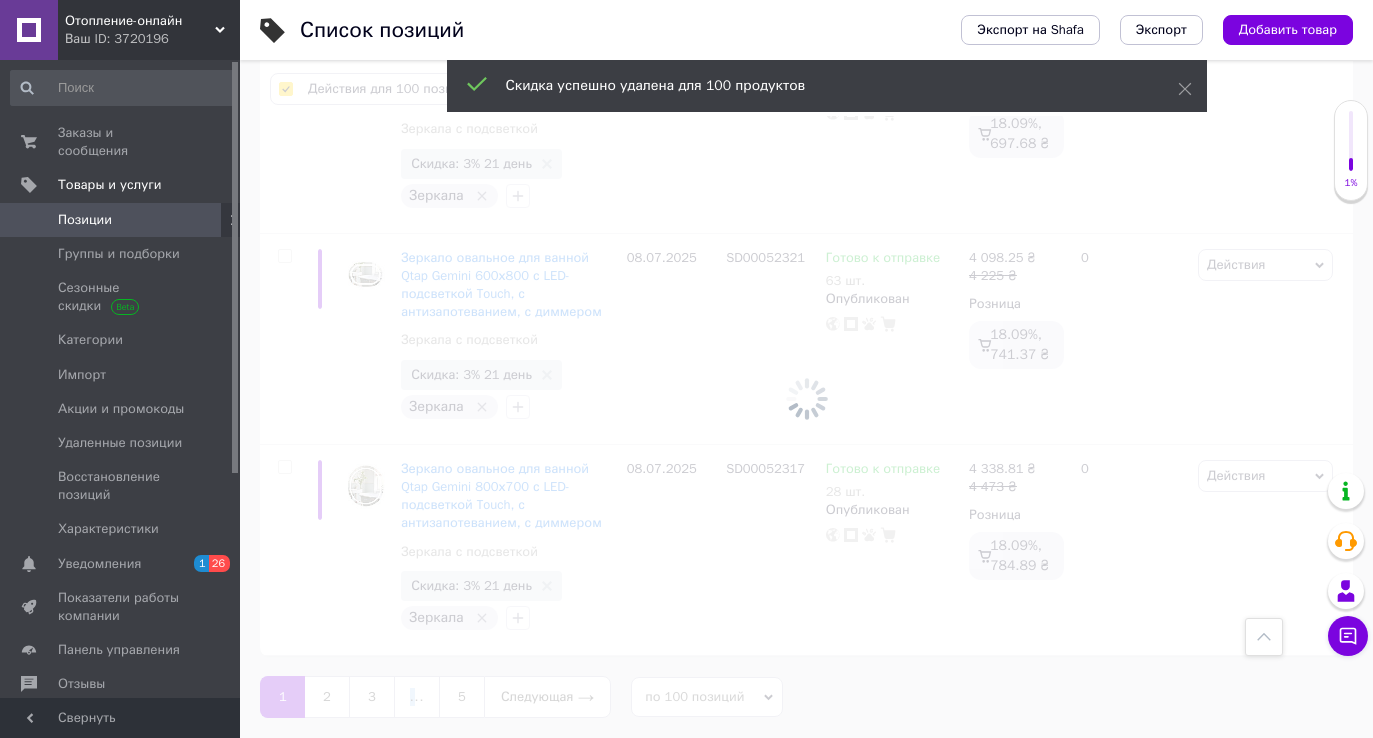 checkbox on "false" 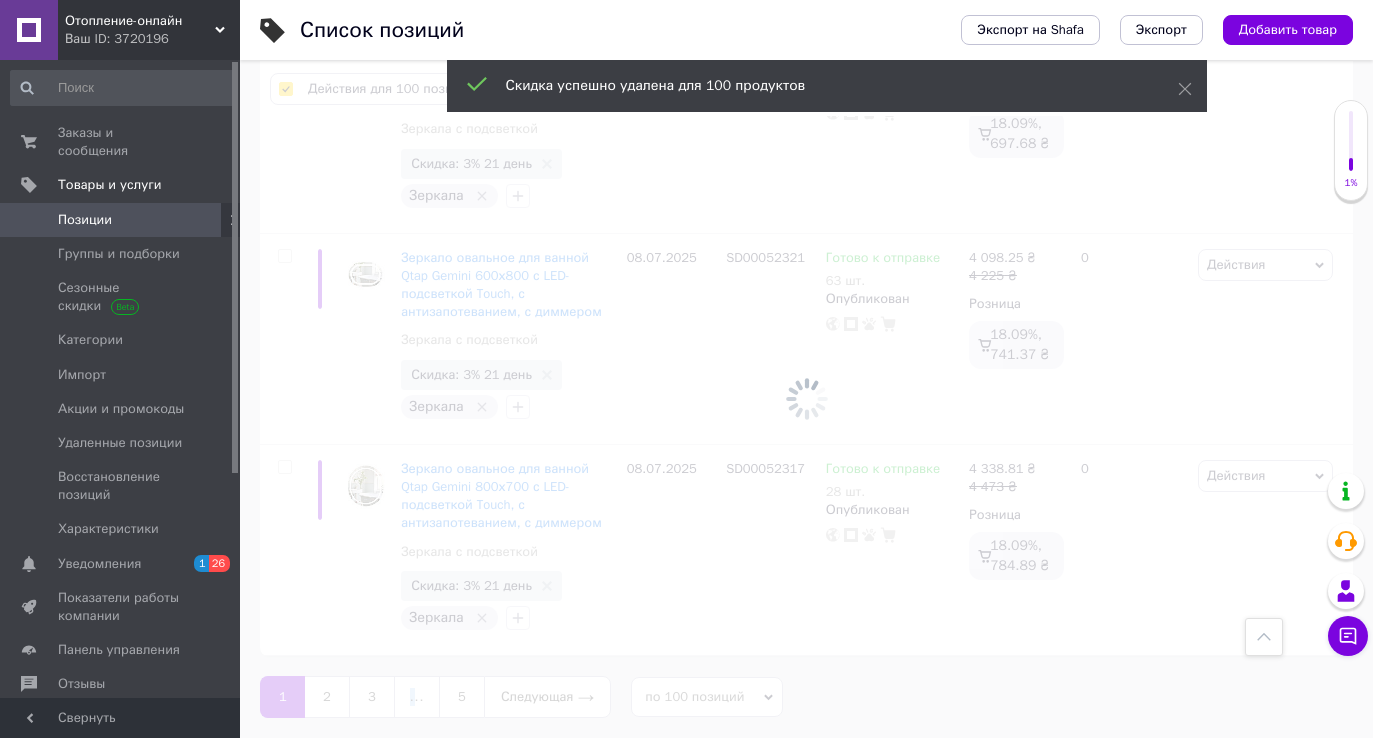 checkbox on "false" 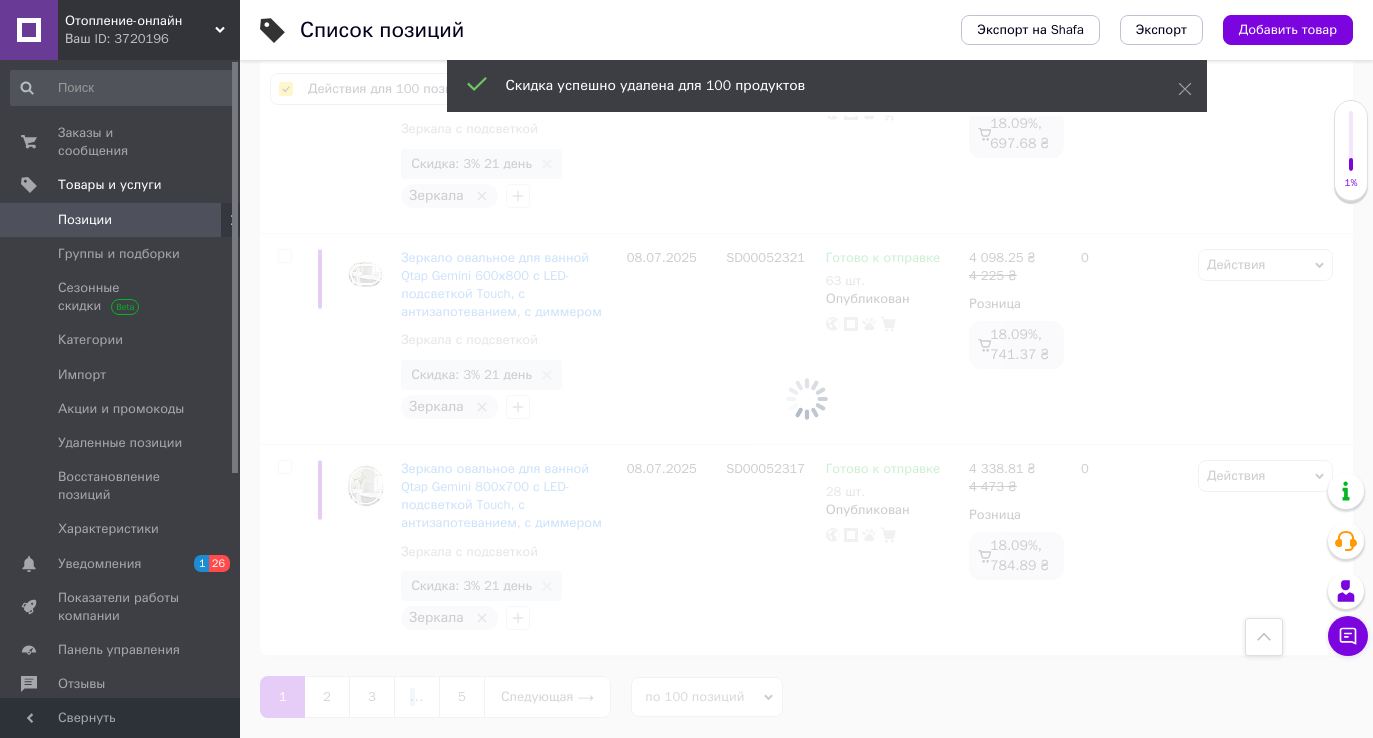 checkbox on "false" 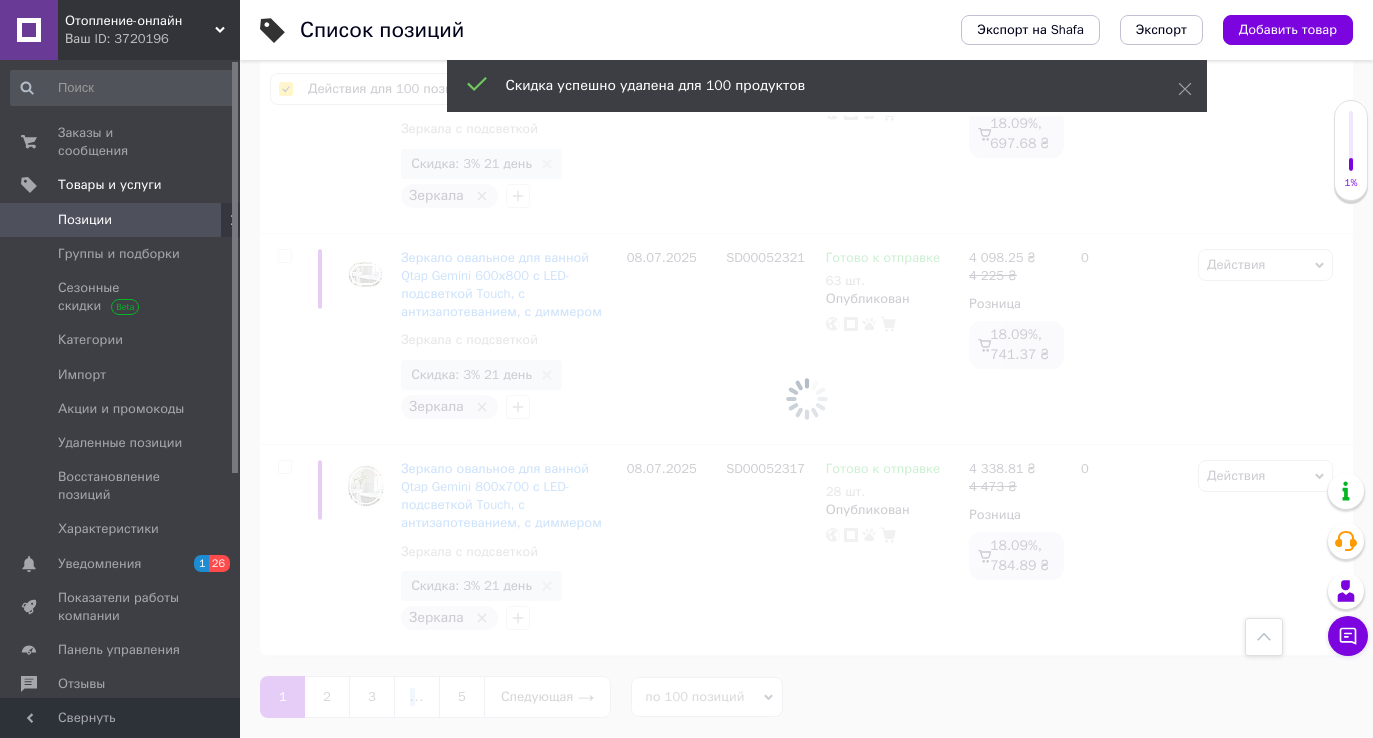 checkbox on "false" 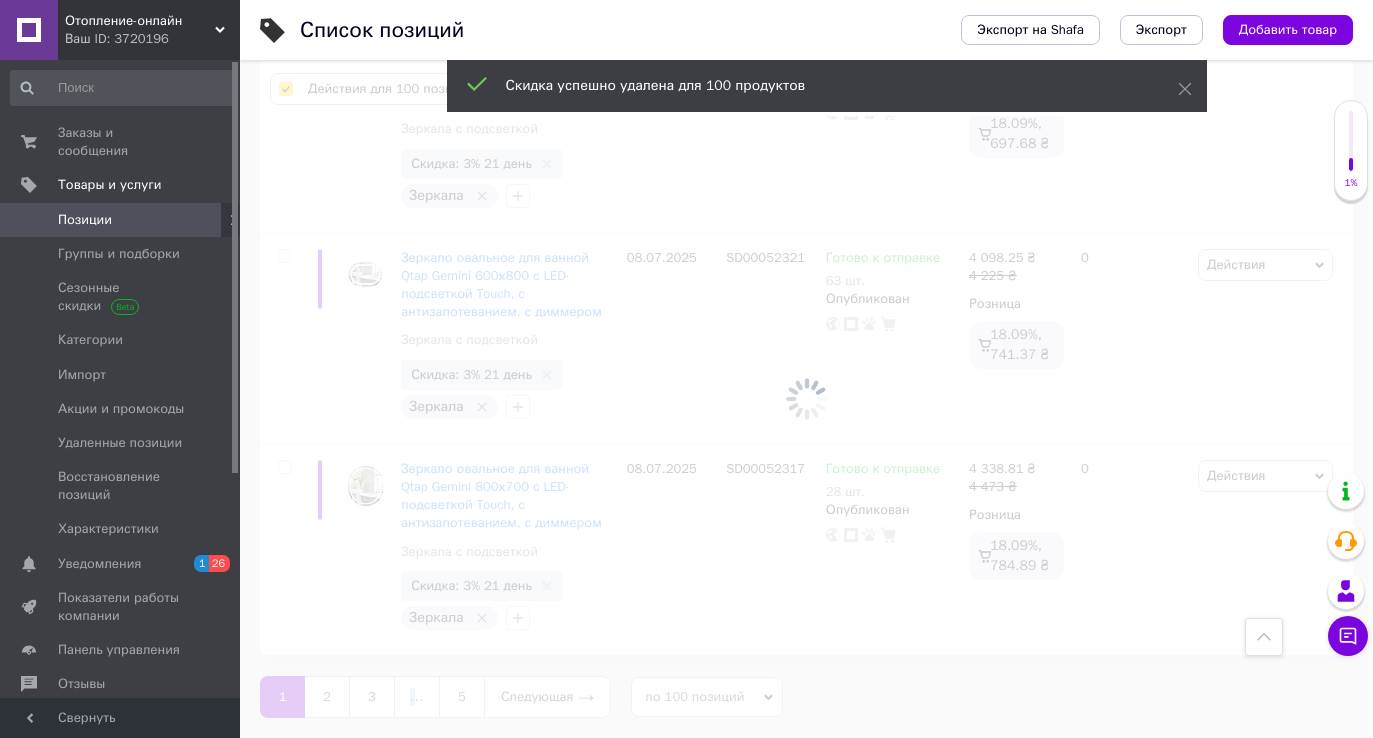 checkbox on "false" 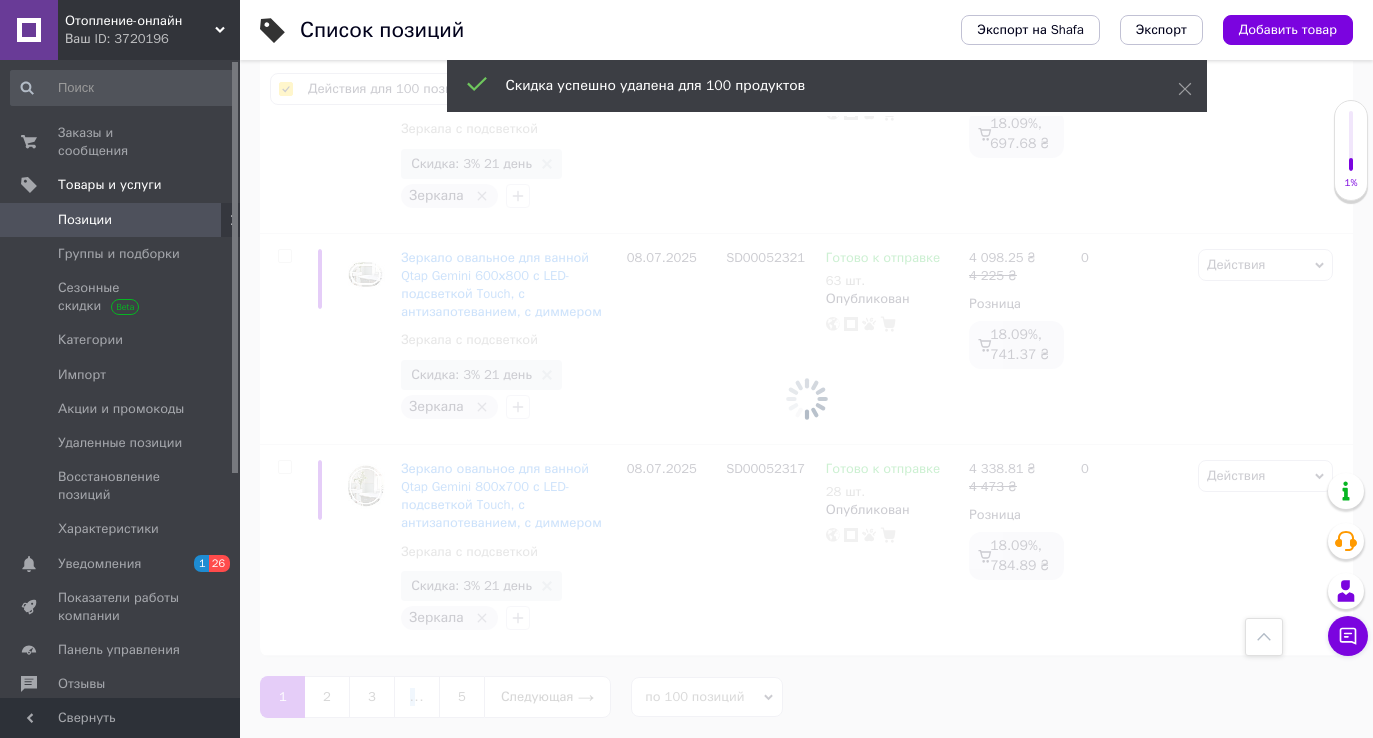 checkbox on "false" 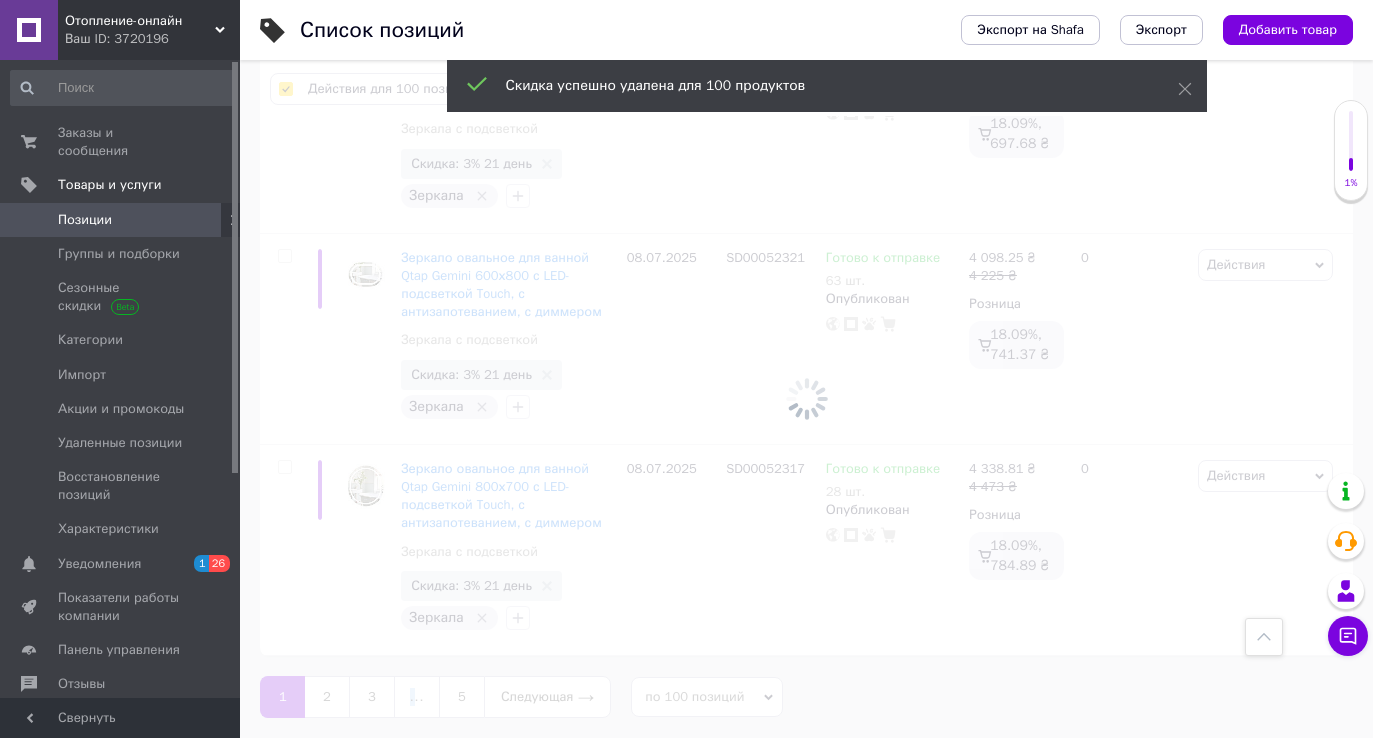 checkbox on "false" 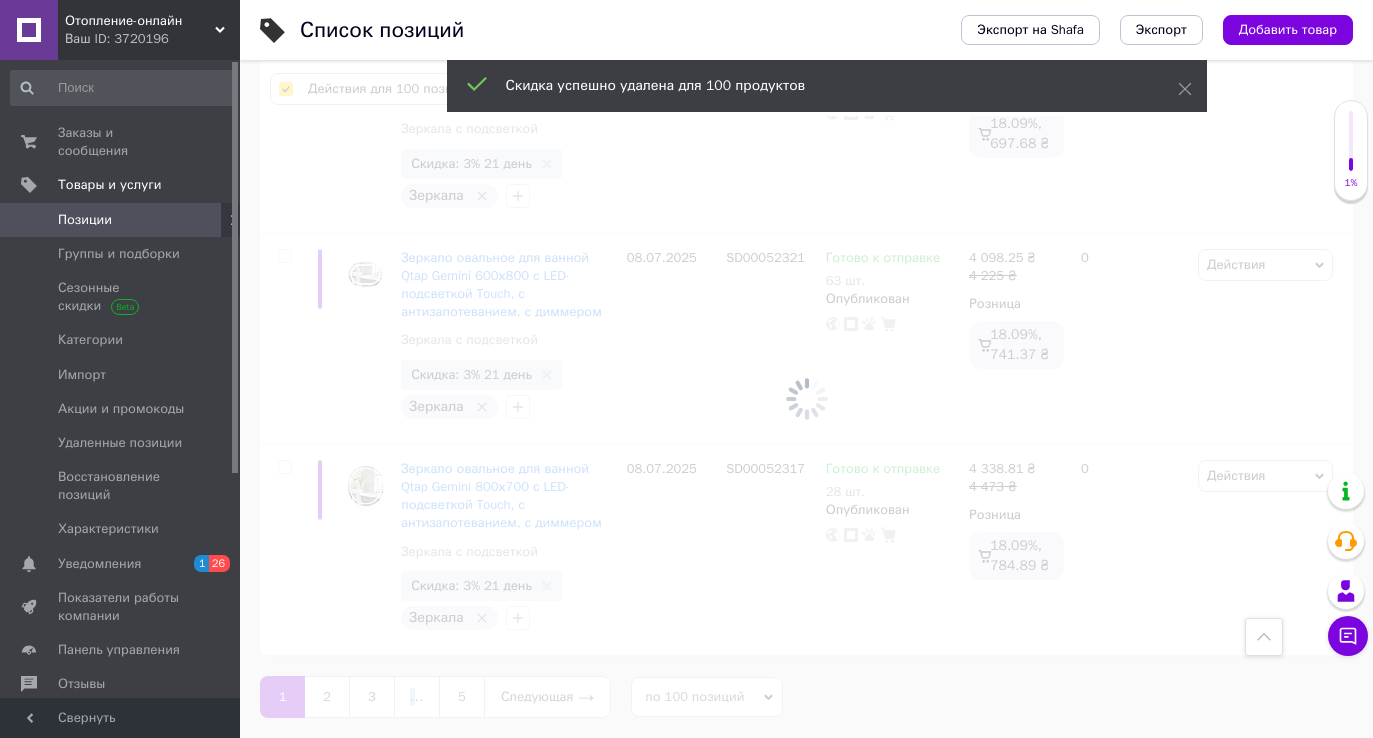 checkbox on "false" 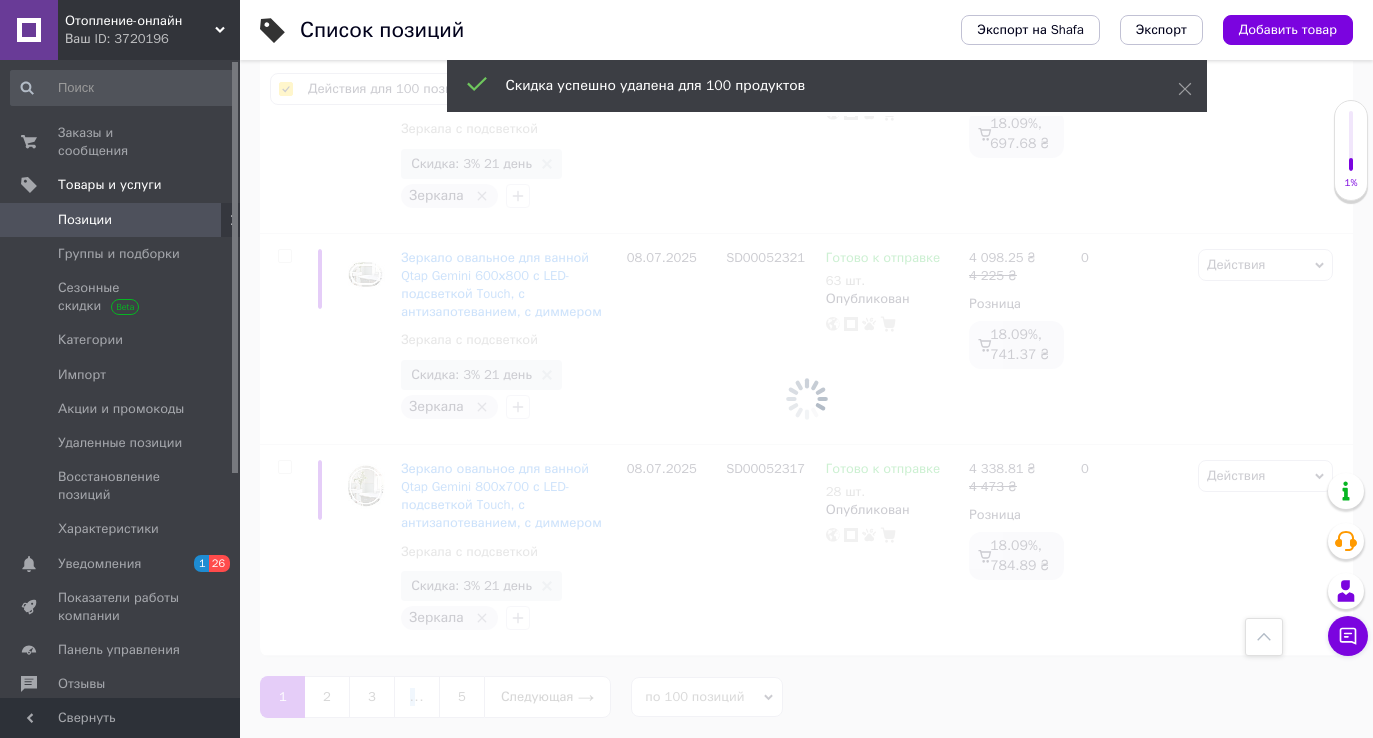 checkbox on "false" 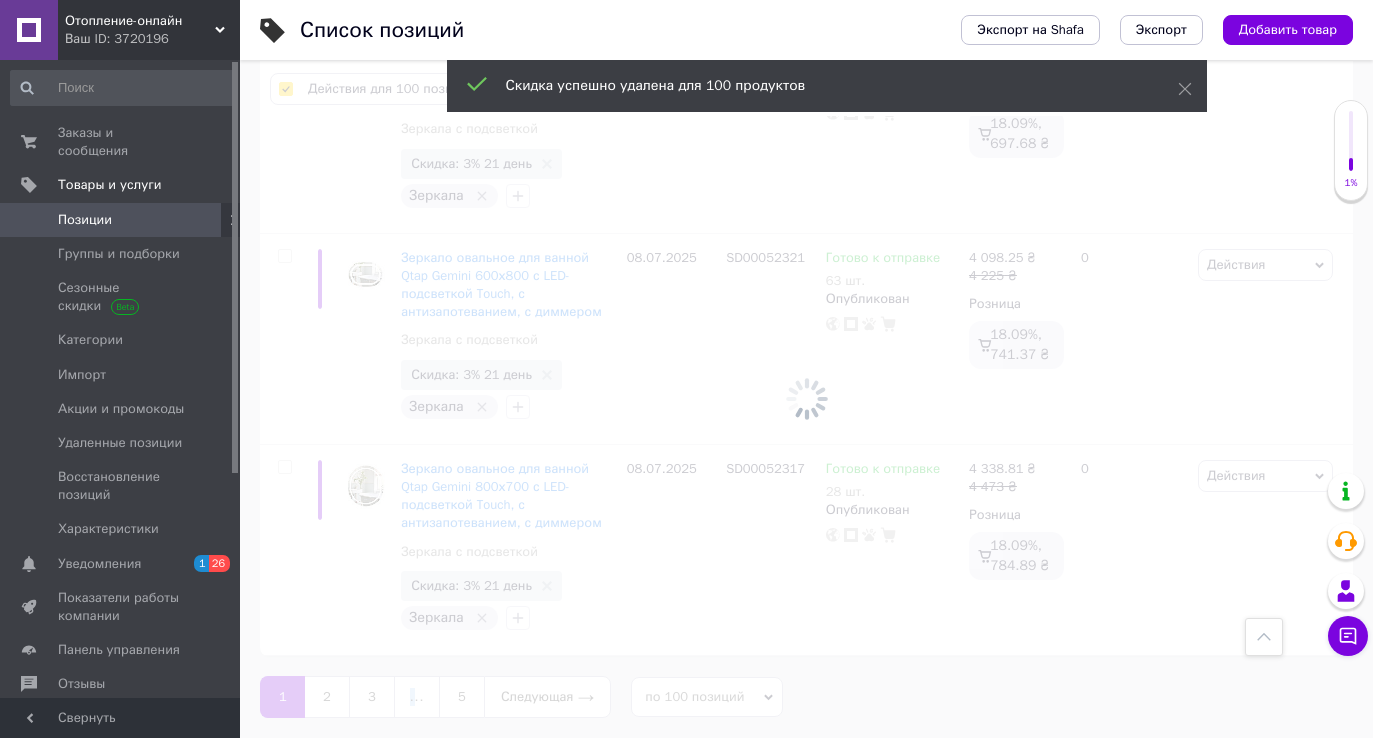 checkbox on "false" 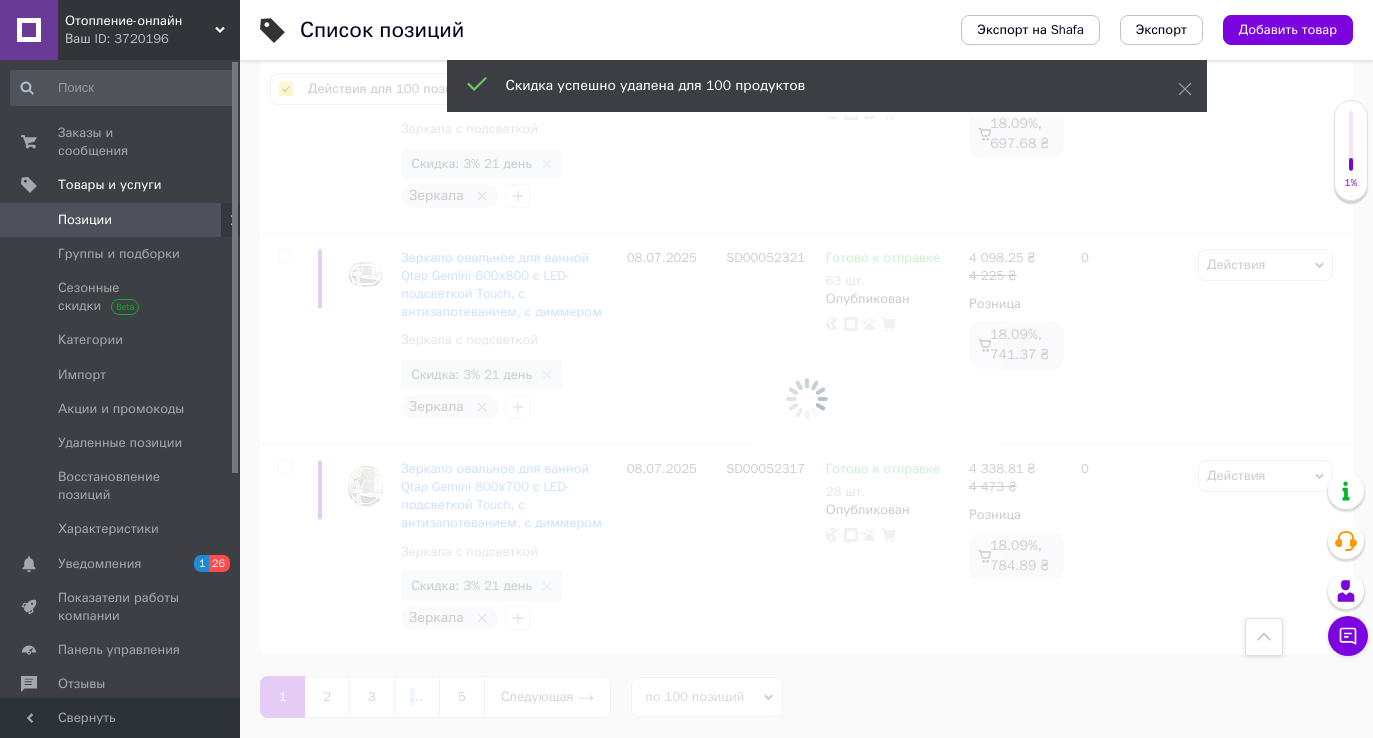 checkbox on "false" 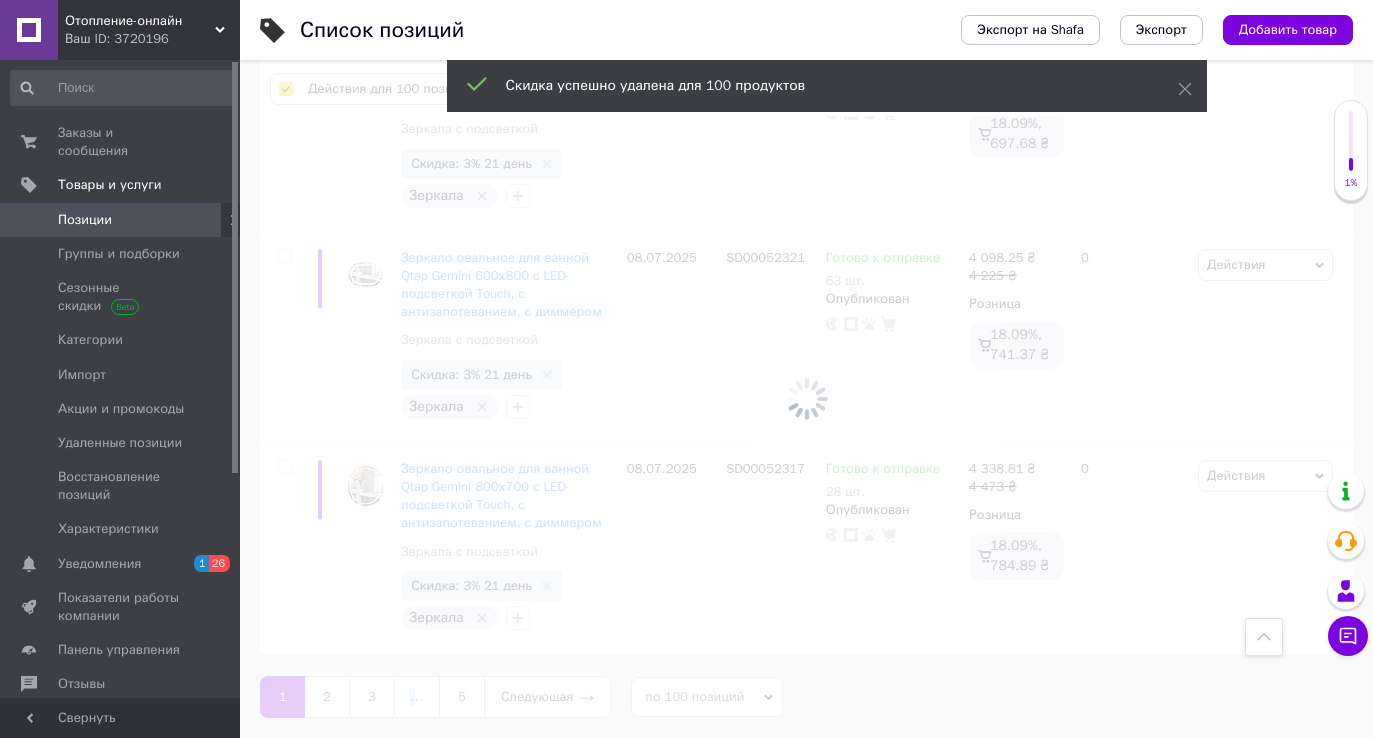 checkbox on "false" 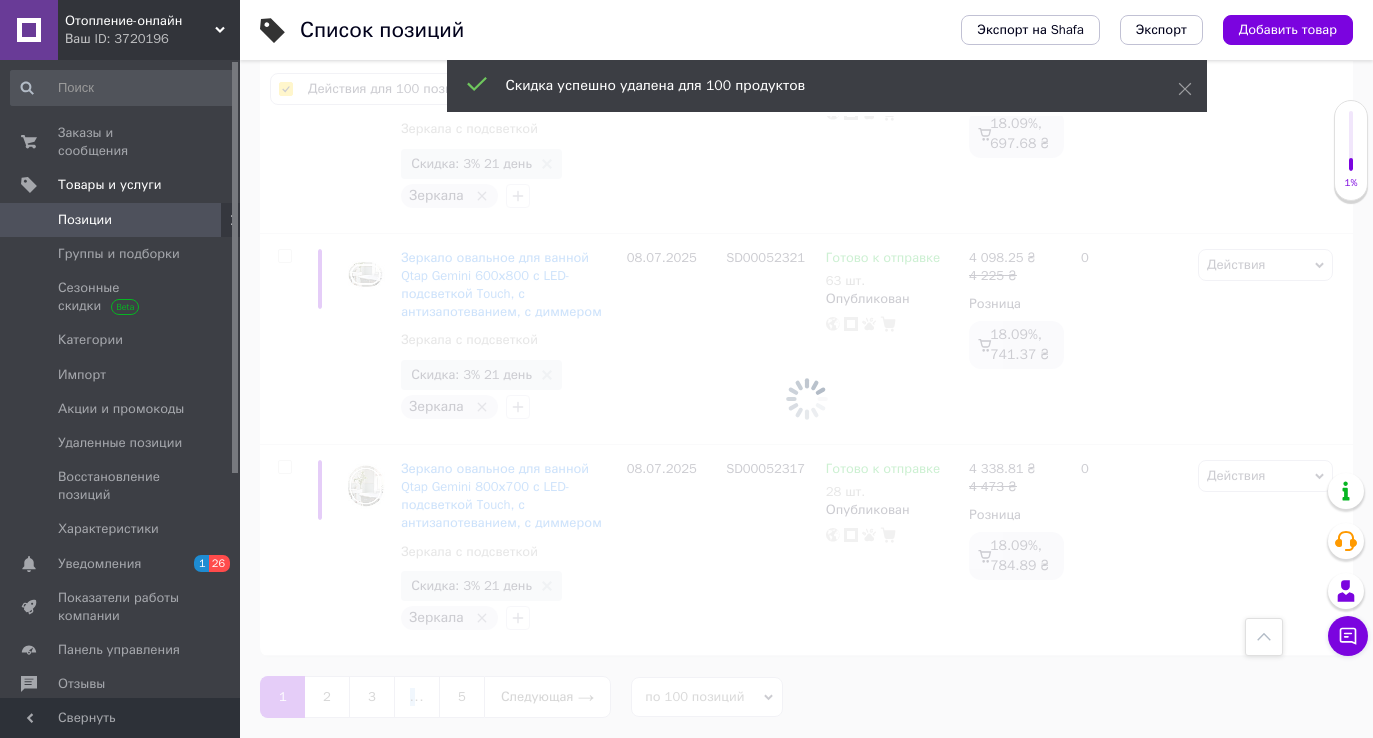 checkbox on "false" 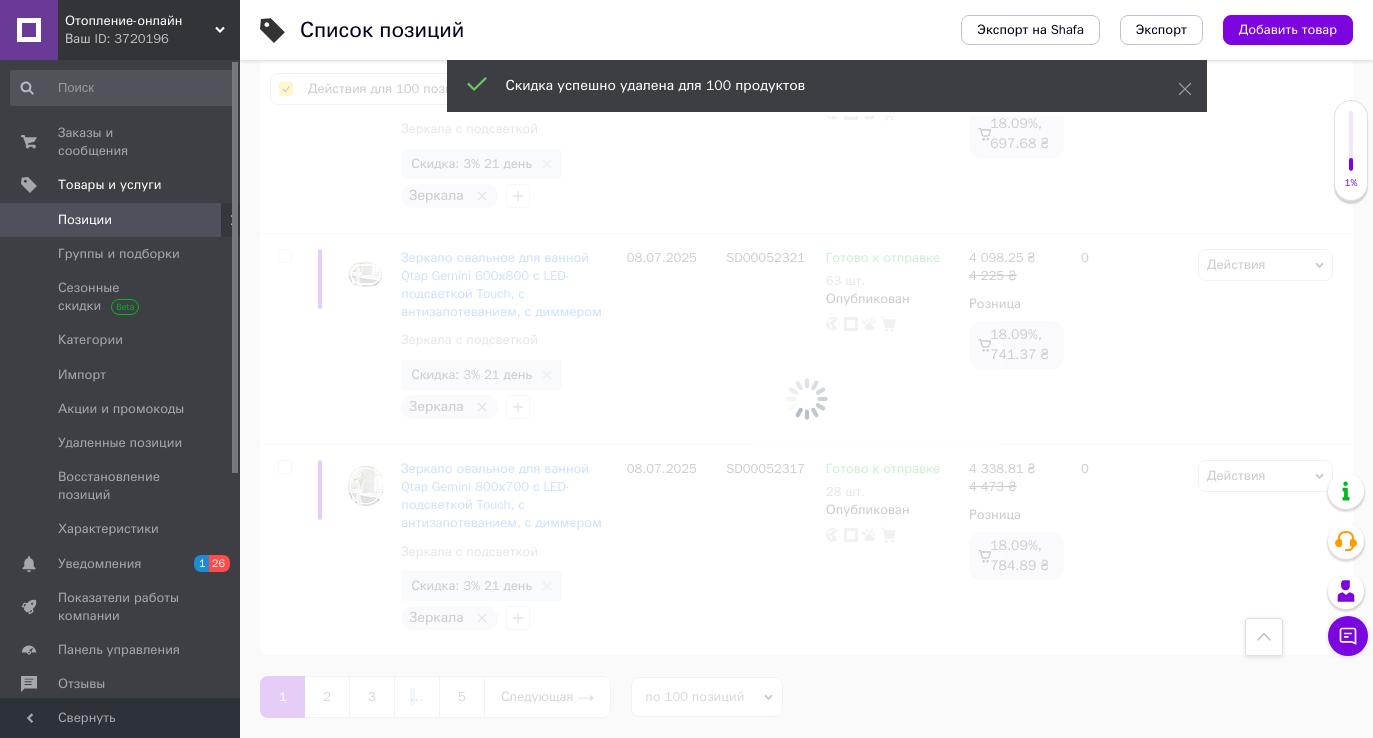 checkbox on "false" 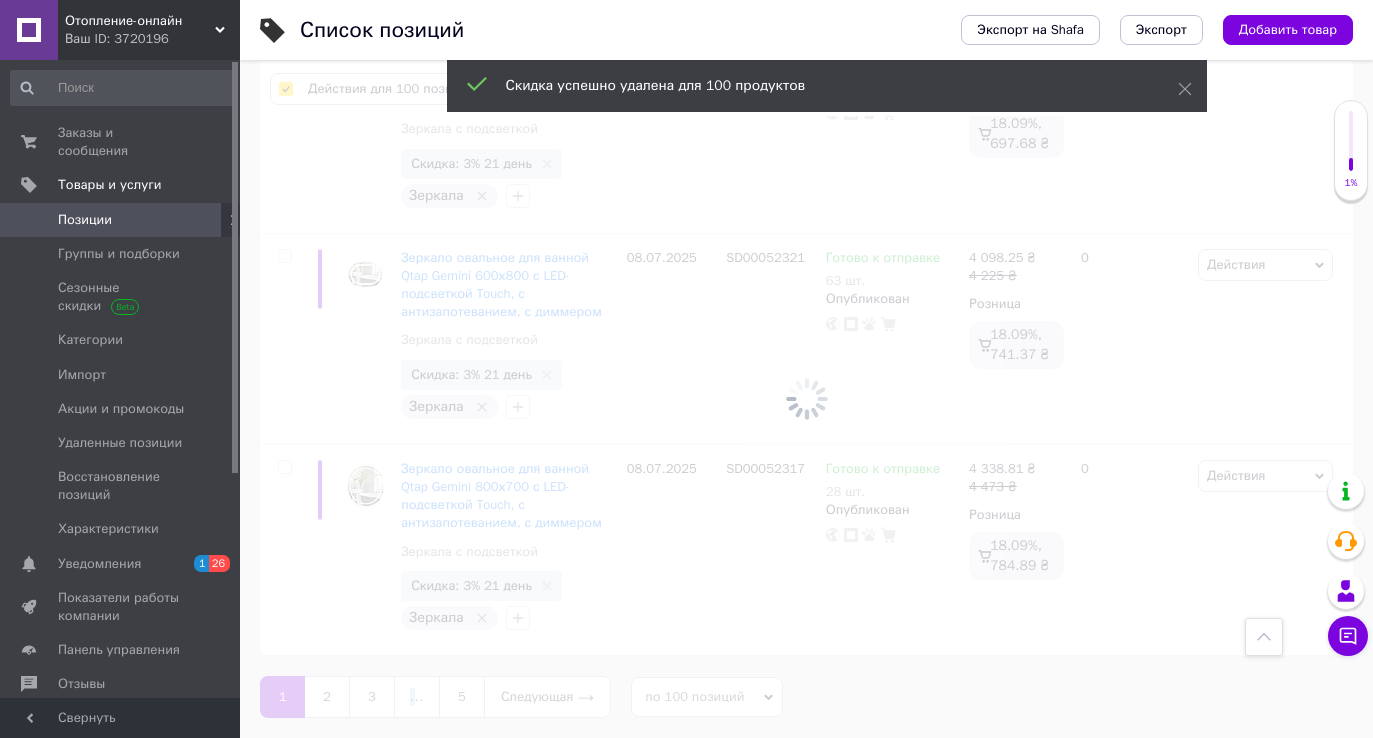 checkbox on "false" 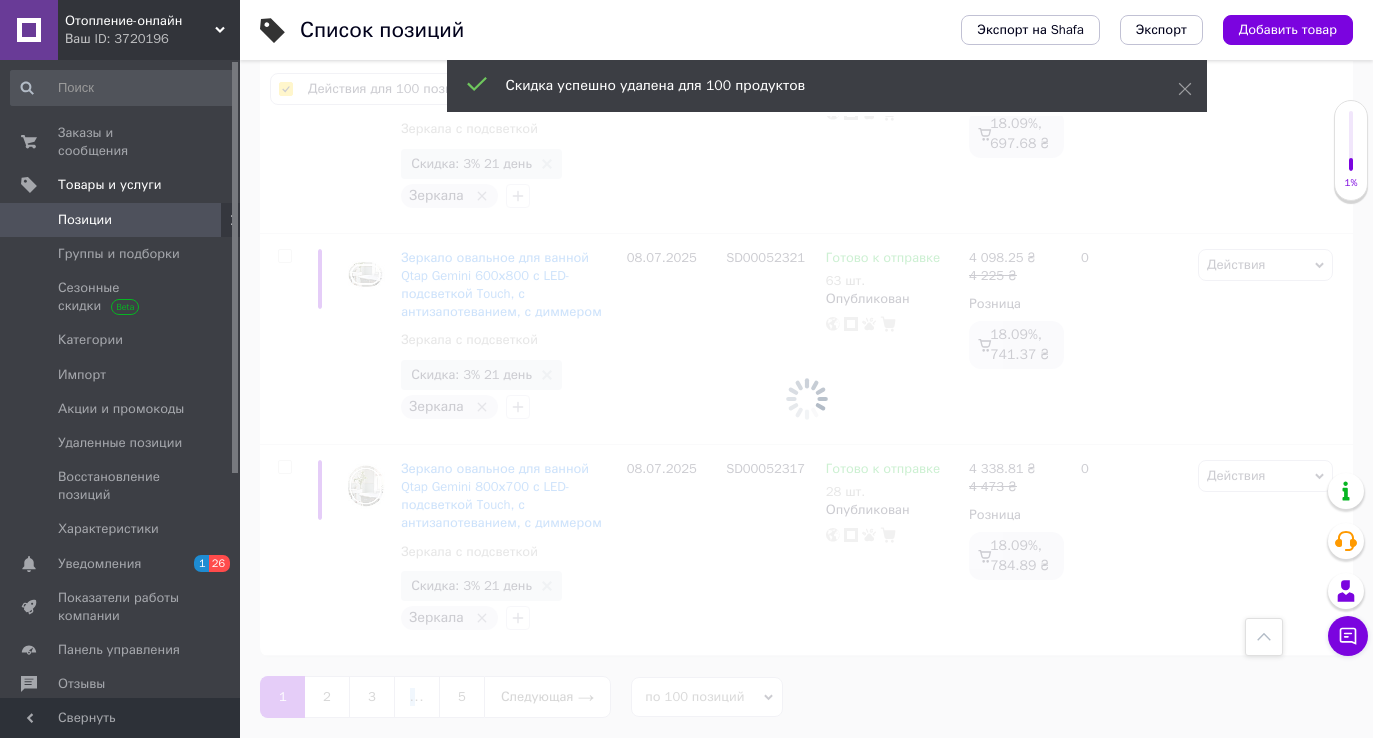 checkbox on "false" 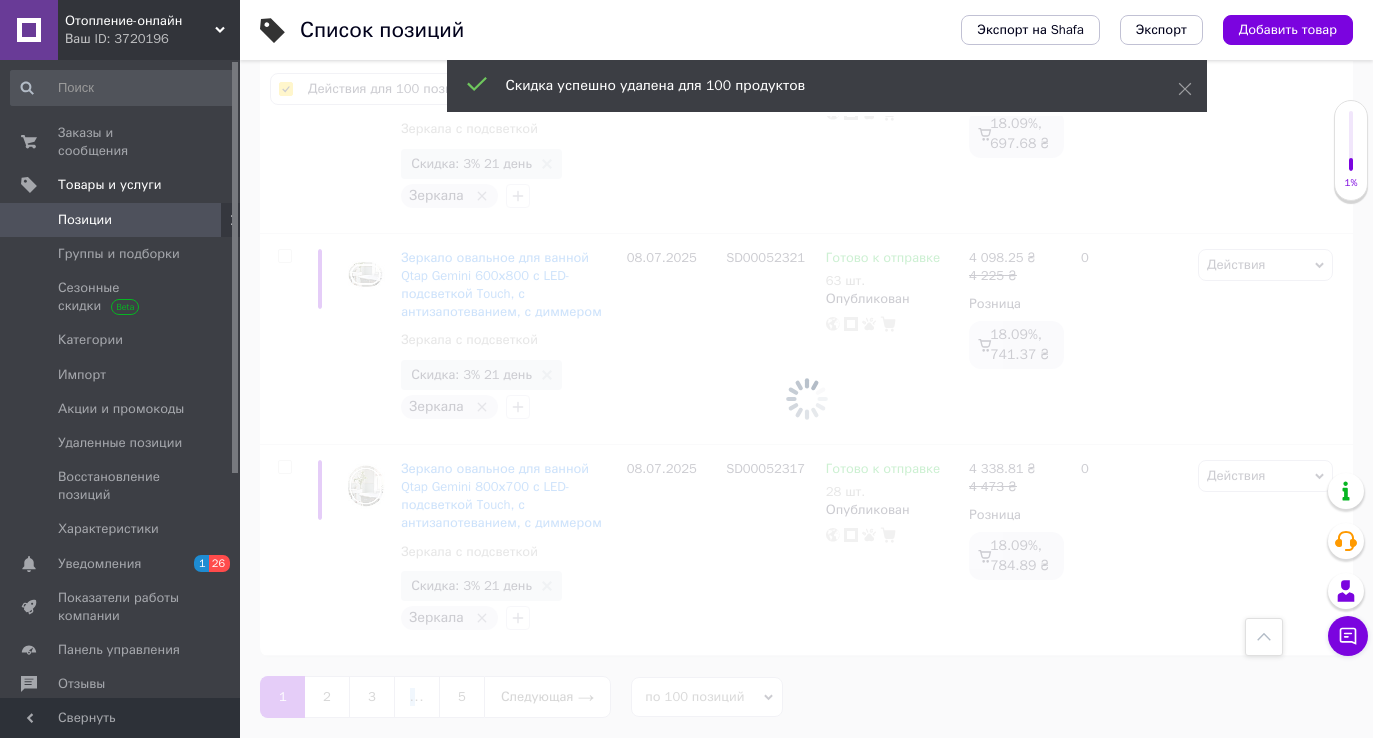checkbox on "false" 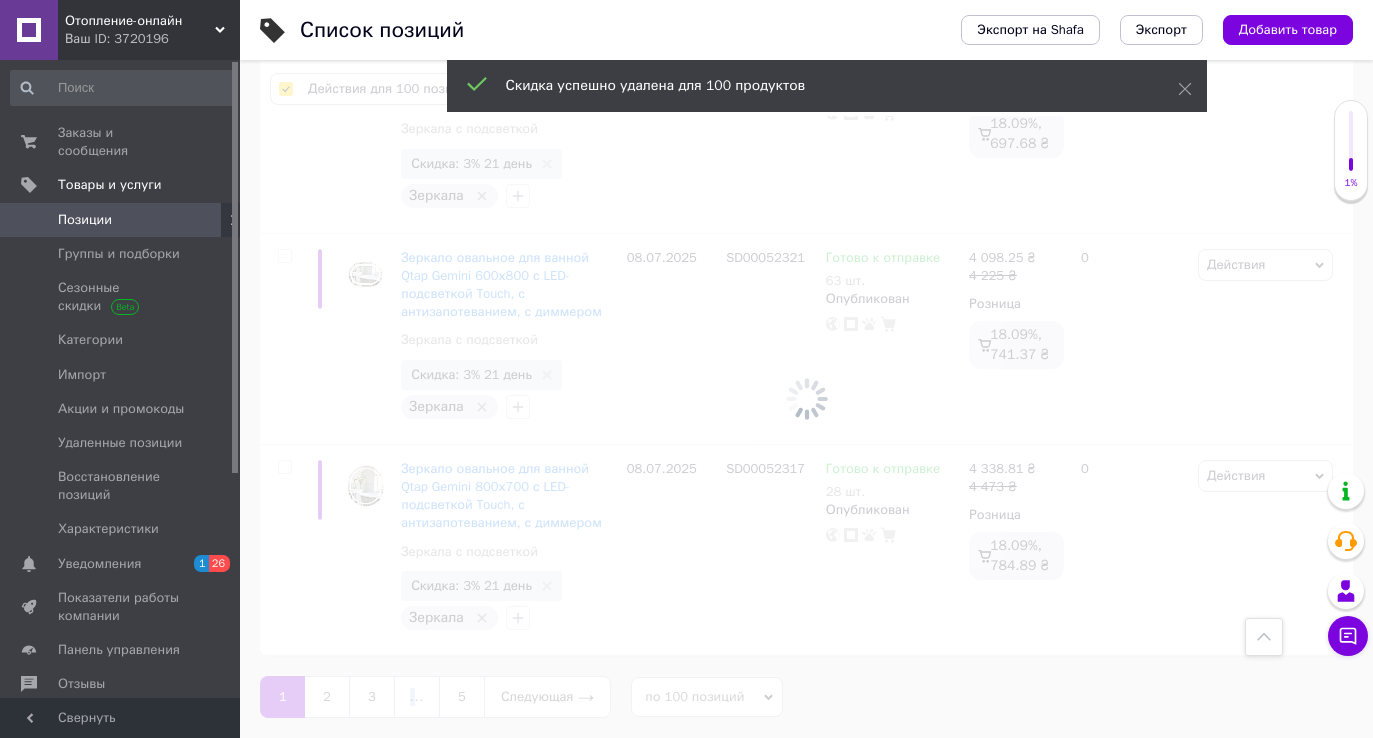 checkbox on "false" 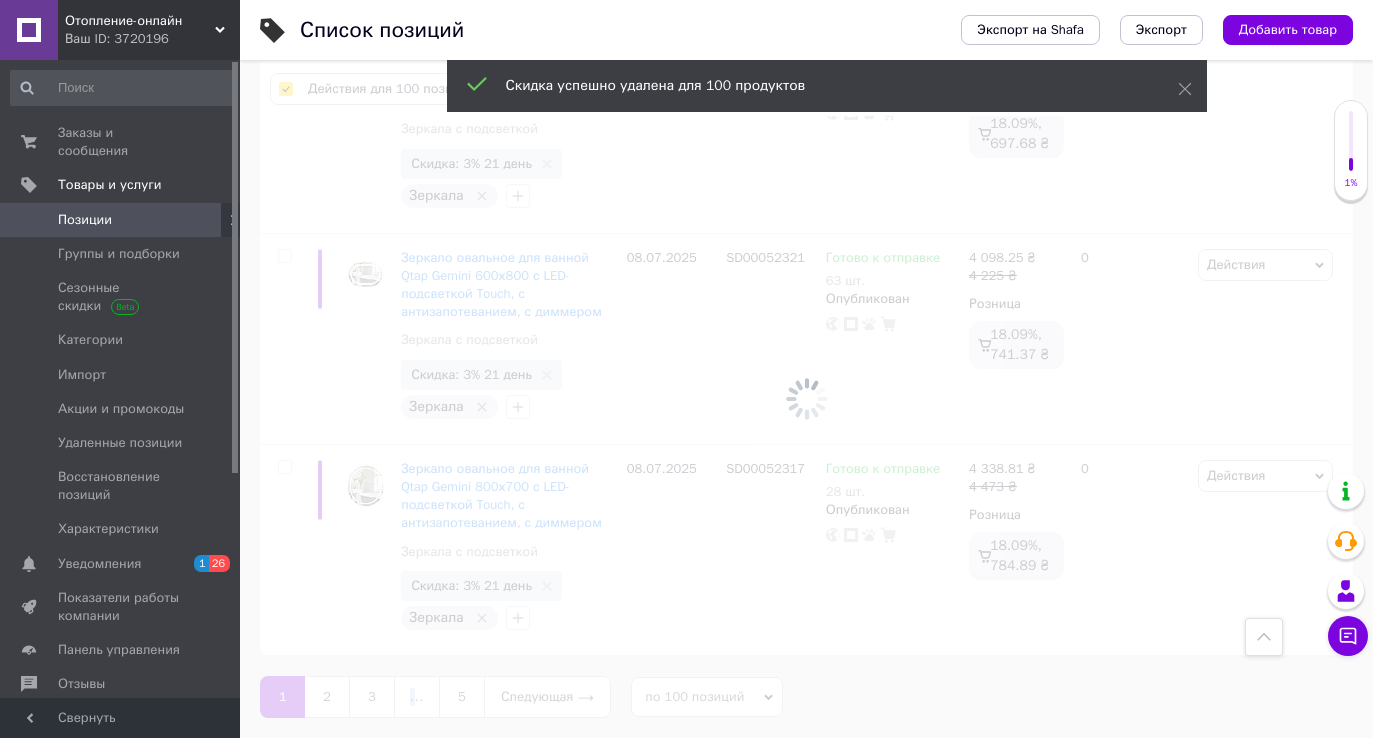 checkbox on "false" 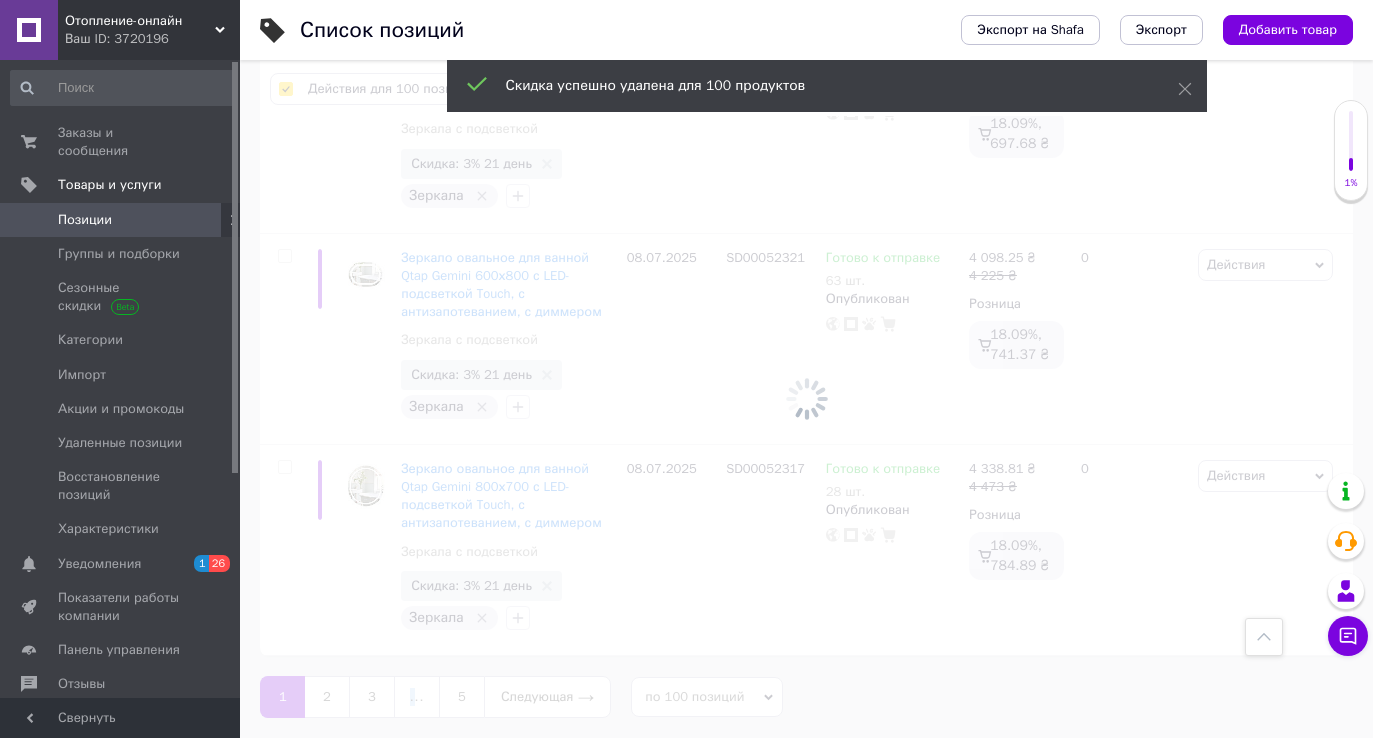 checkbox on "false" 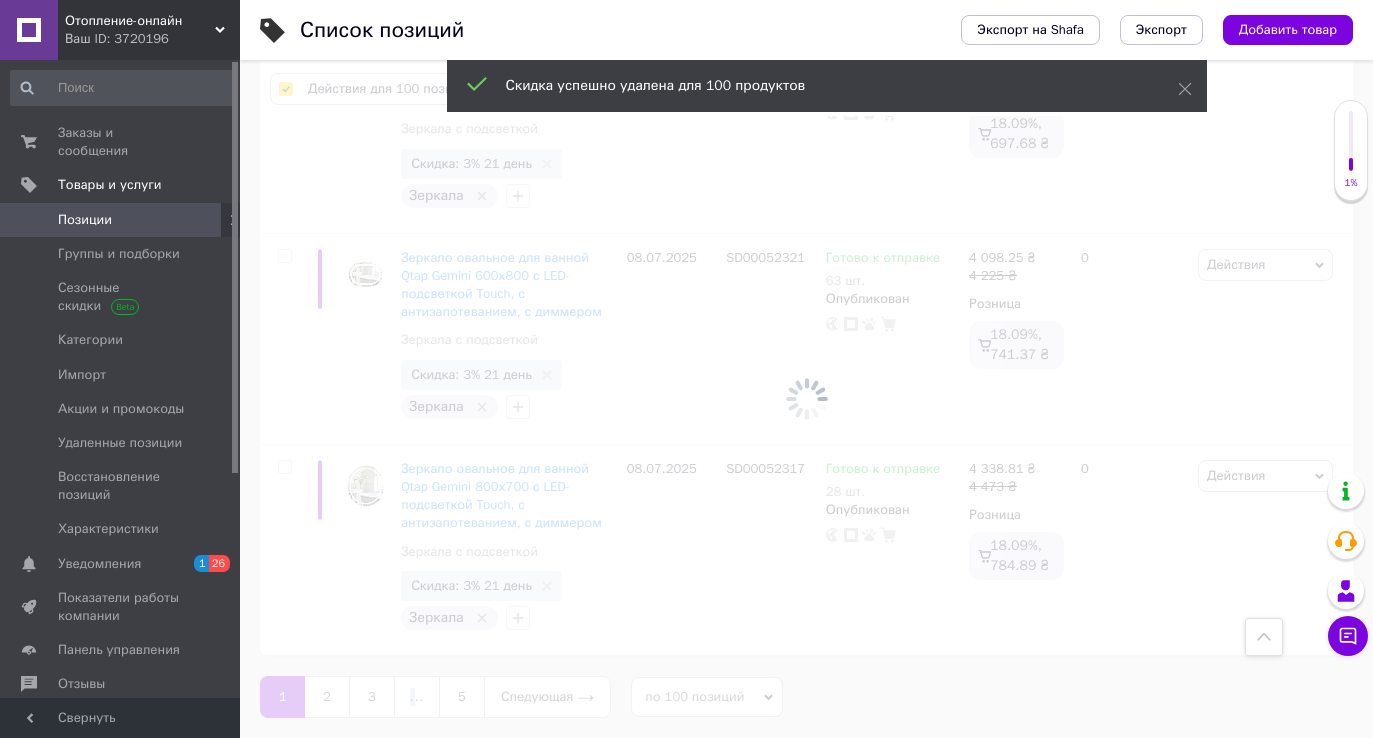 checkbox on "false" 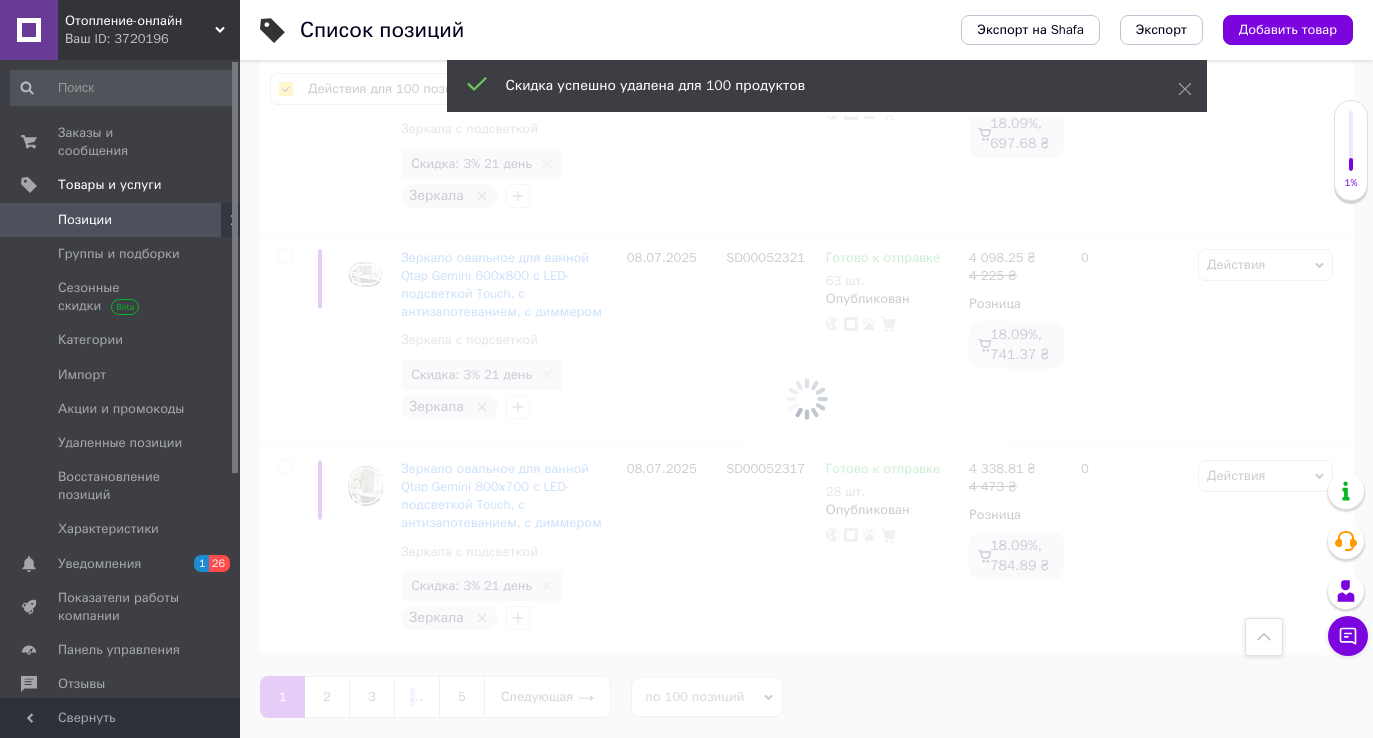 checkbox on "false" 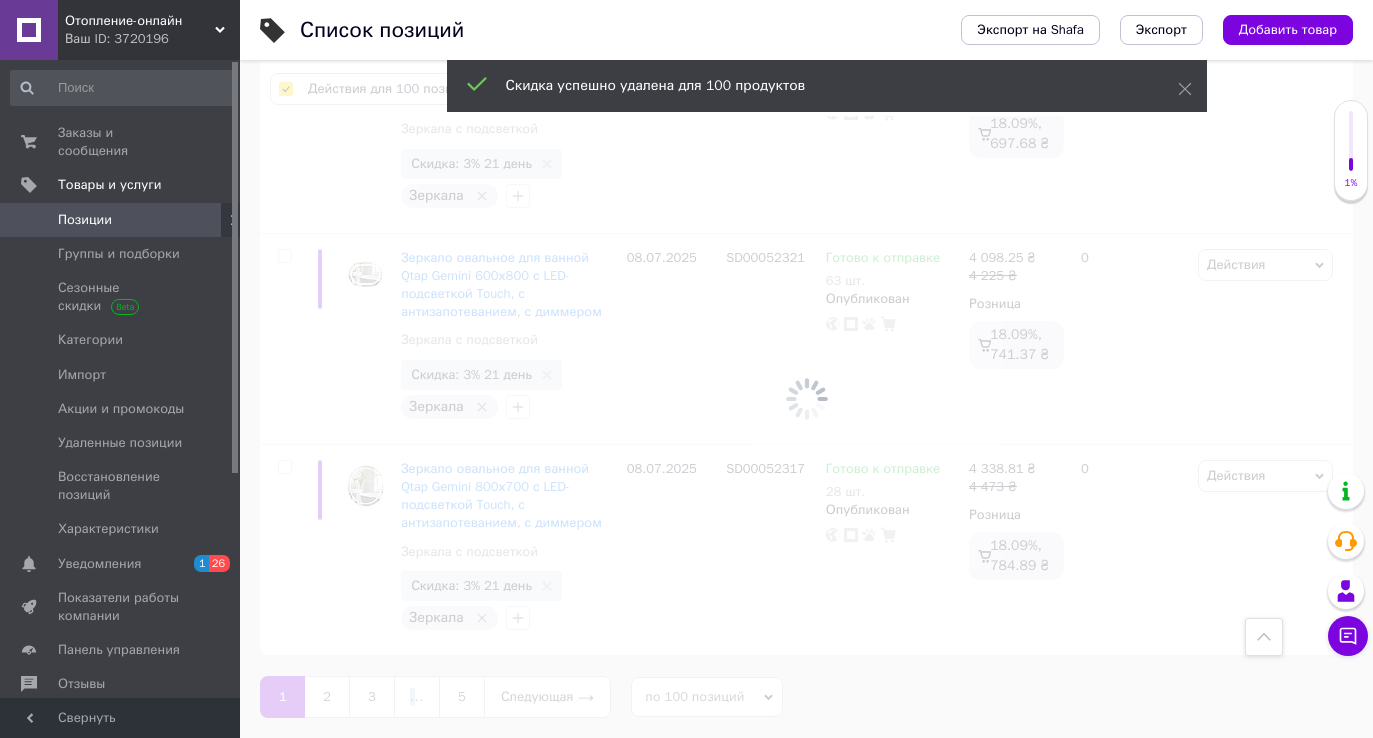 checkbox on "false" 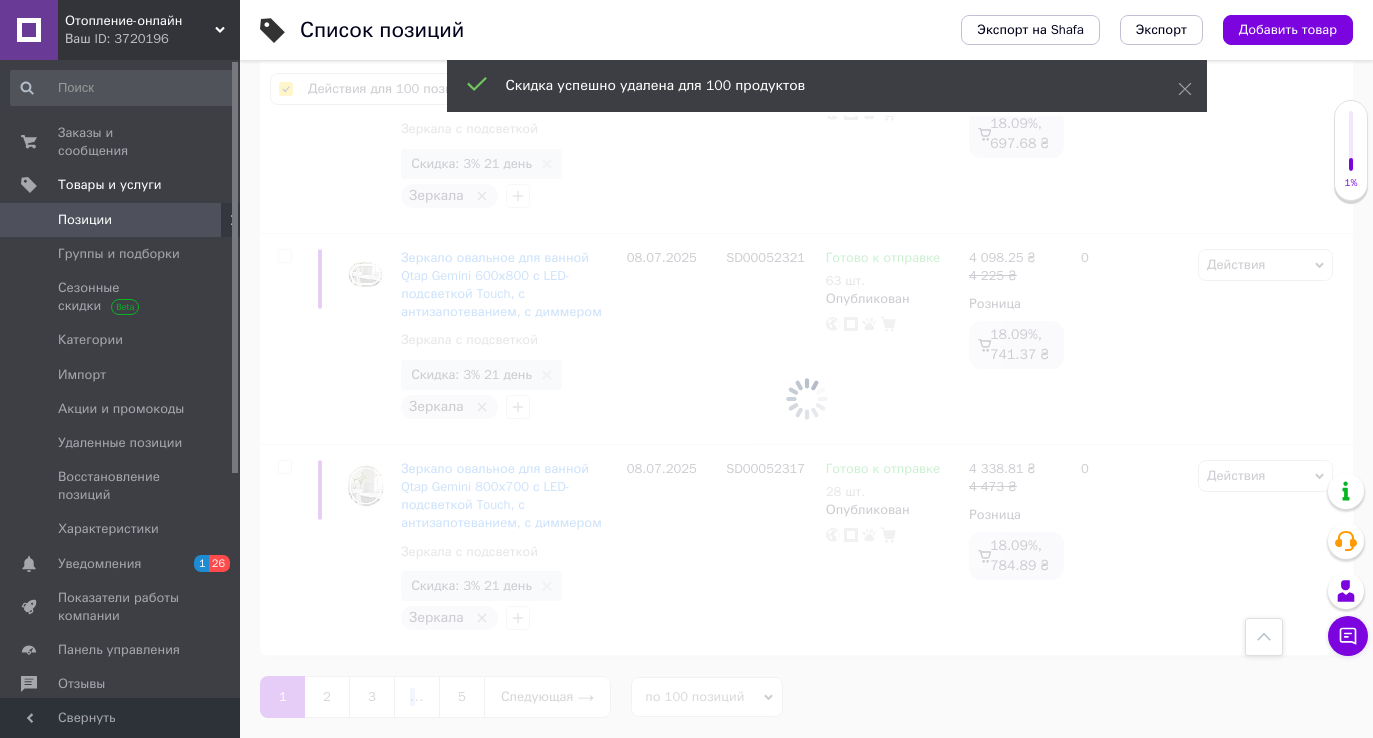 checkbox on "false" 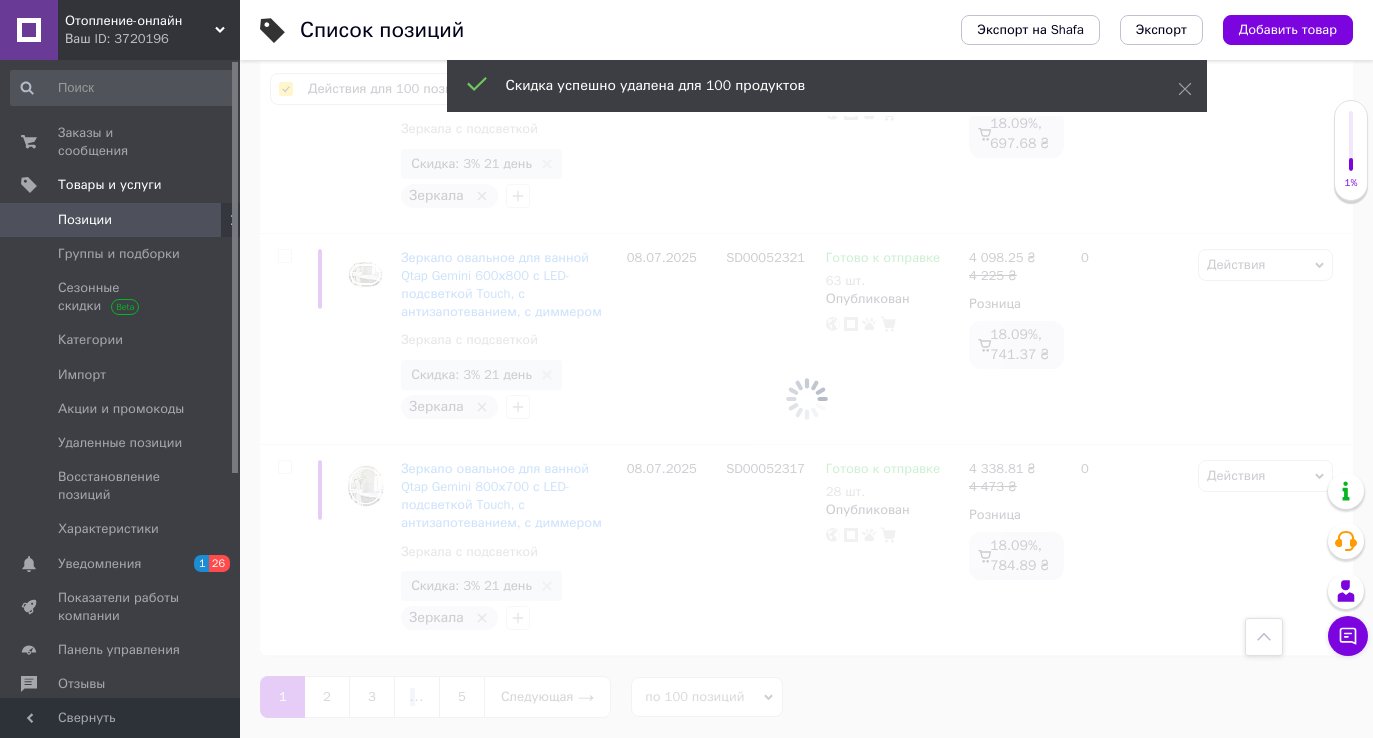 checkbox on "false" 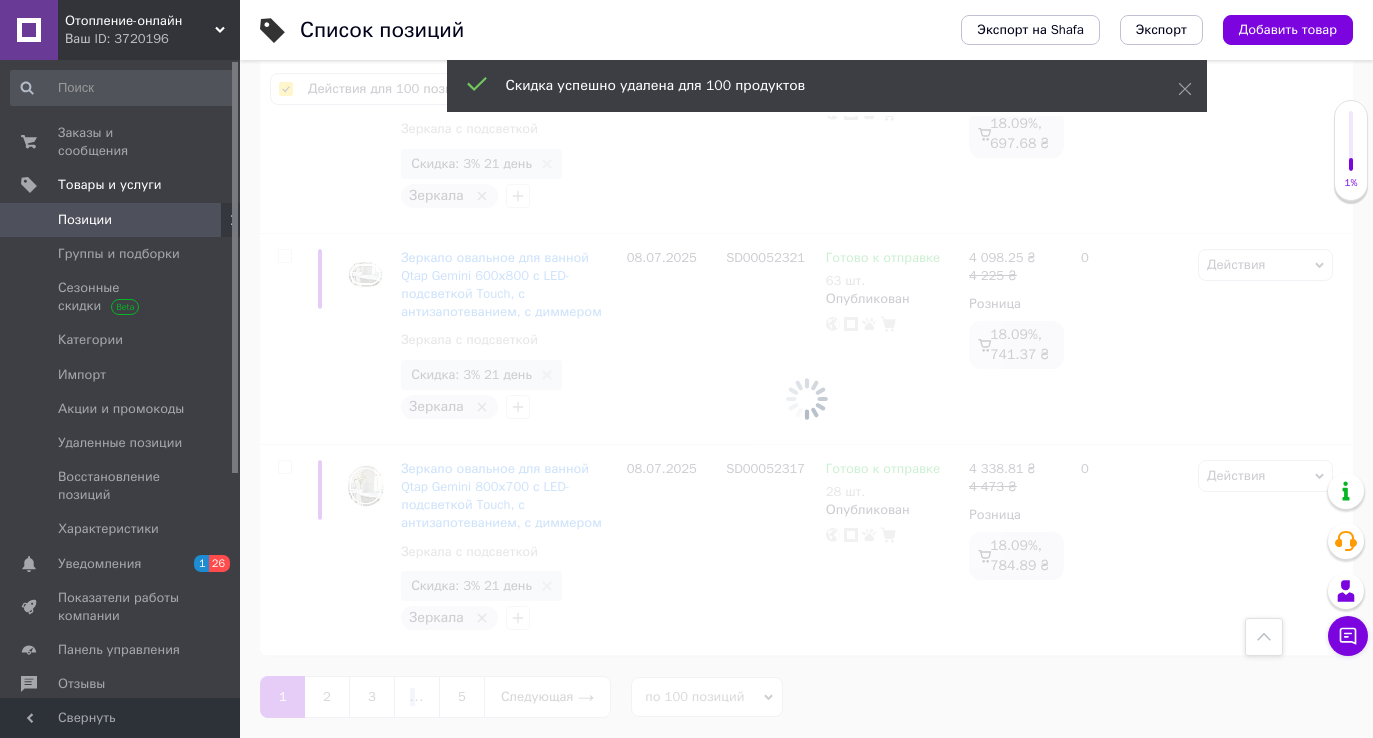 checkbox on "false" 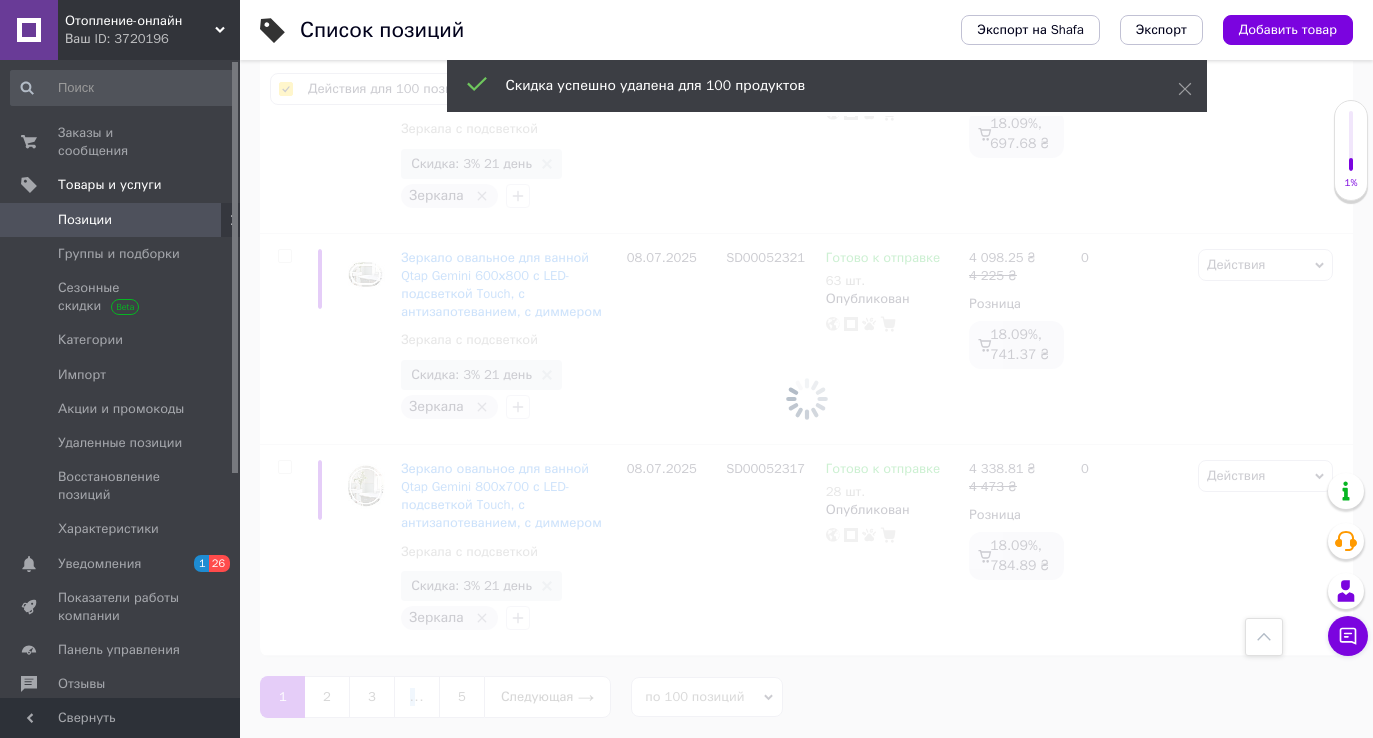 checkbox on "false" 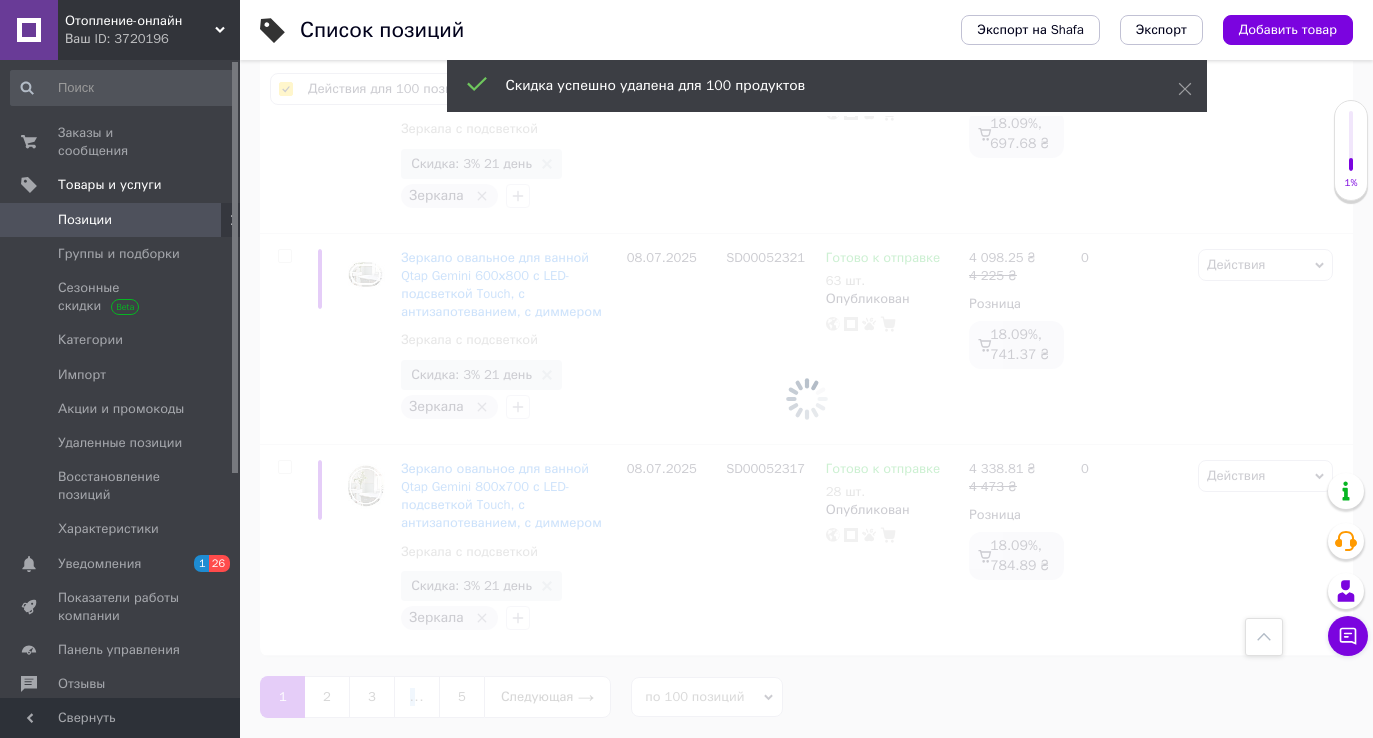 checkbox on "false" 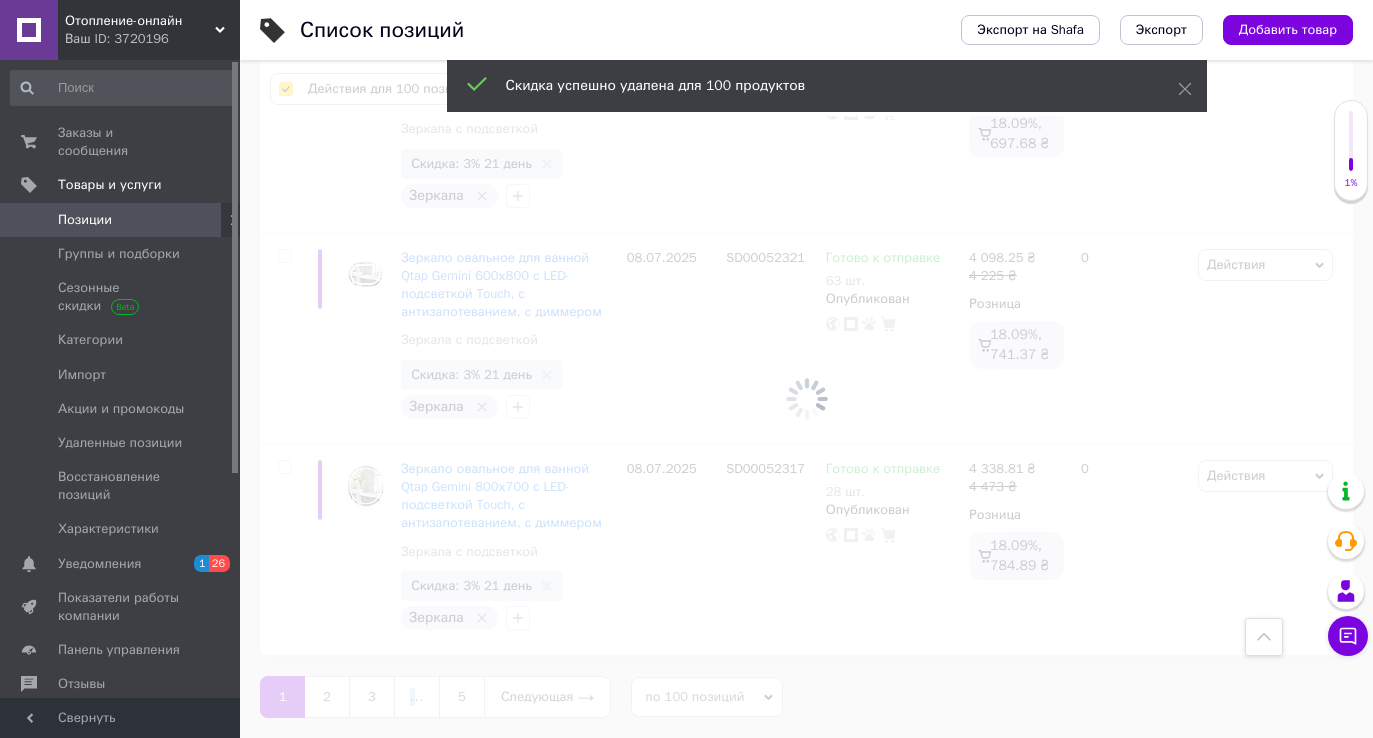 checkbox on "false" 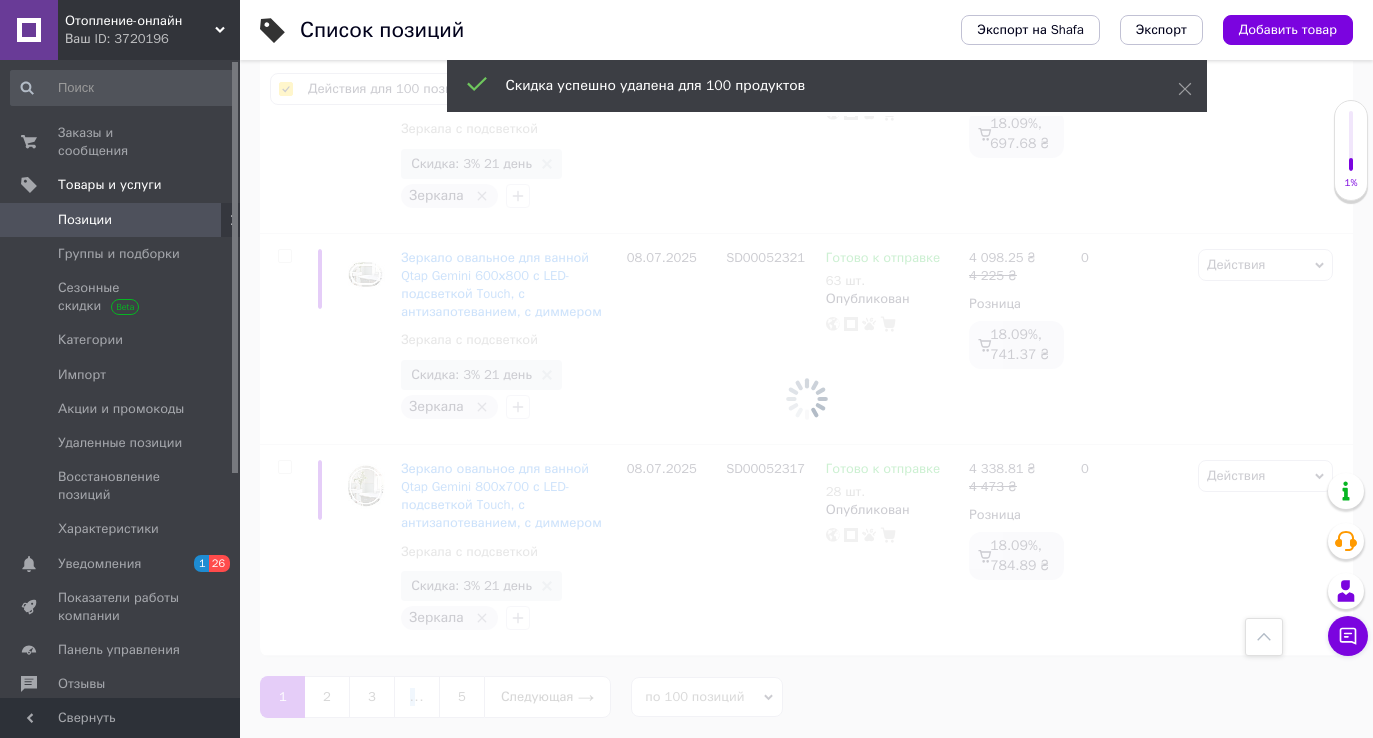 checkbox on "false" 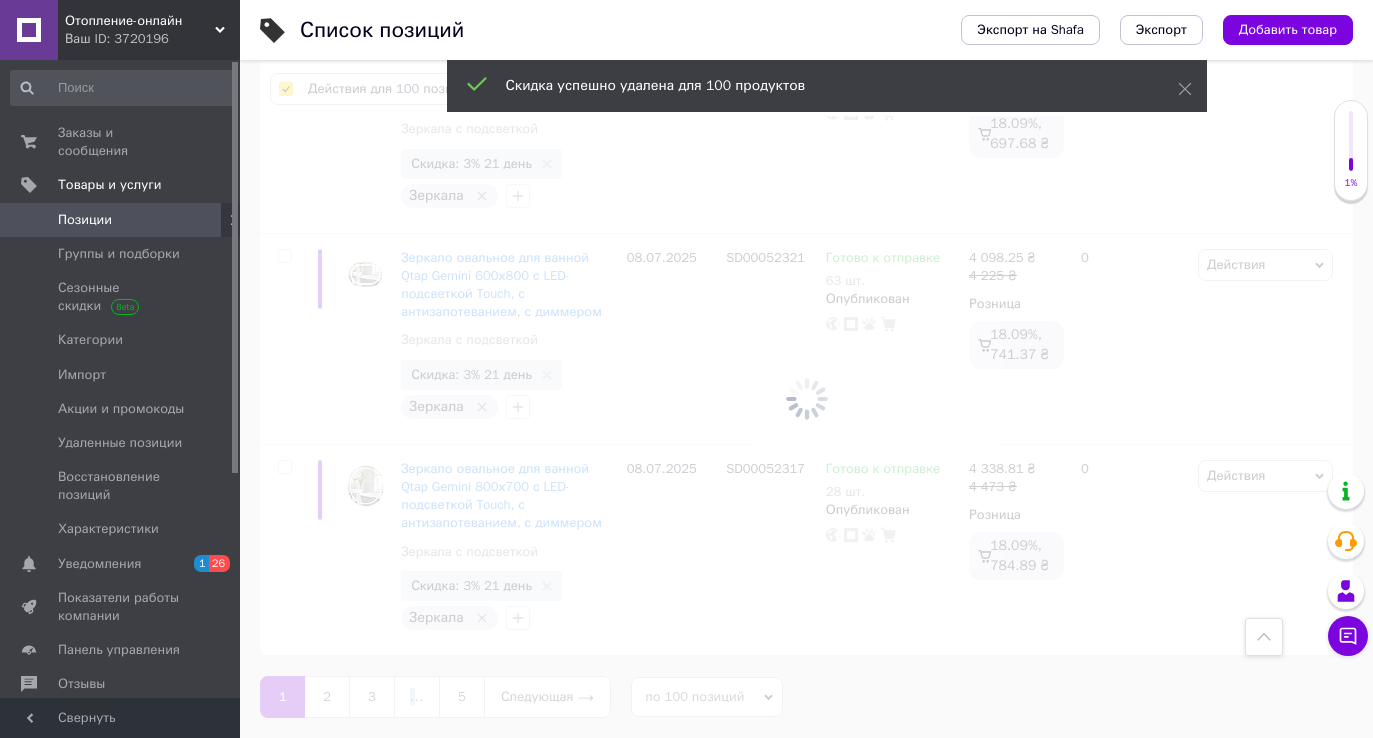 checkbox on "false" 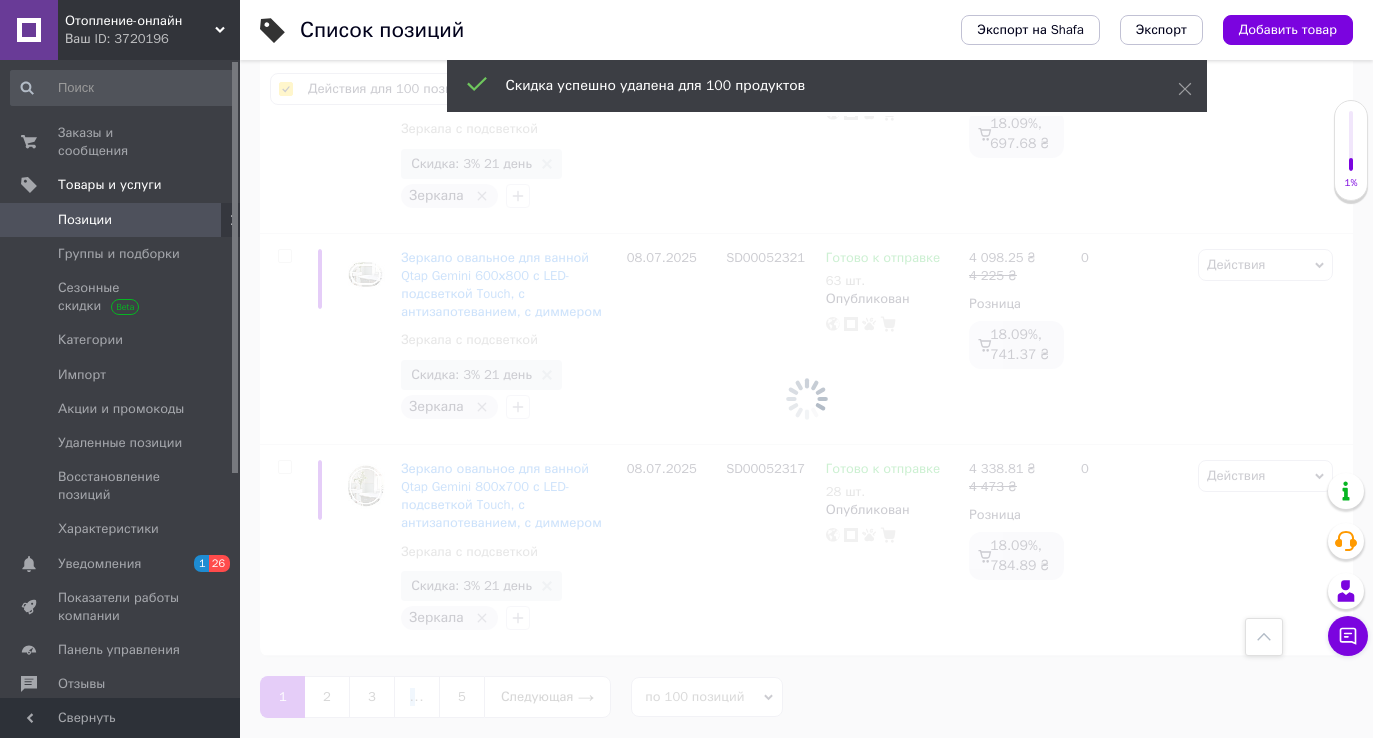 checkbox on "false" 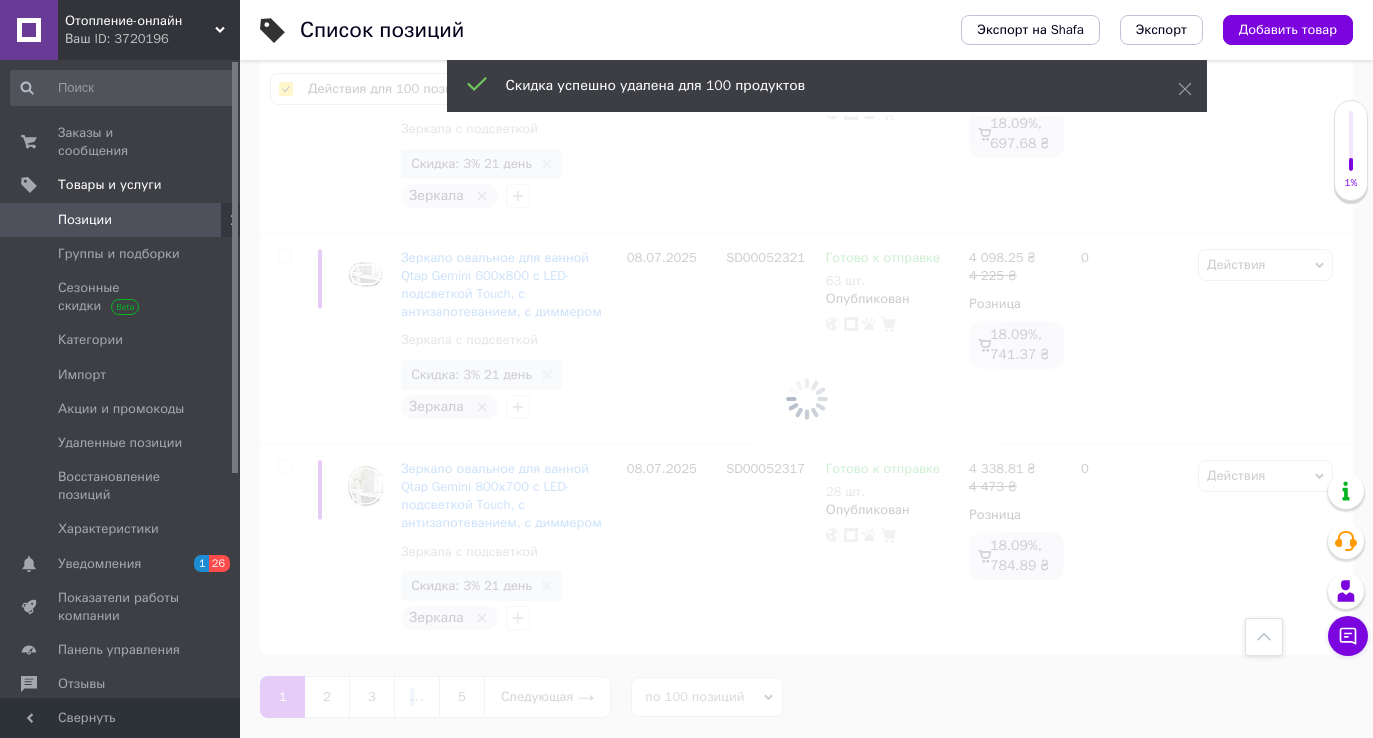 checkbox on "false" 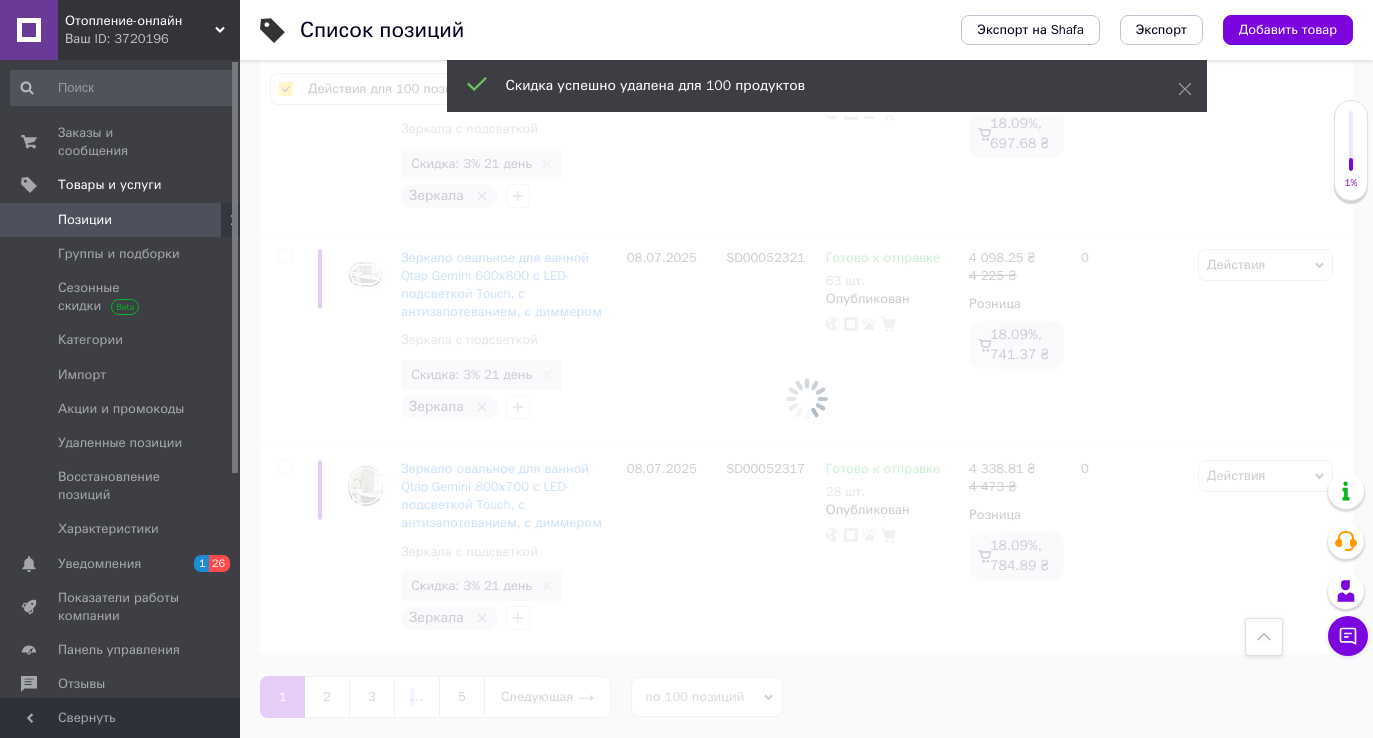 checkbox on "false" 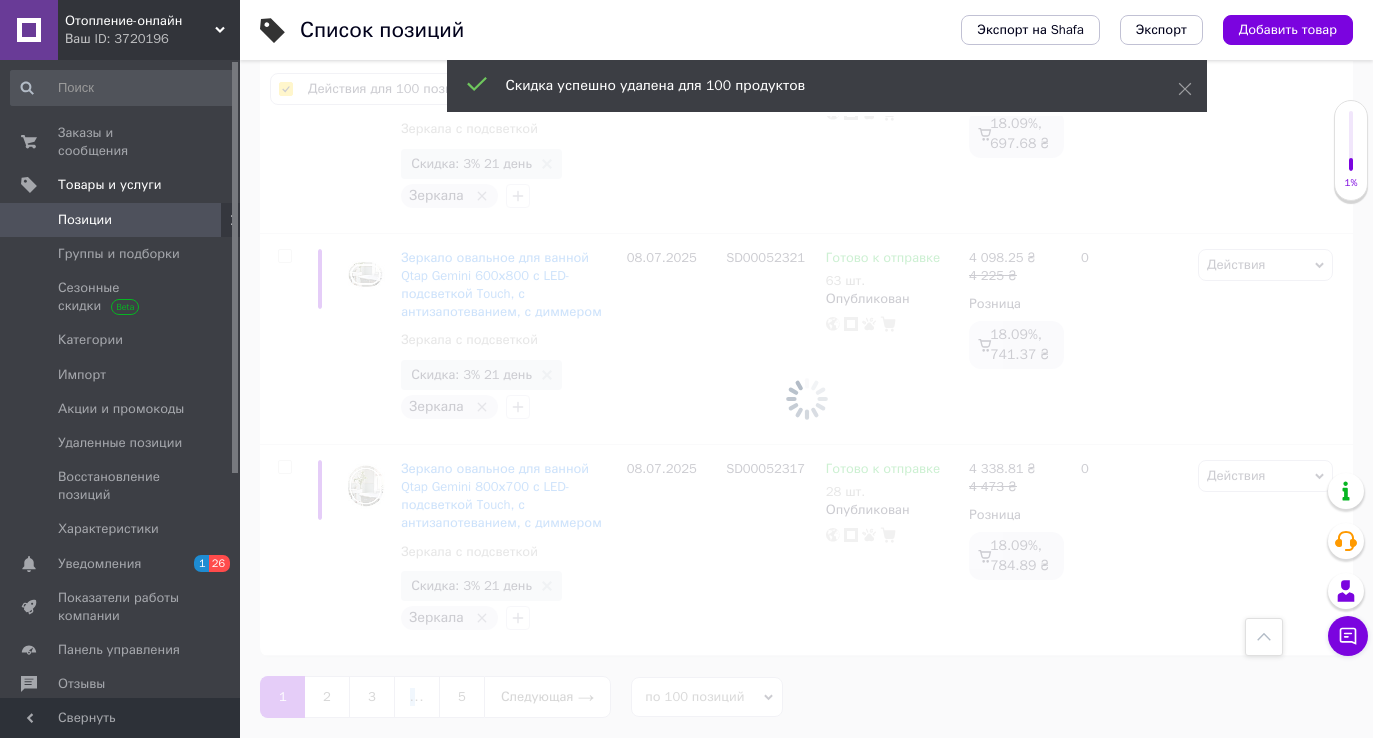 checkbox on "false" 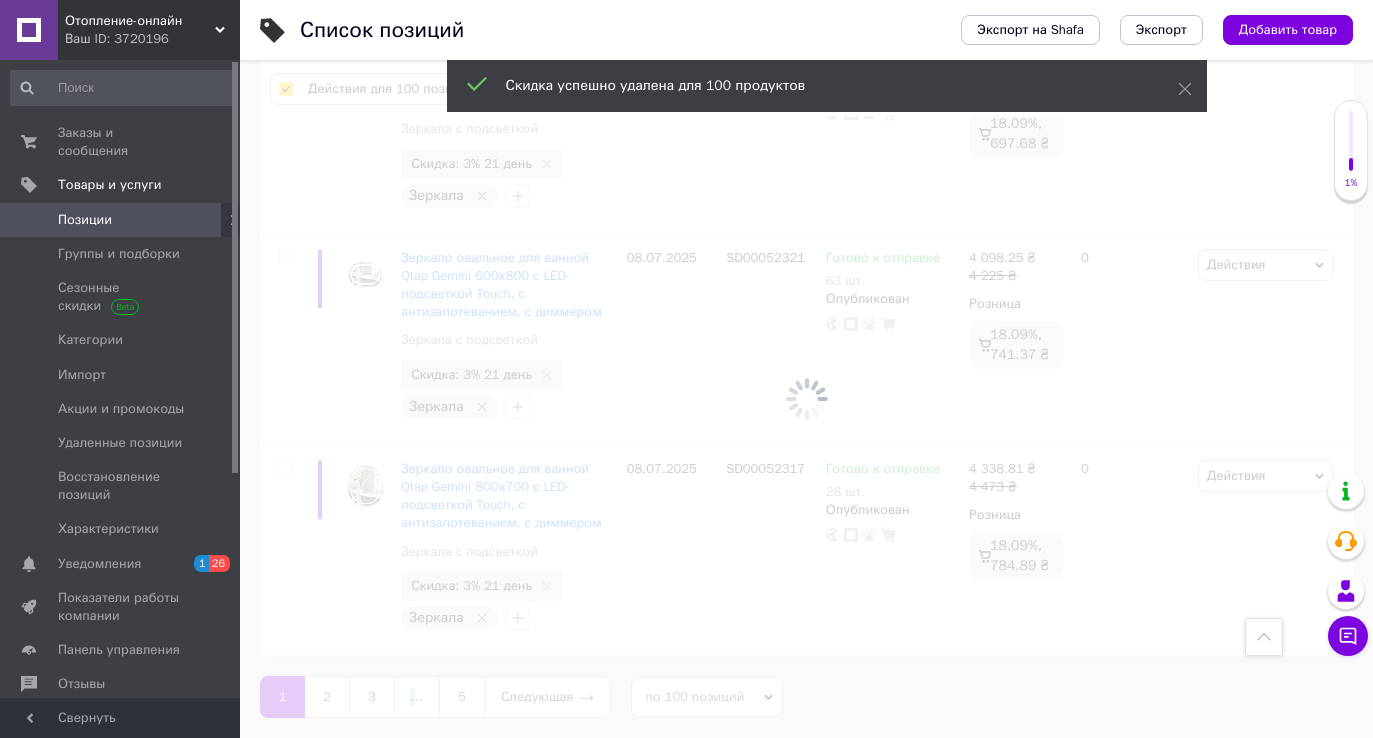 checkbox on "false" 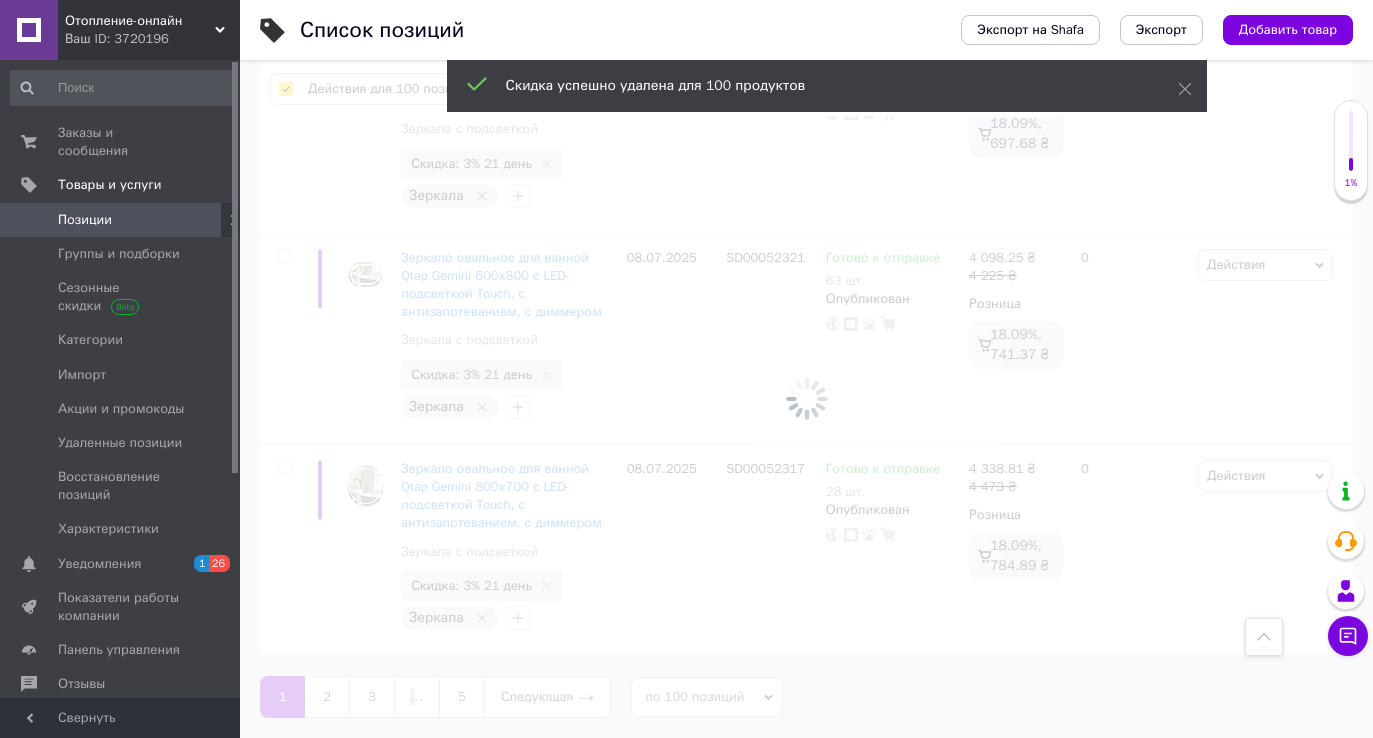 checkbox on "false" 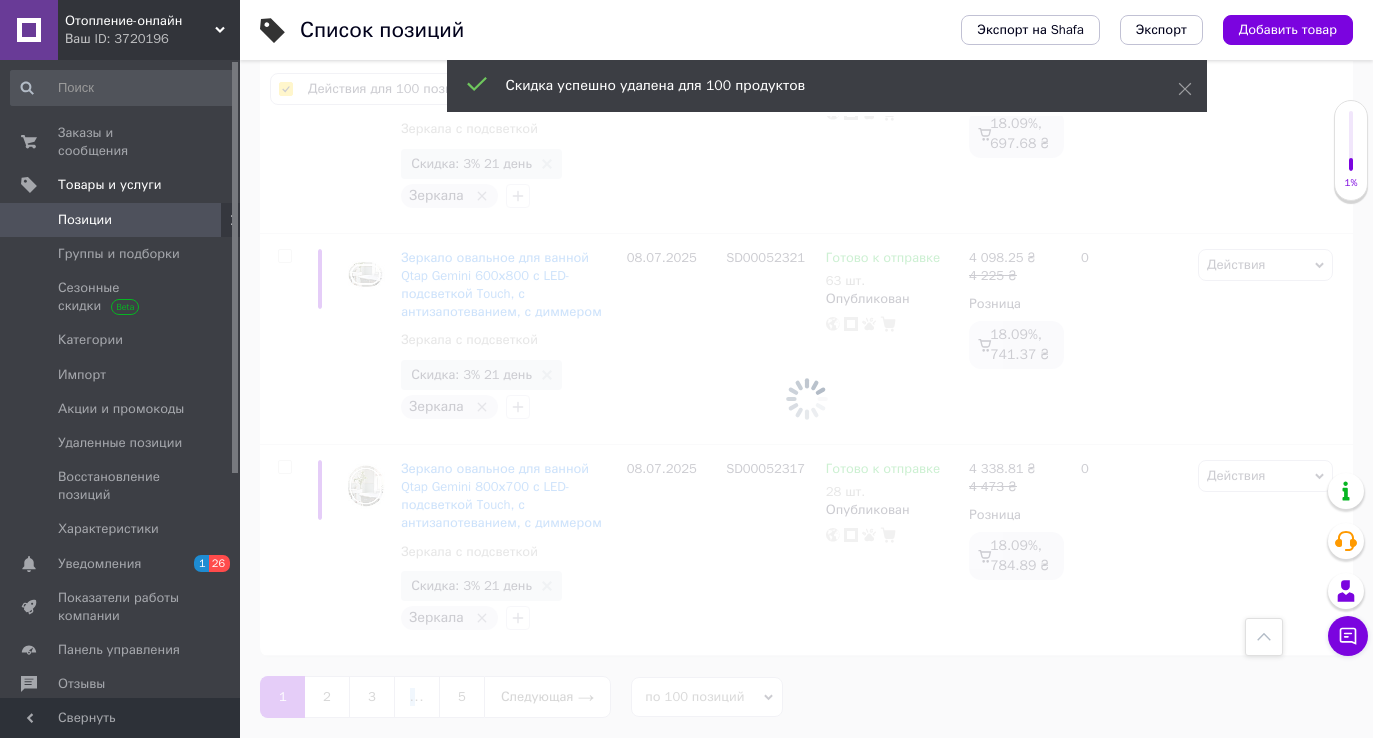 checkbox on "false" 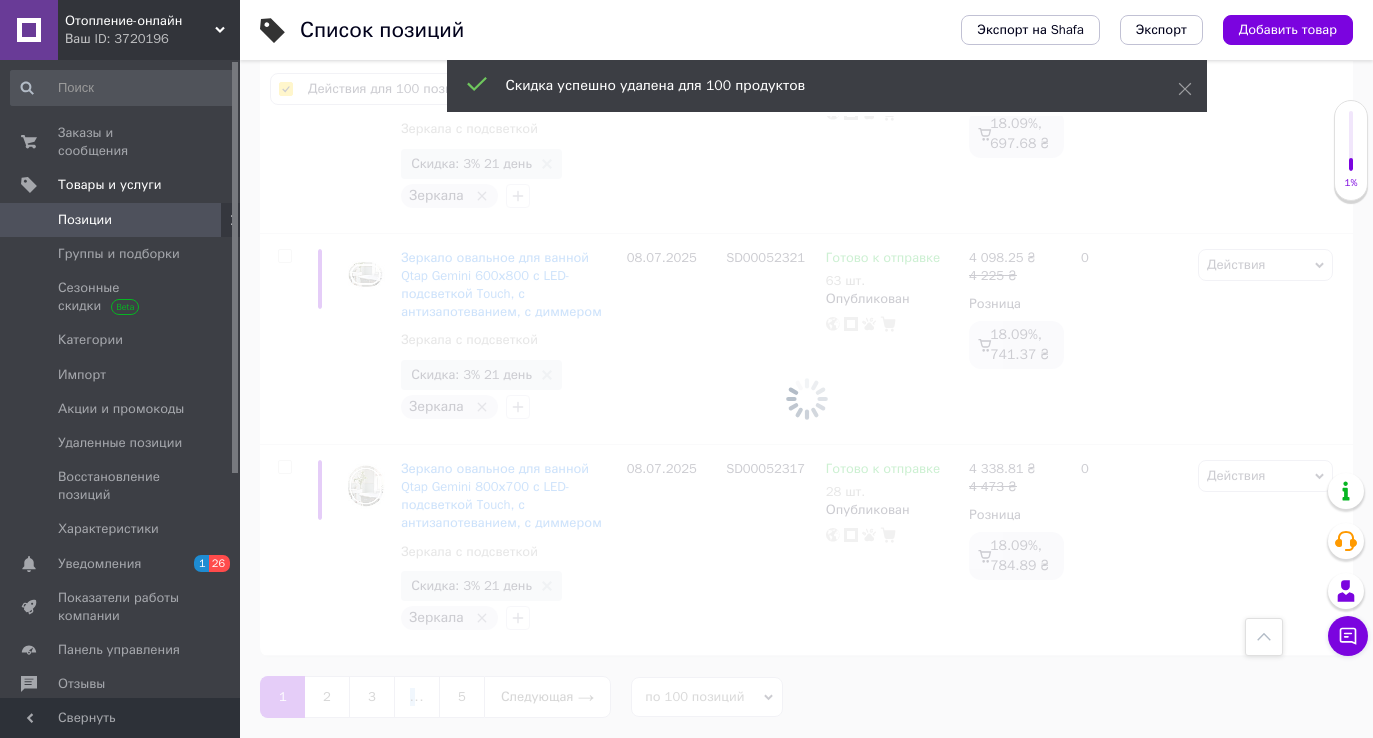 checkbox on "false" 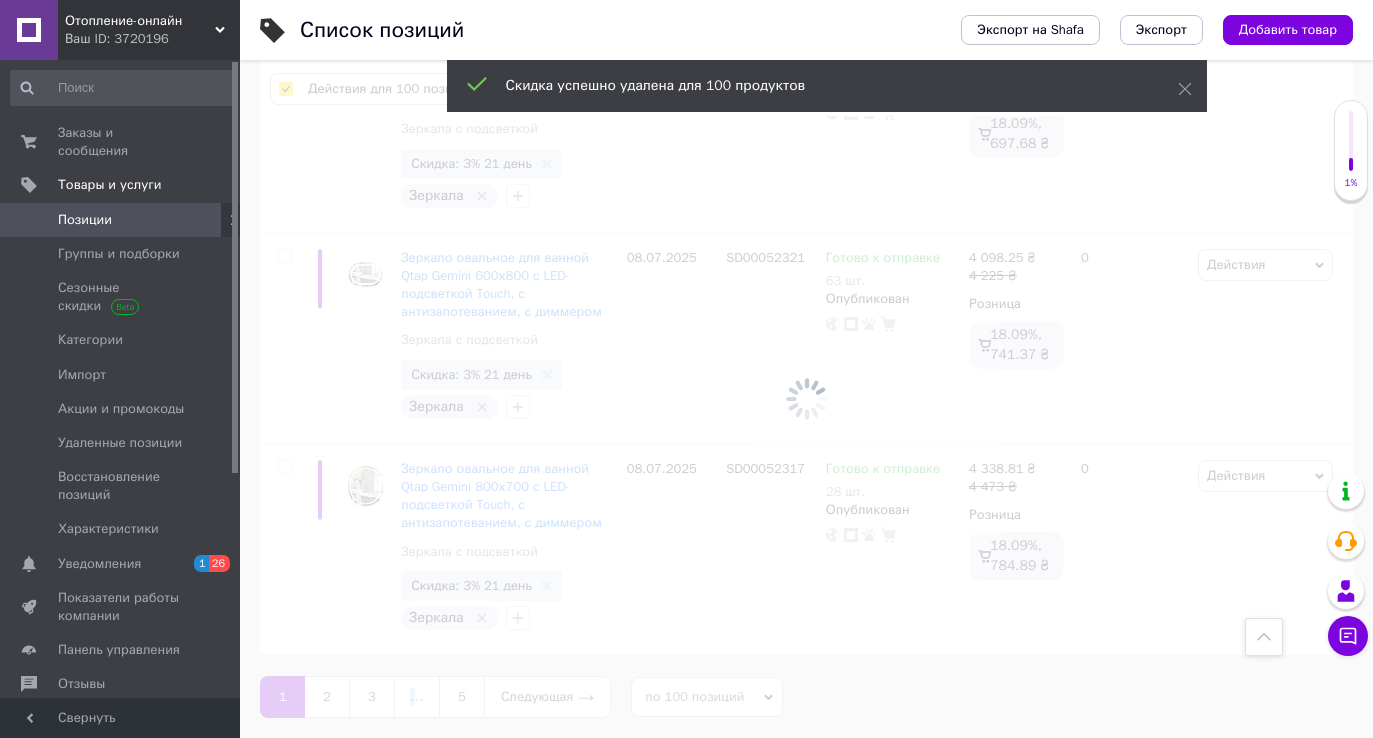 checkbox on "false" 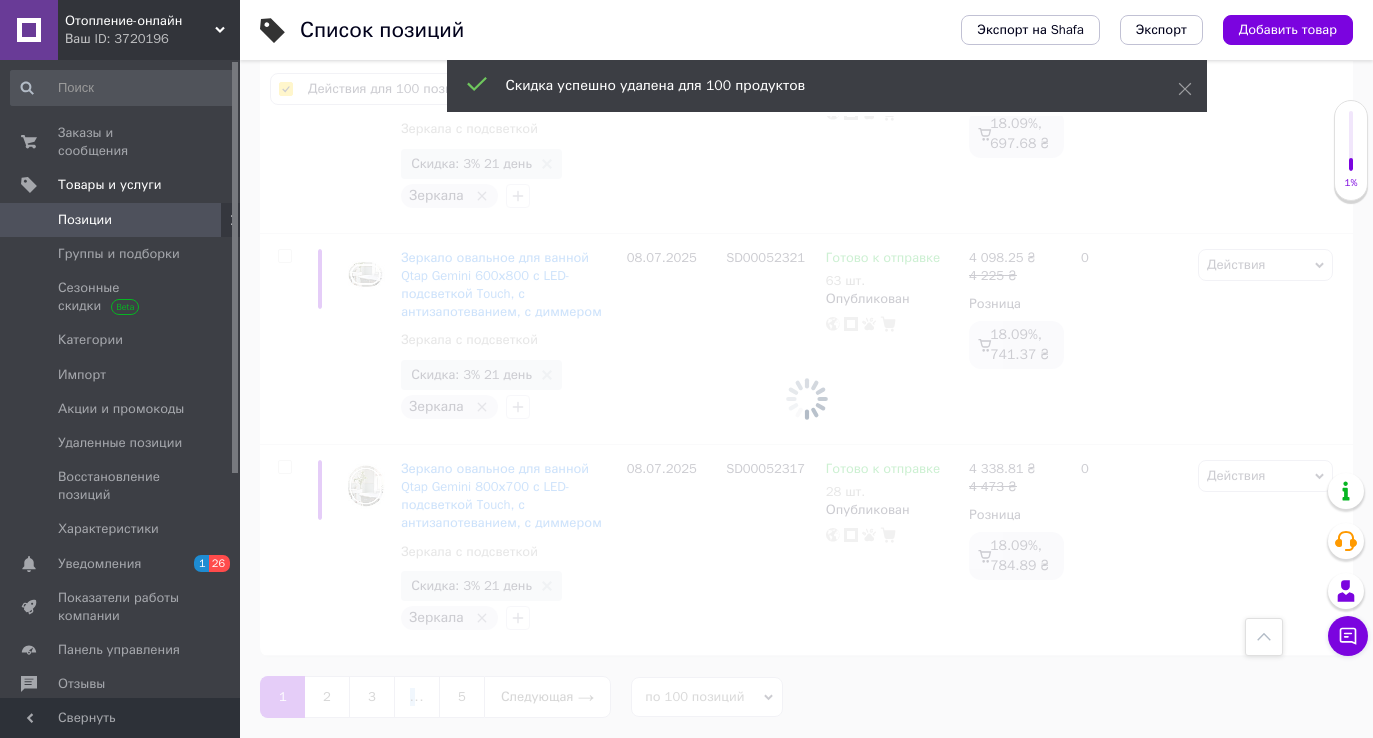 checkbox on "false" 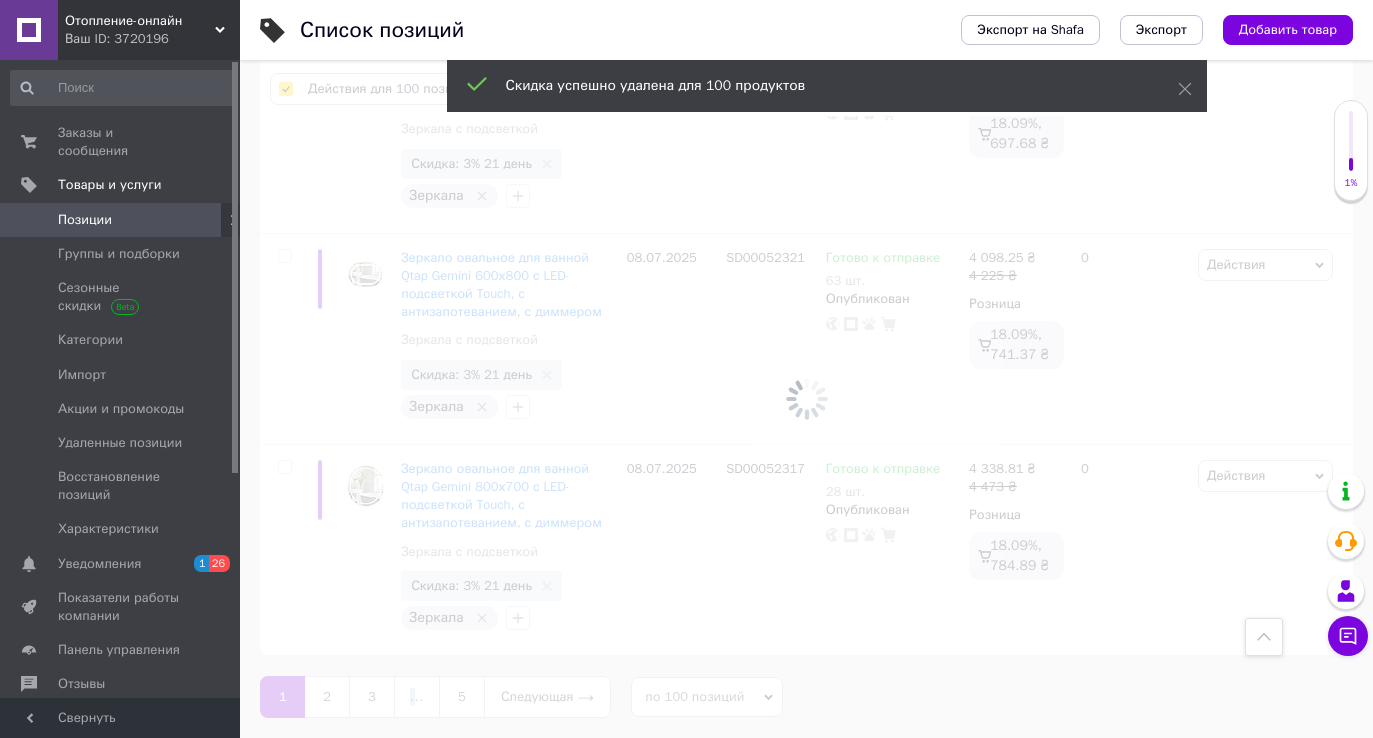checkbox on "false" 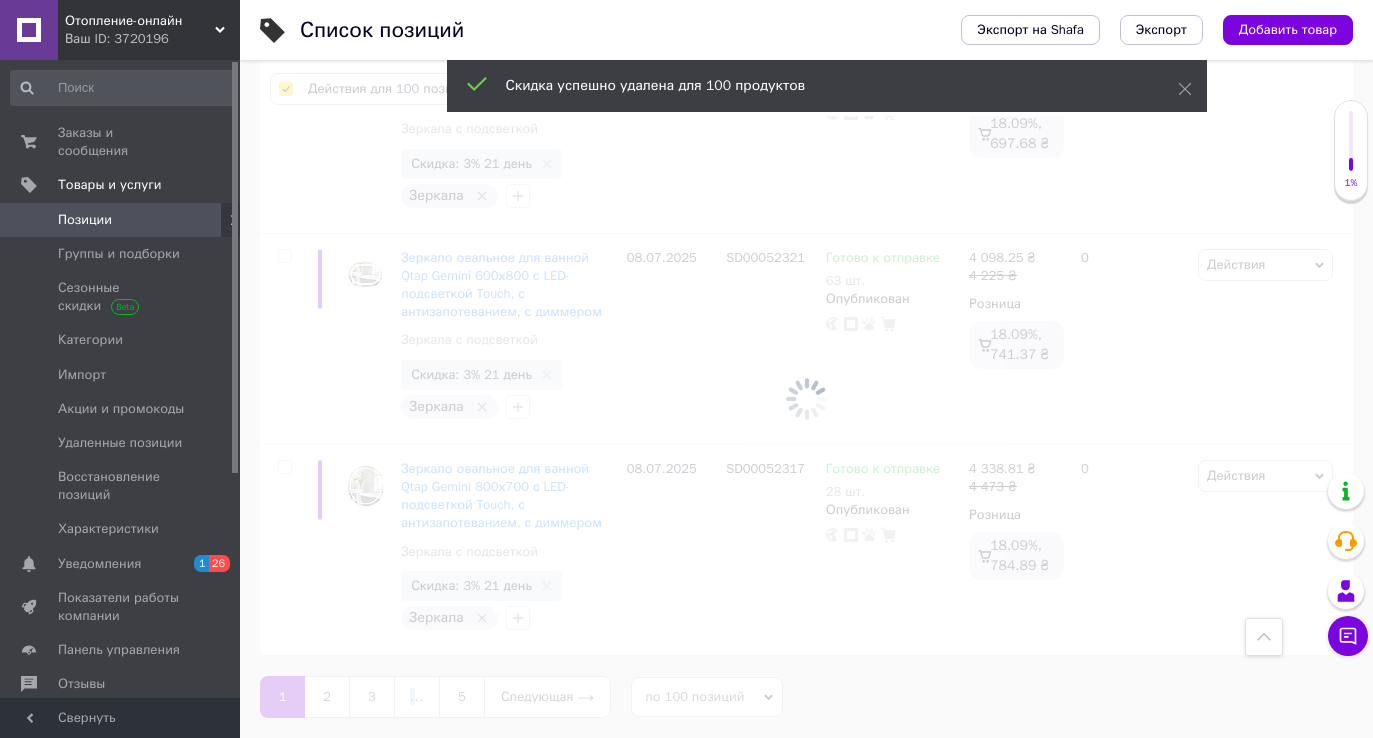 checkbox on "false" 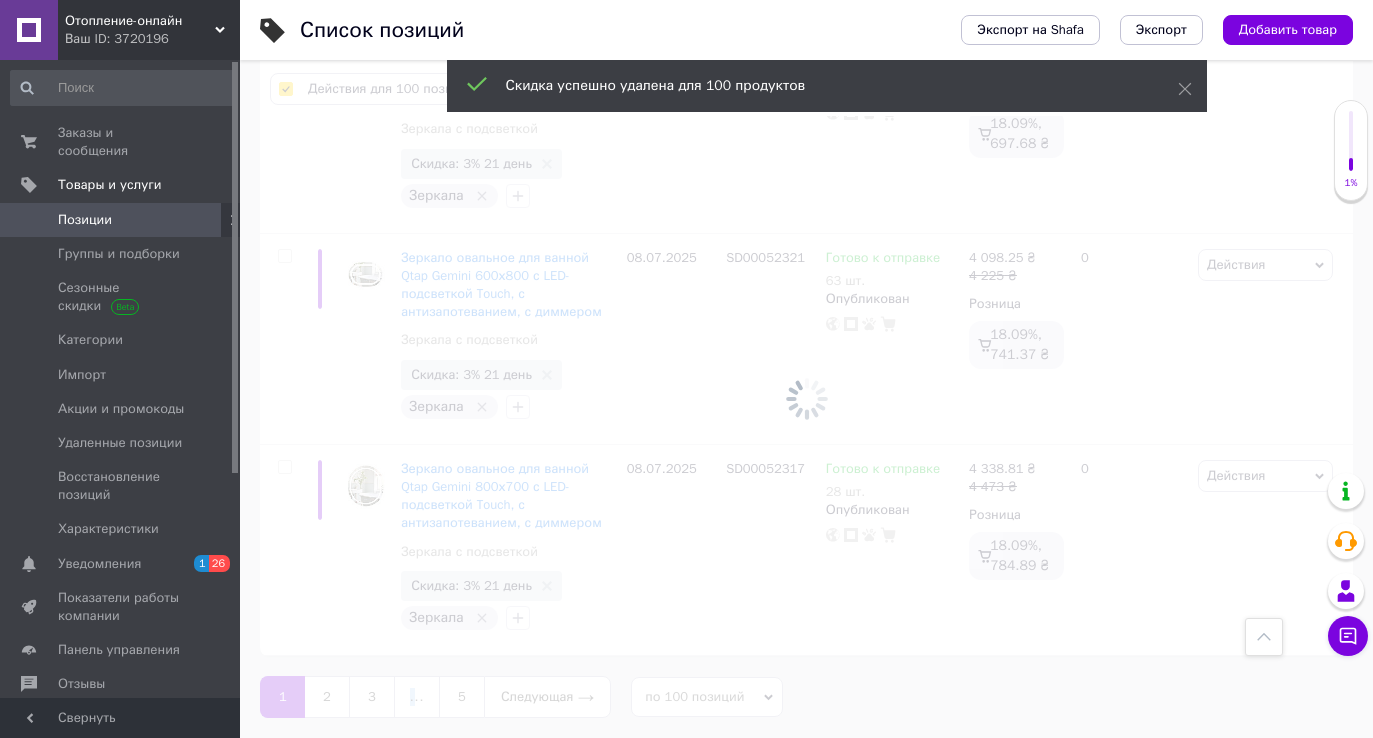checkbox on "false" 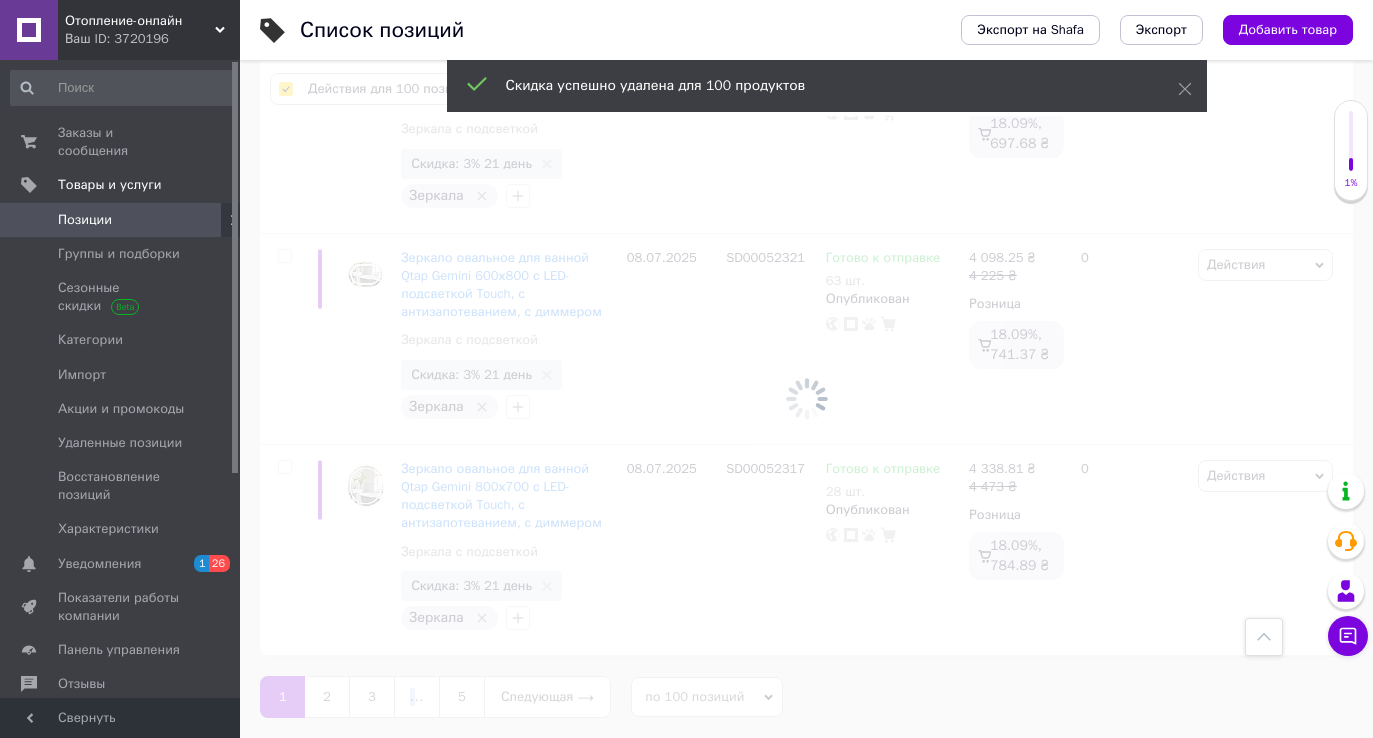checkbox on "false" 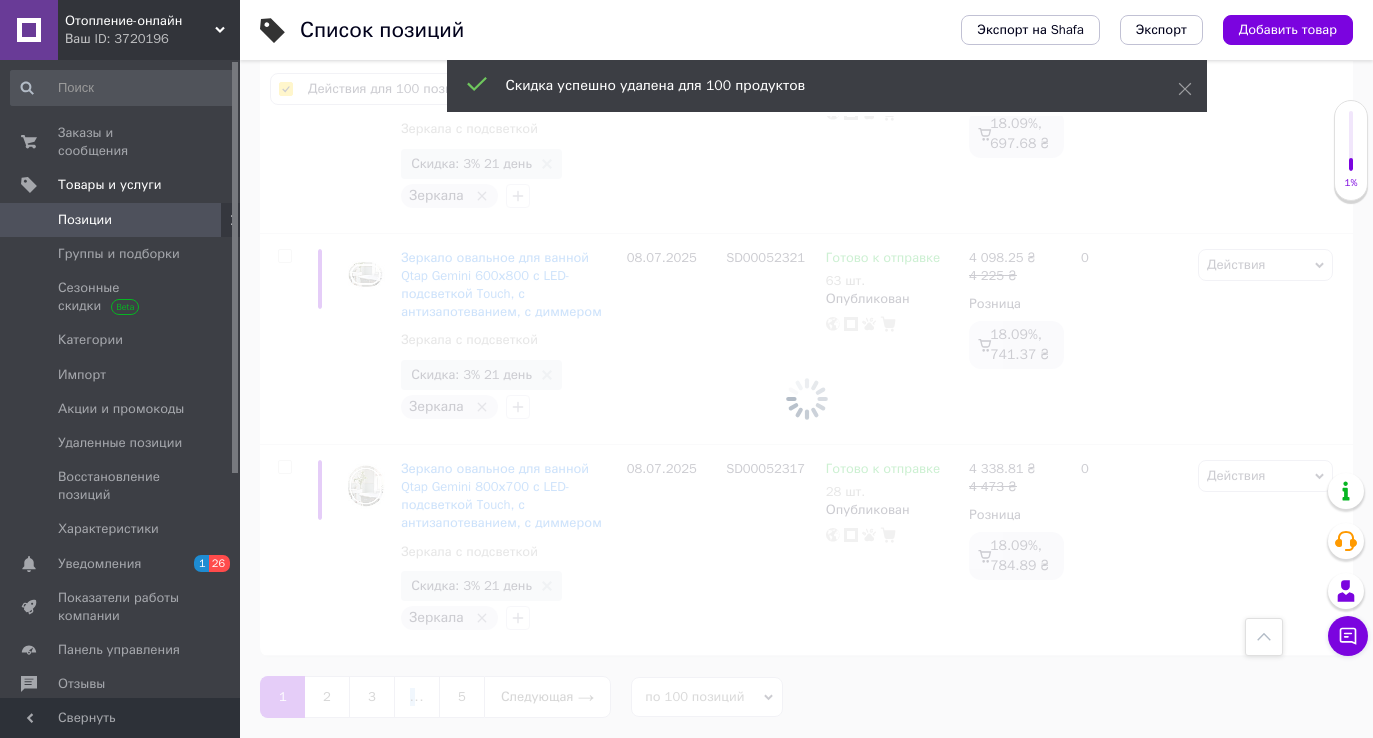 checkbox on "false" 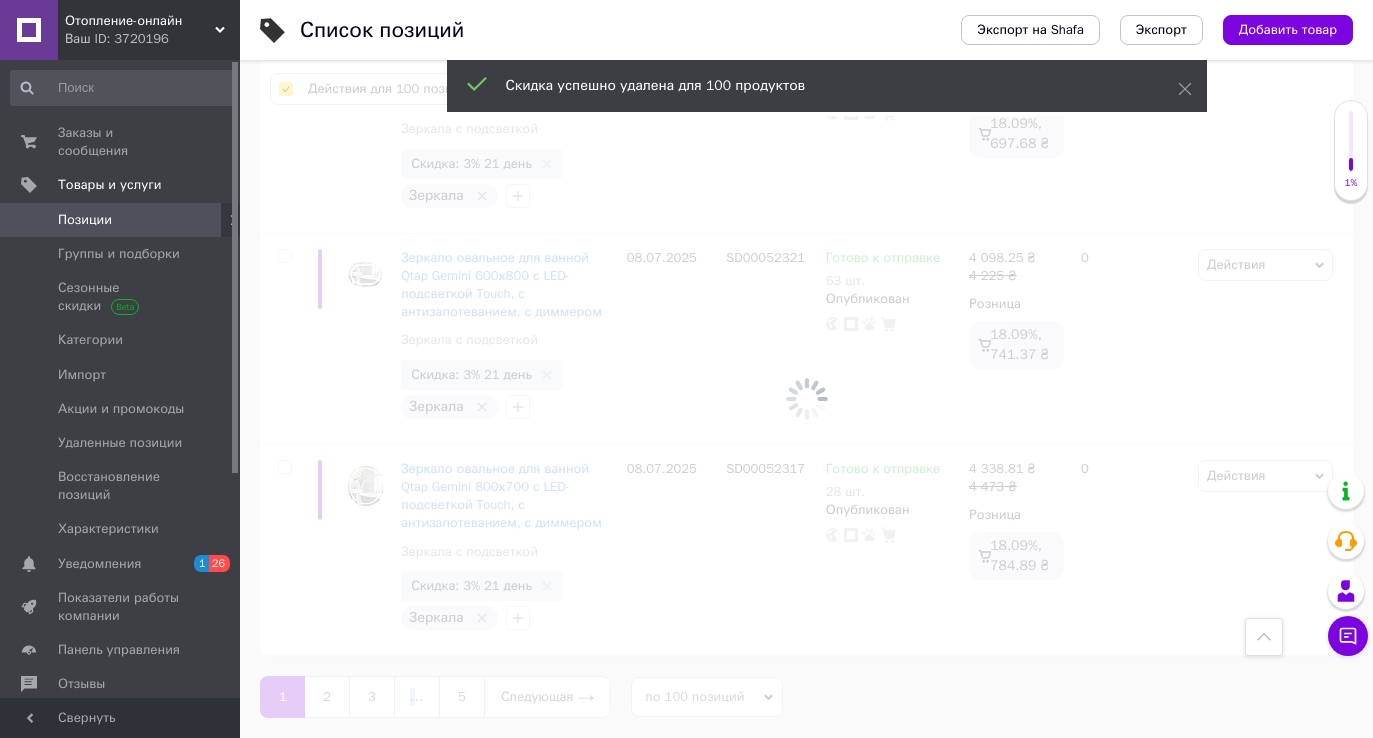 checkbox on "false" 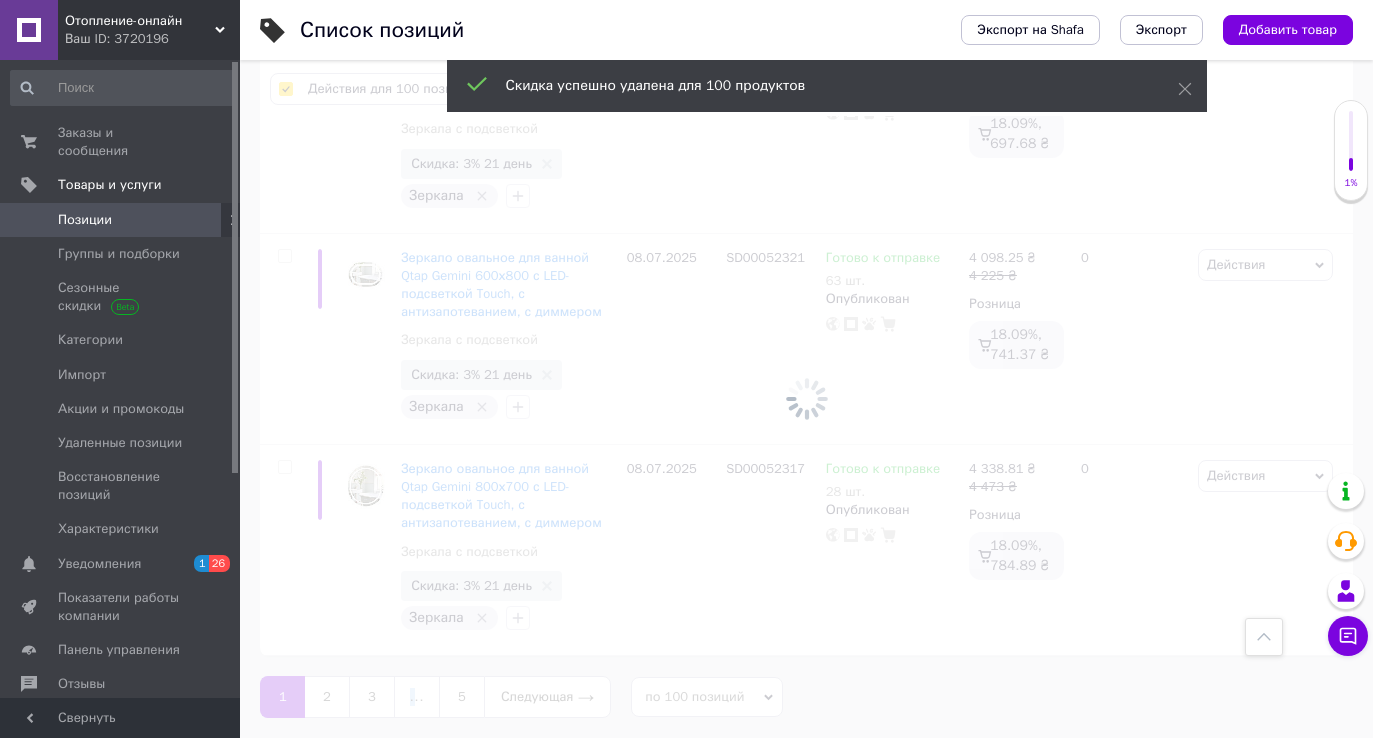checkbox on "false" 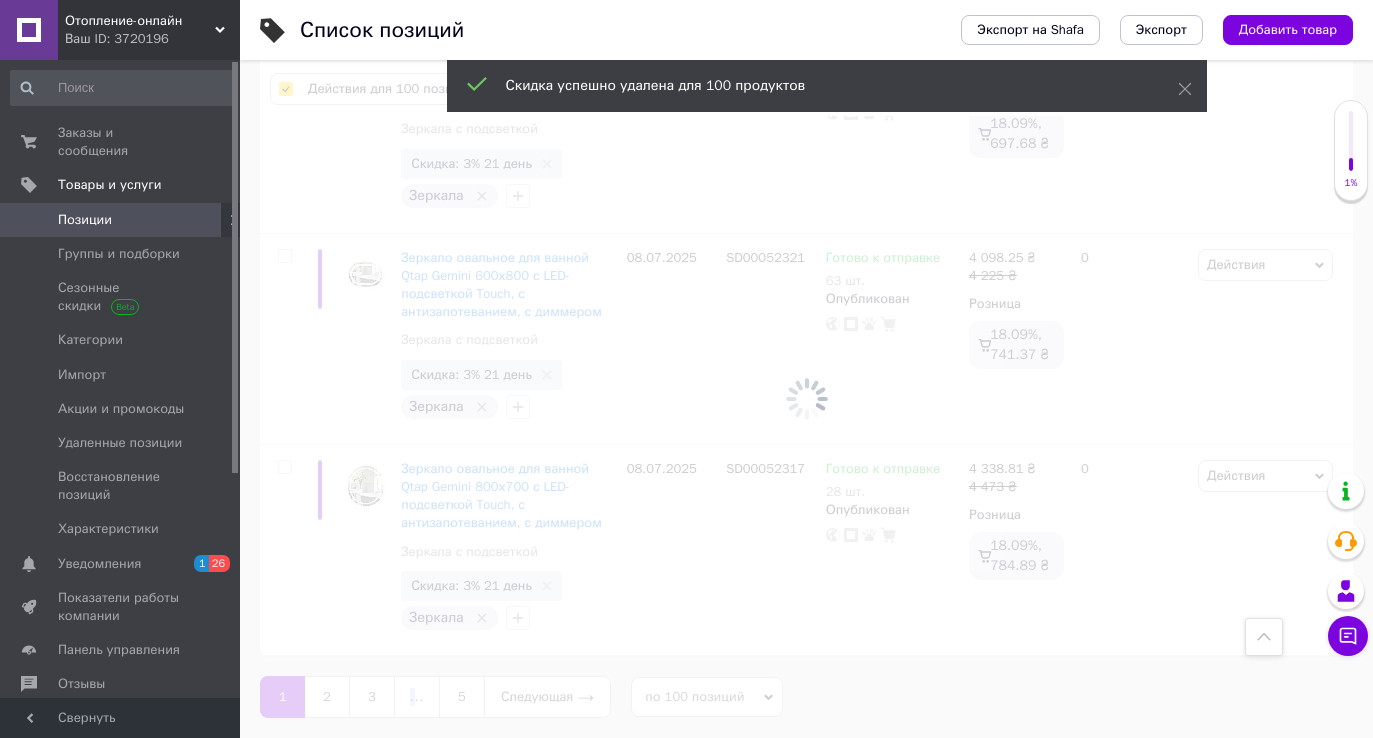 checkbox on "false" 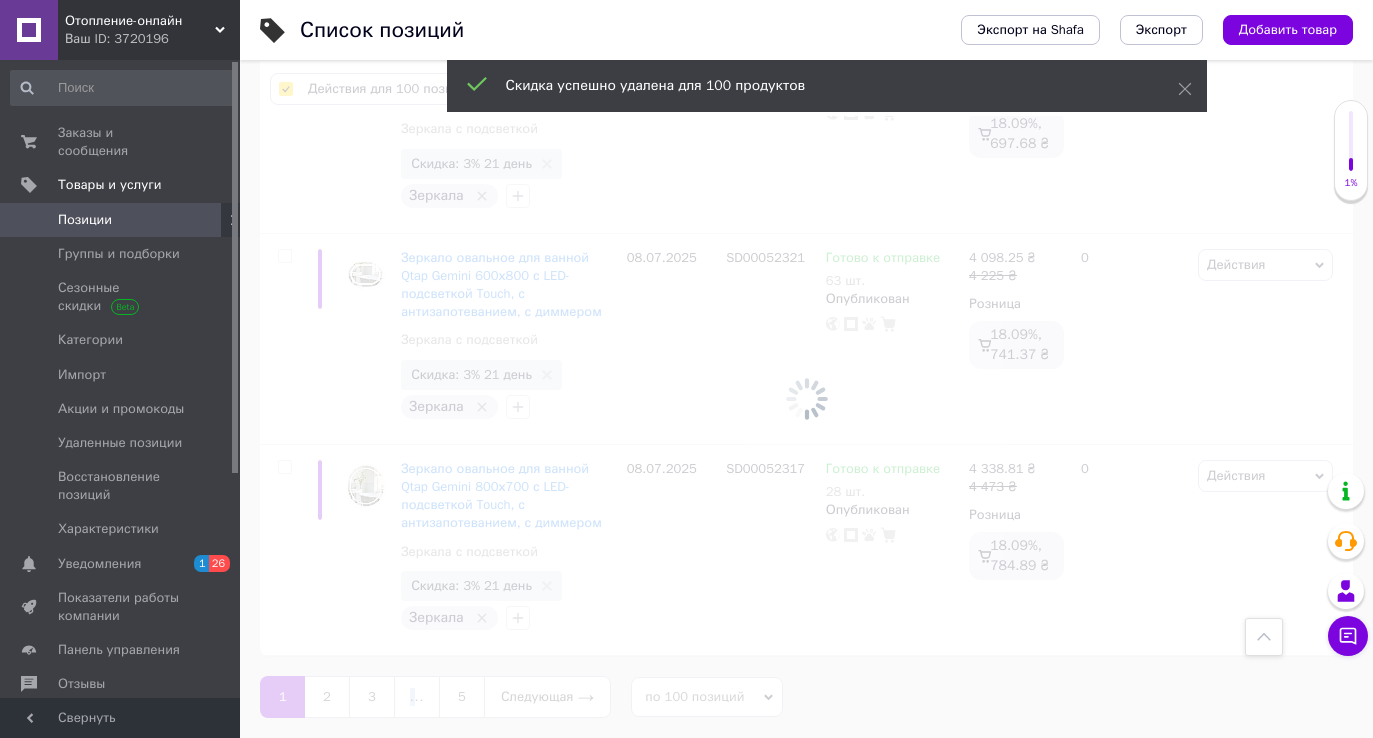 checkbox on "false" 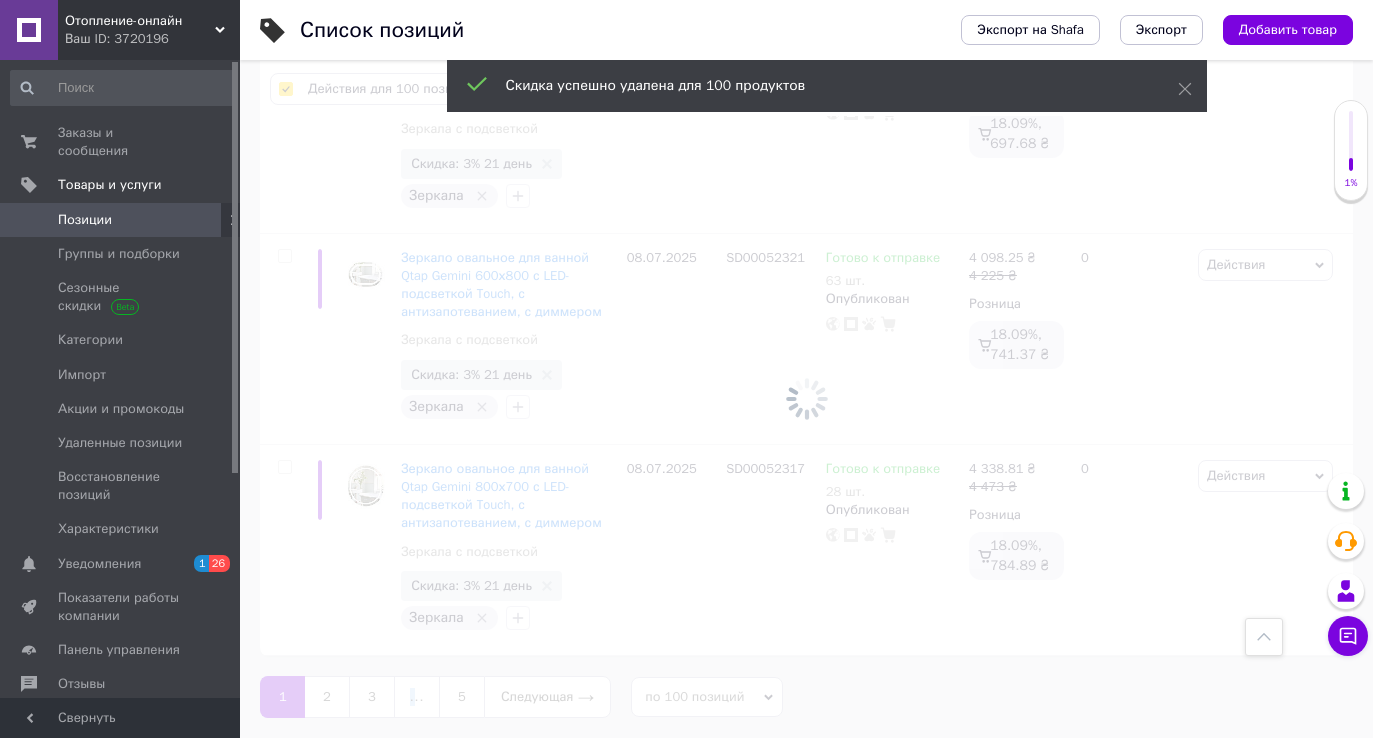 checkbox on "false" 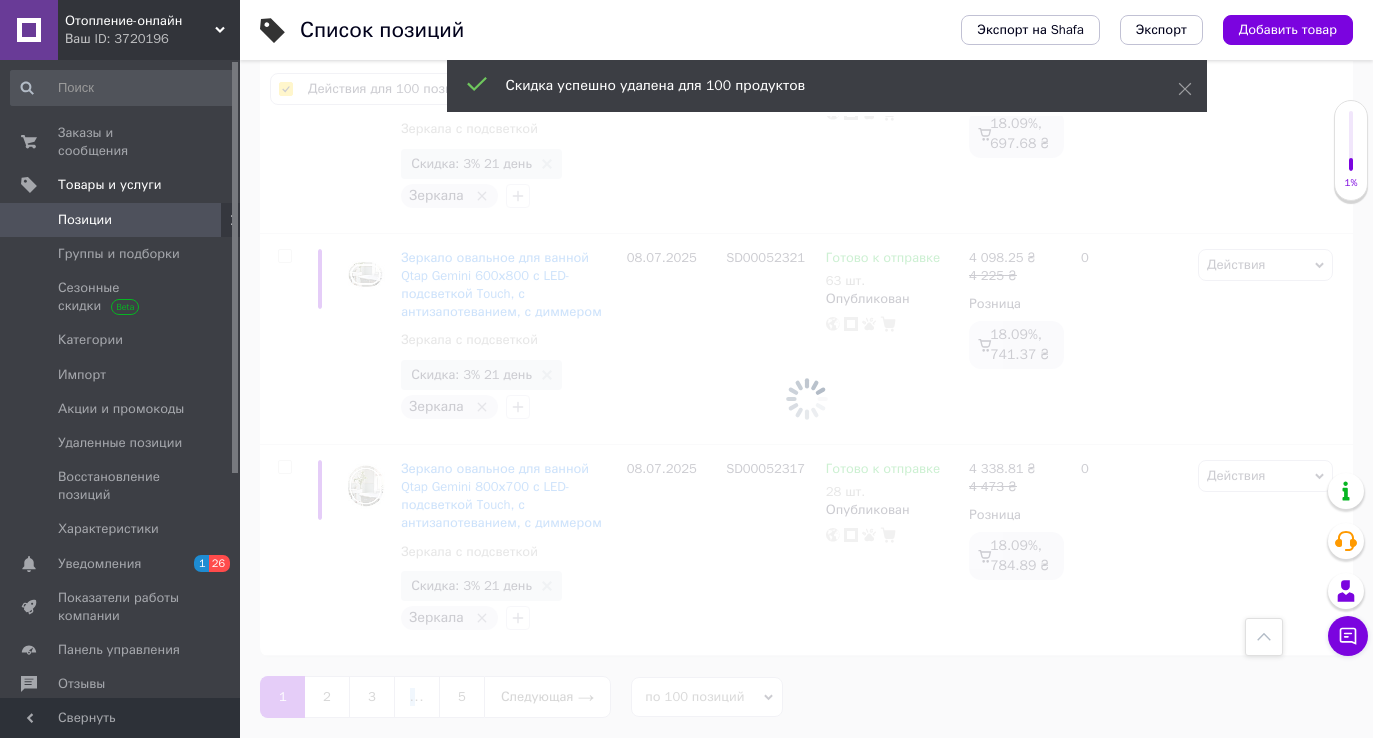 checkbox on "false" 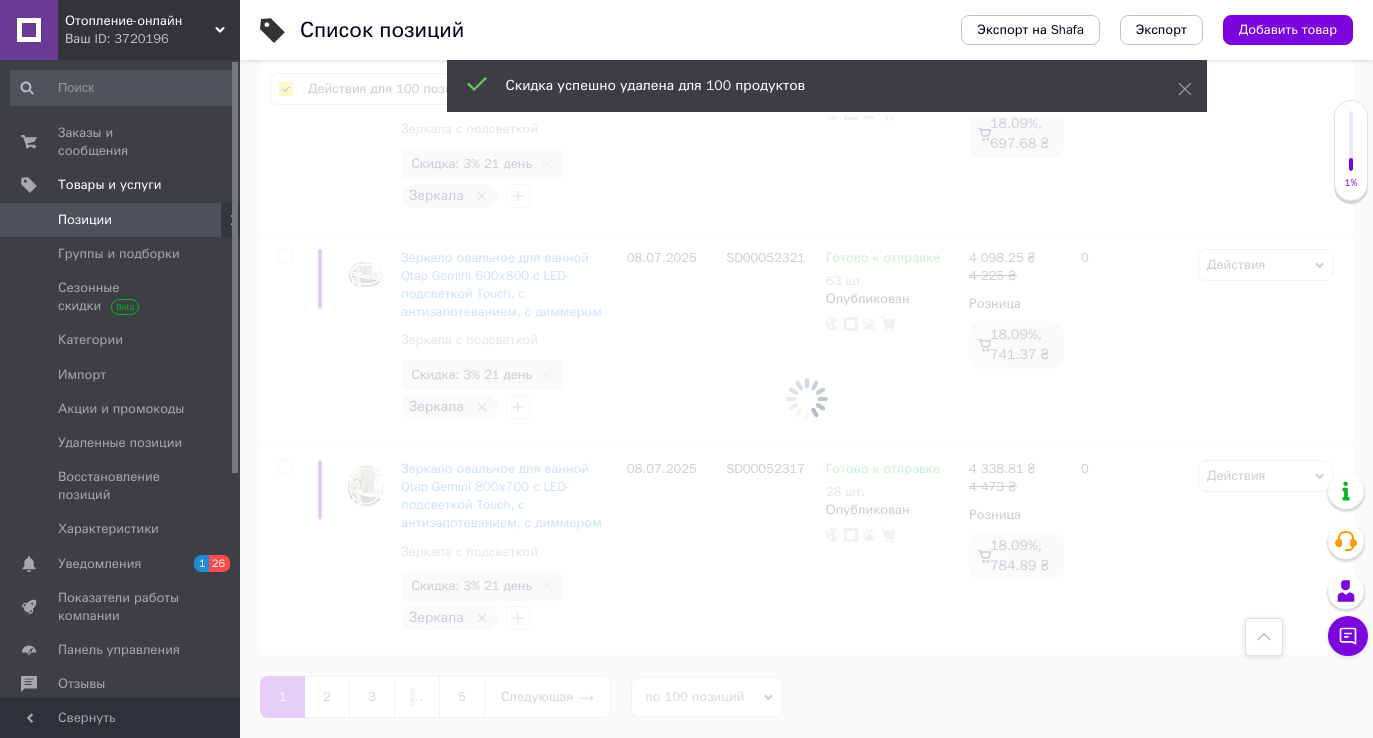 checkbox on "false" 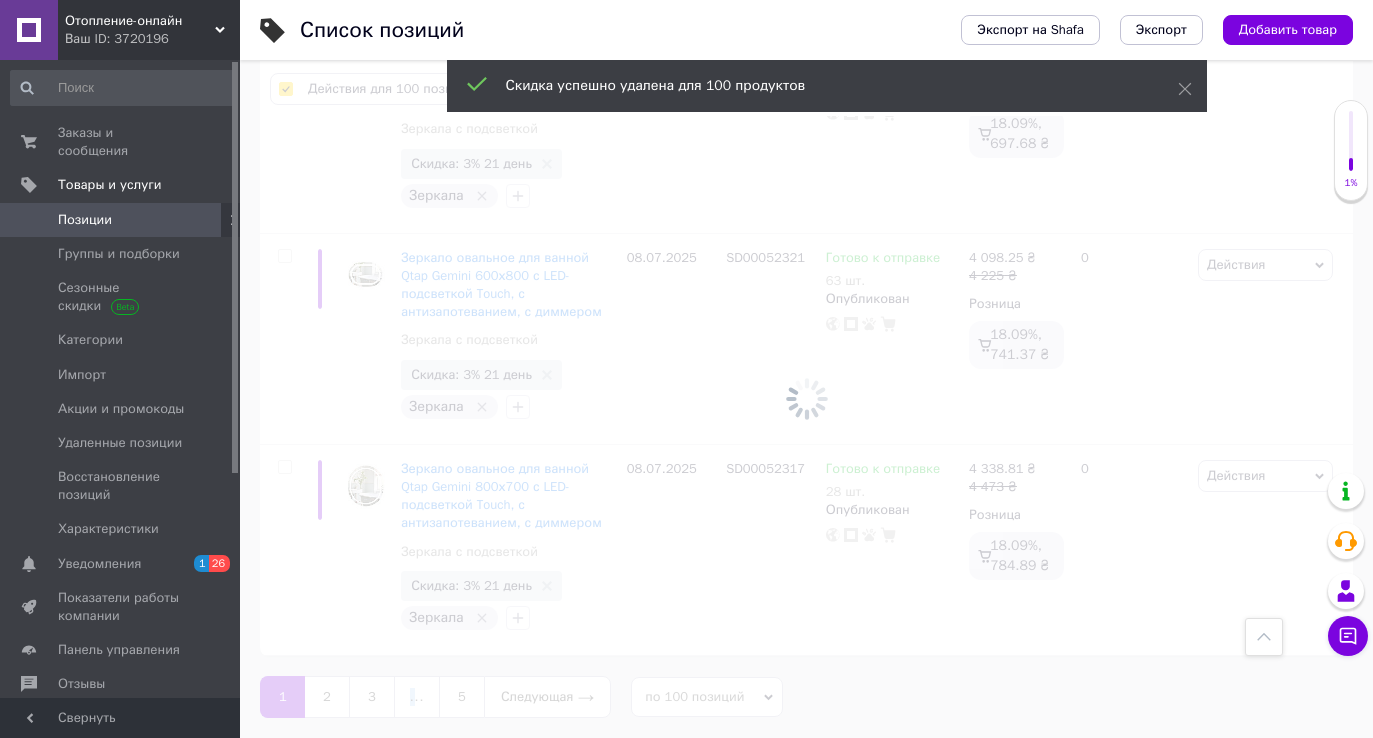 checkbox on "false" 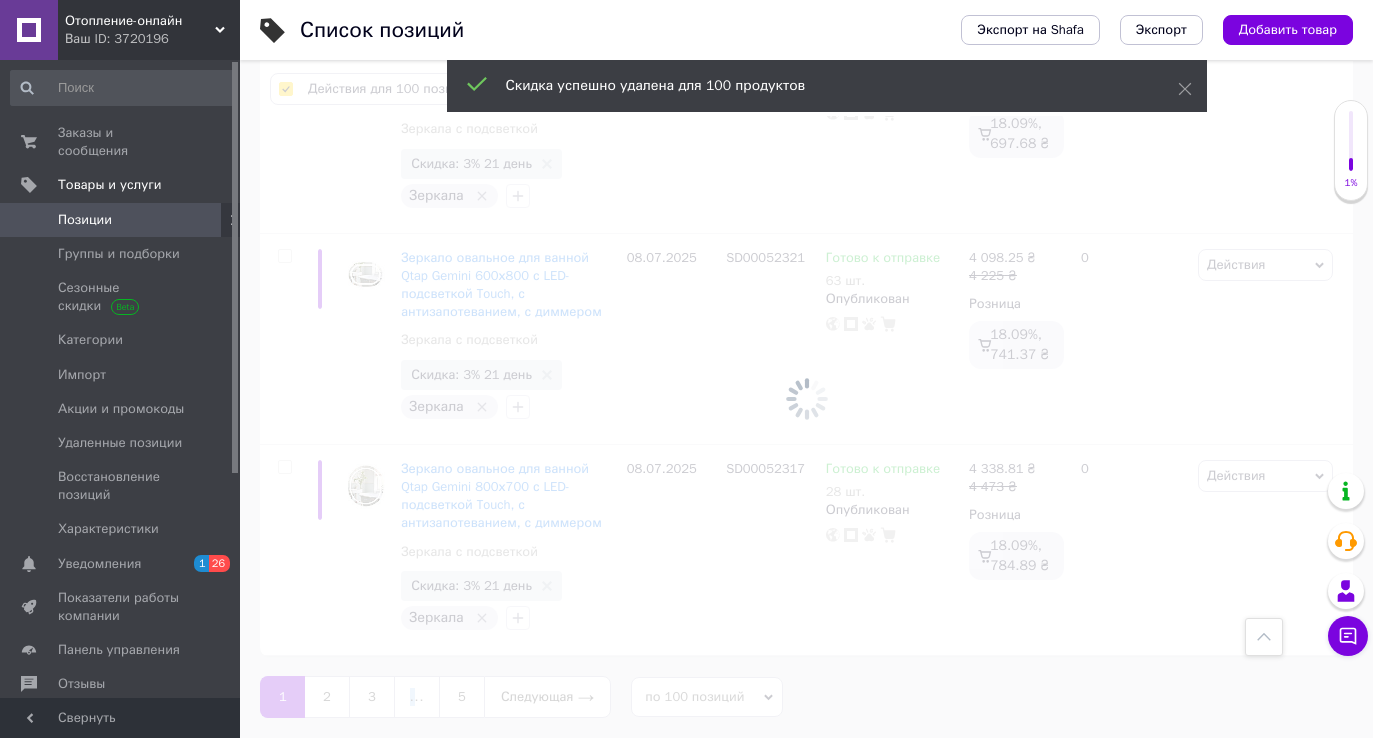 checkbox on "false" 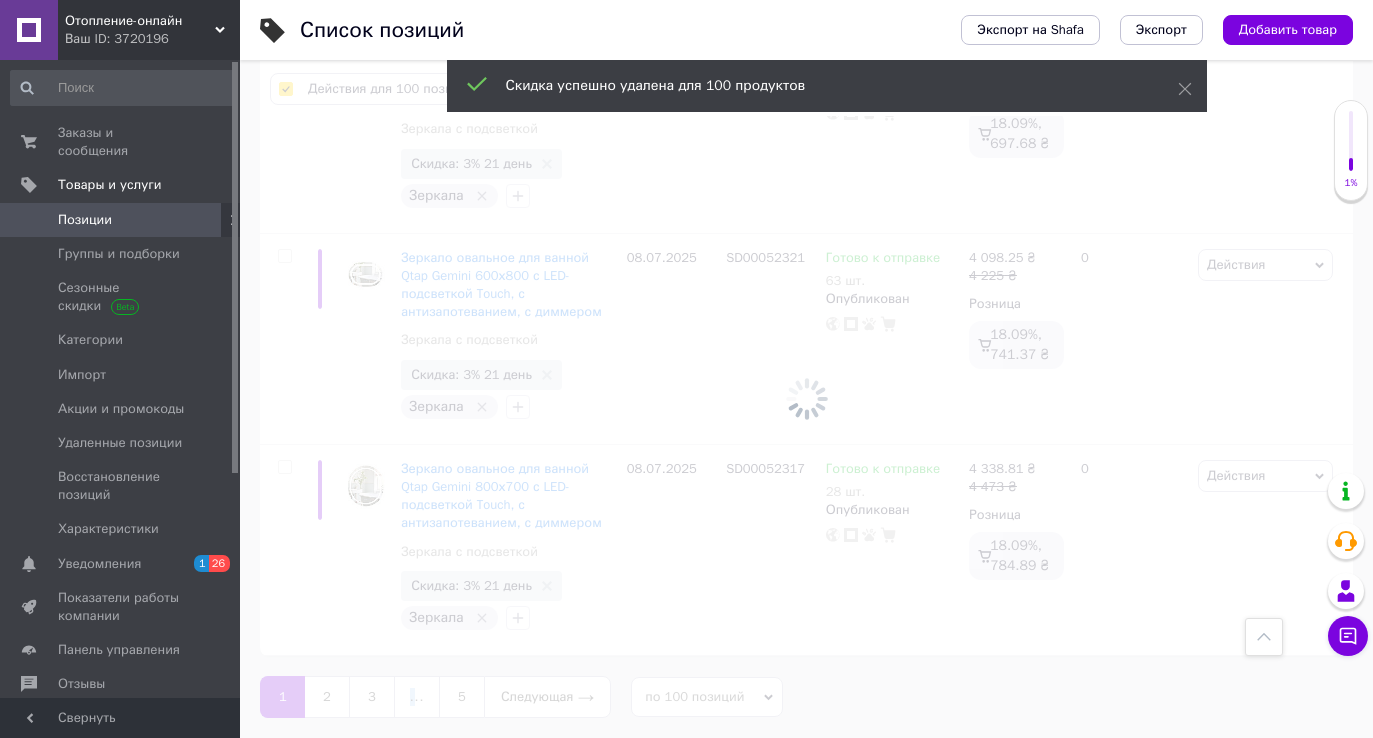 checkbox on "false" 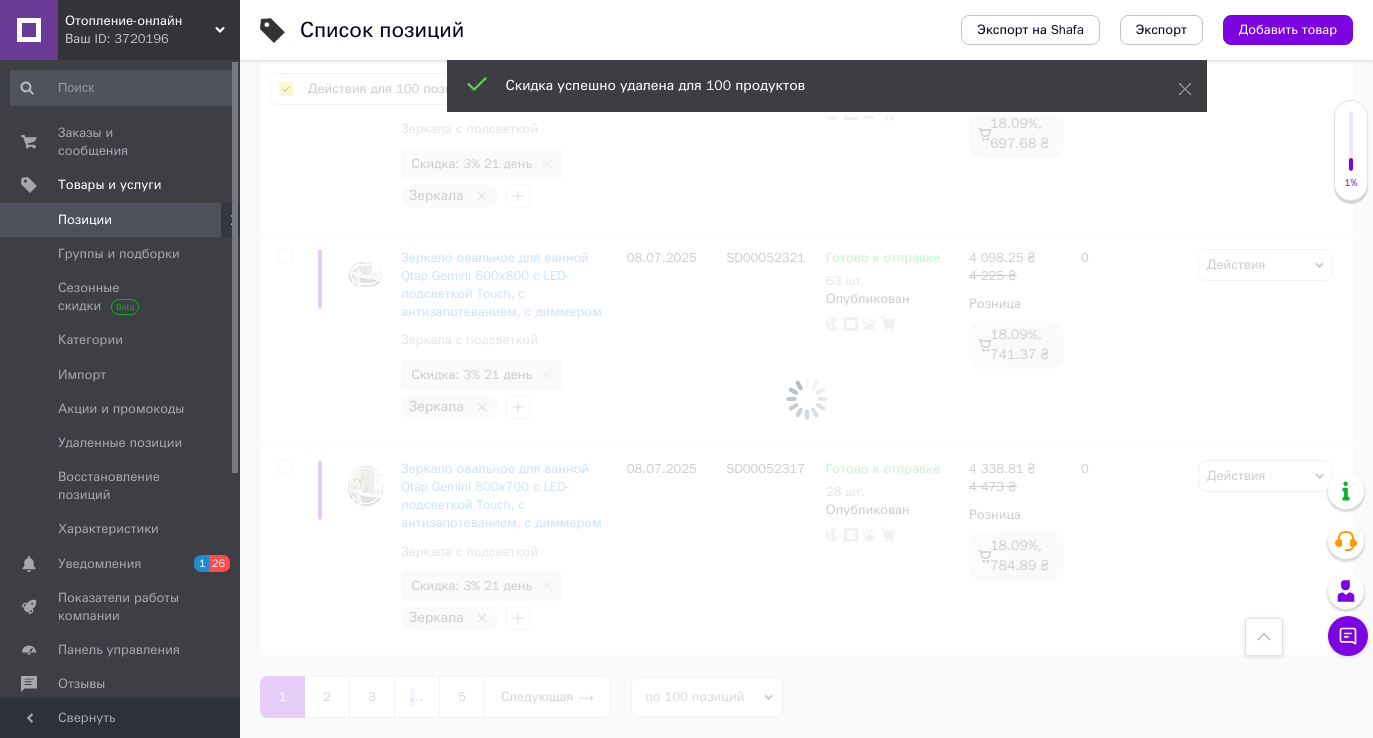checkbox on "false" 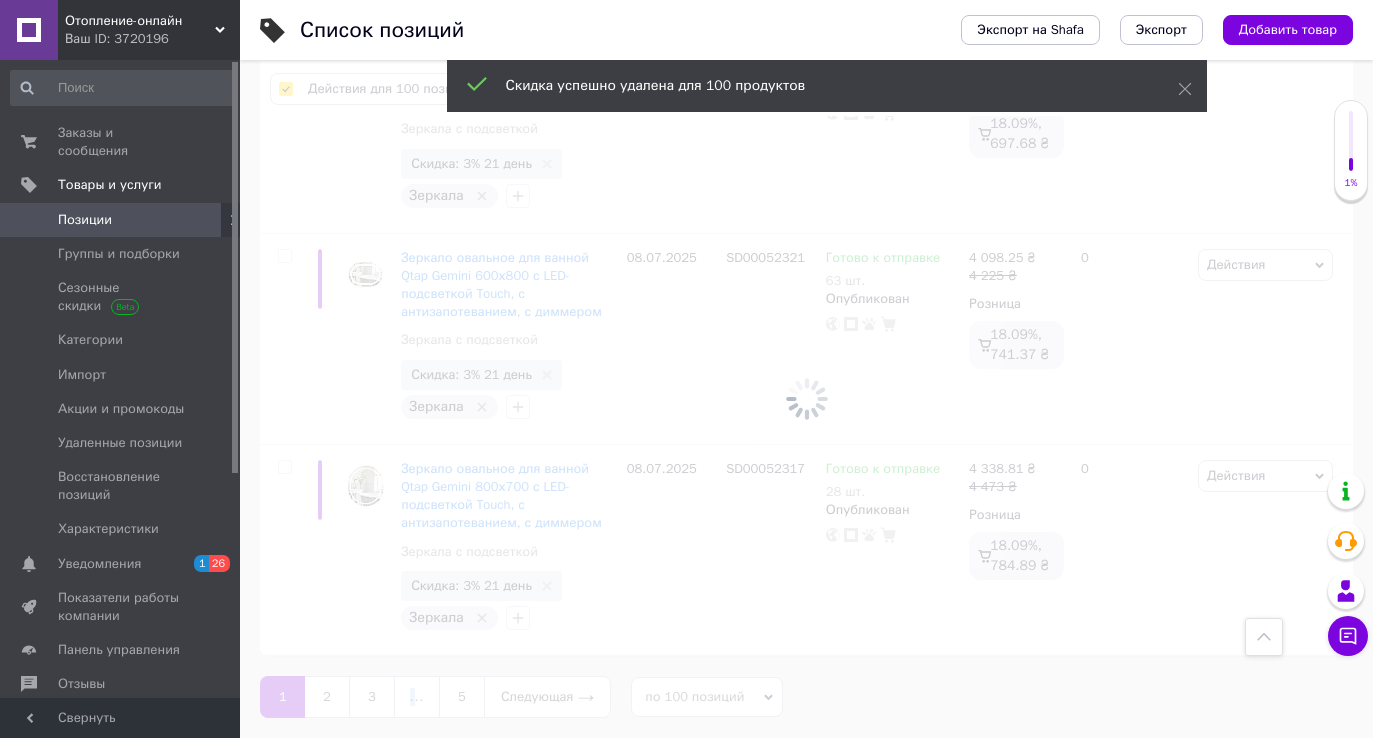 checkbox on "false" 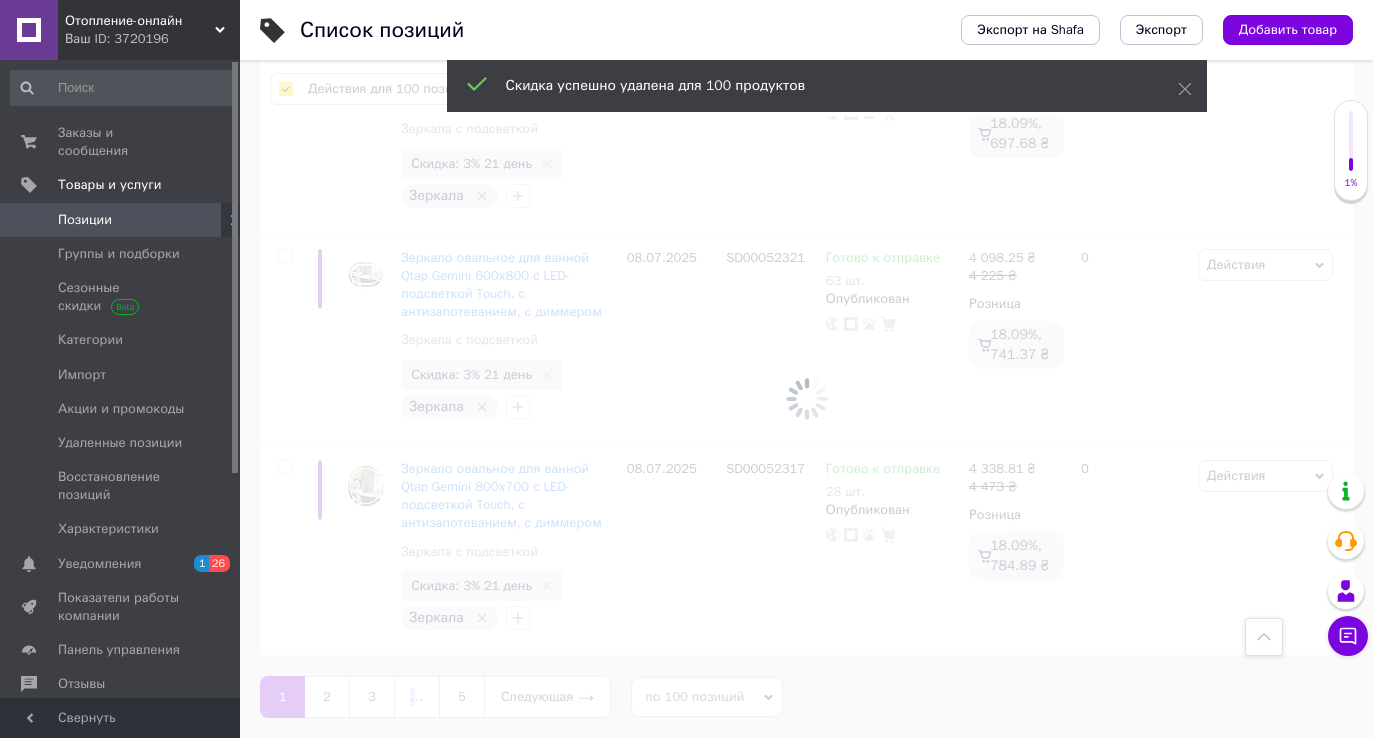 checkbox on "false" 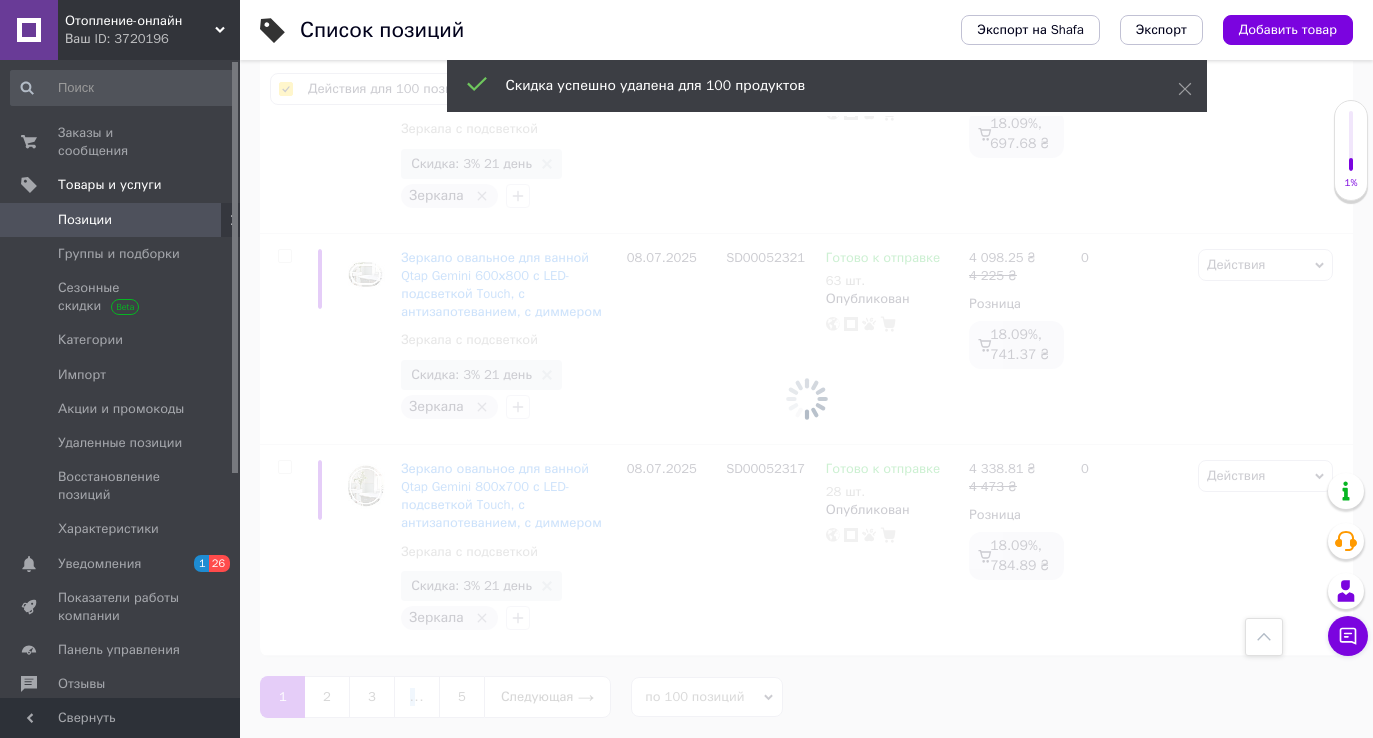 checkbox on "false" 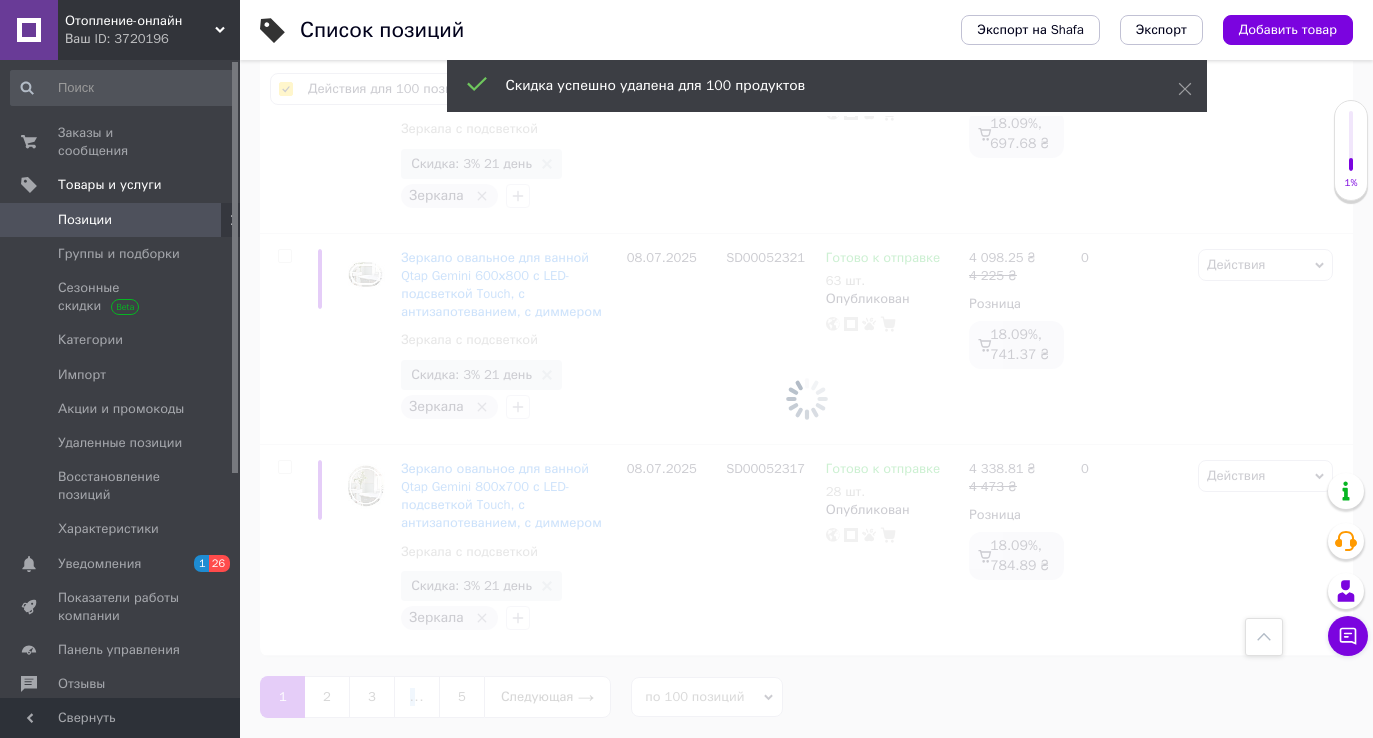 checkbox on "false" 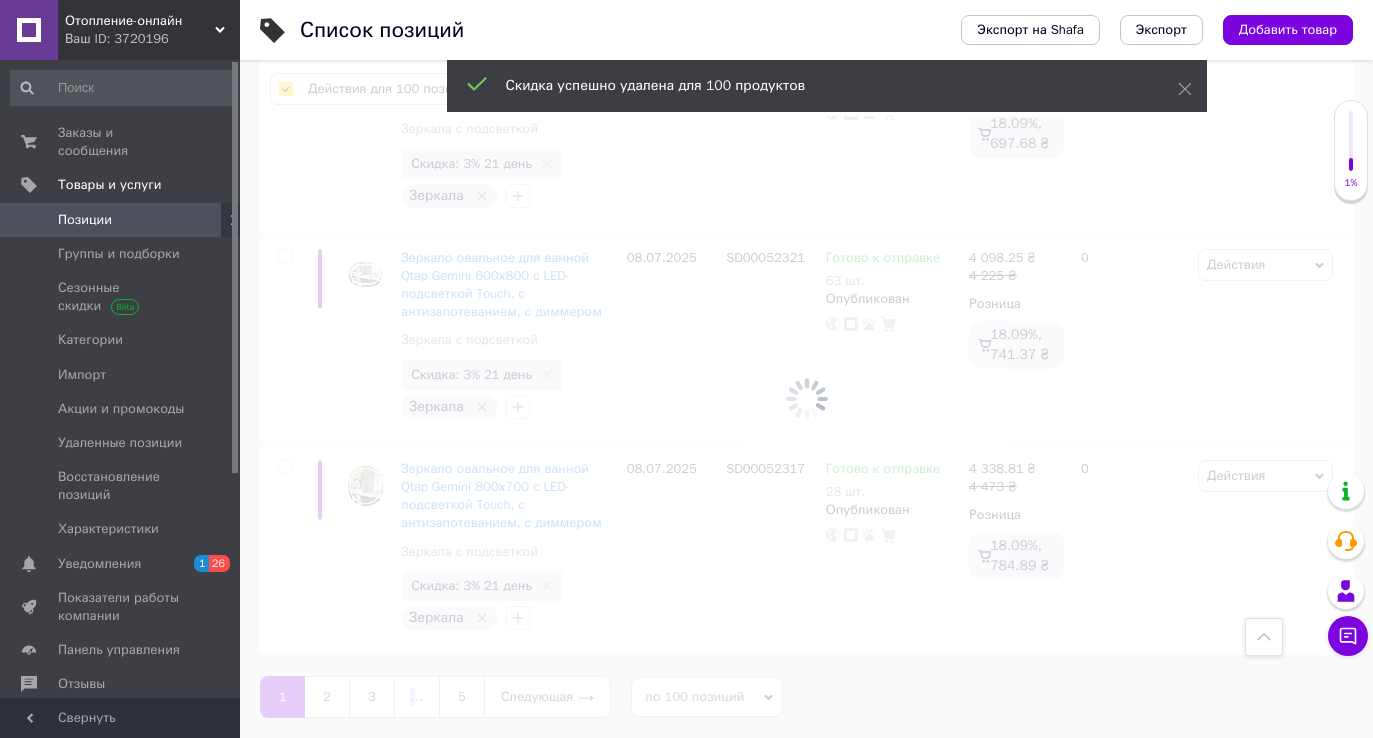 checkbox on "false" 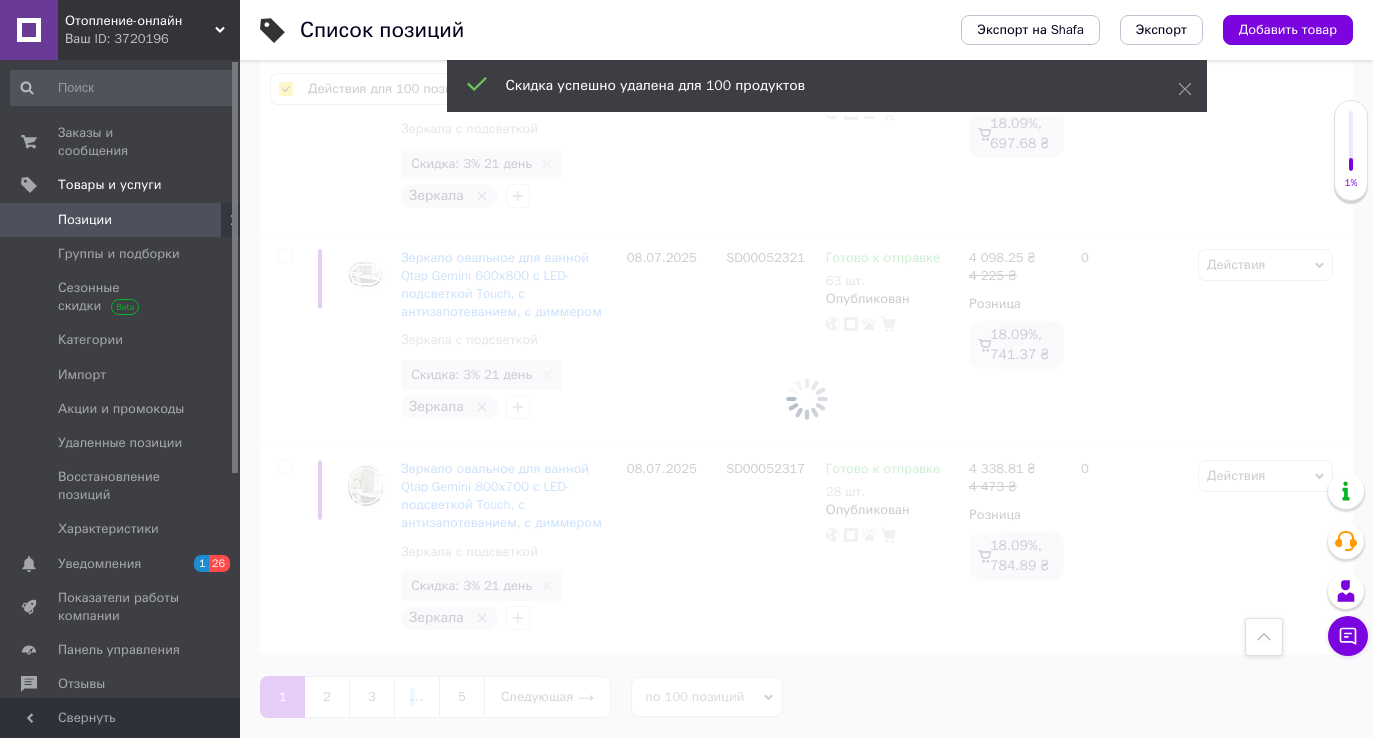 checkbox on "false" 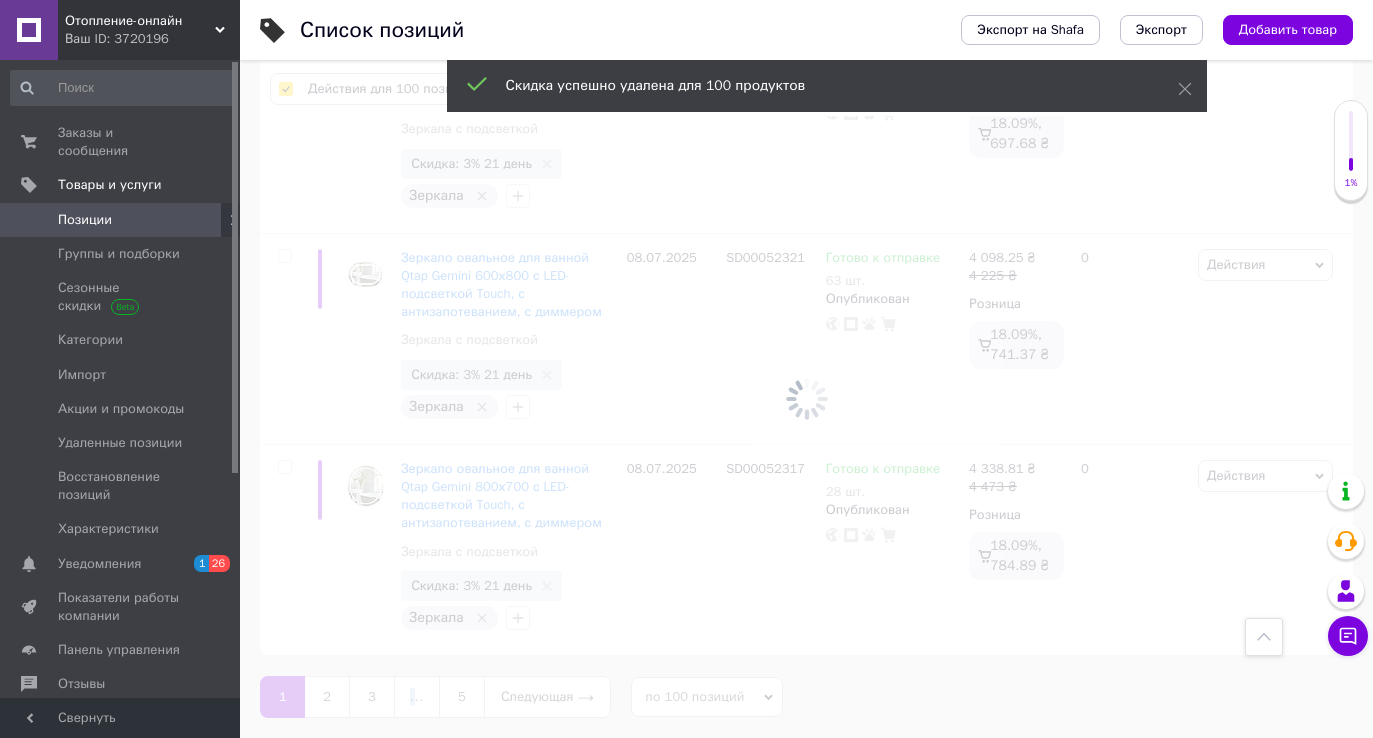 checkbox on "false" 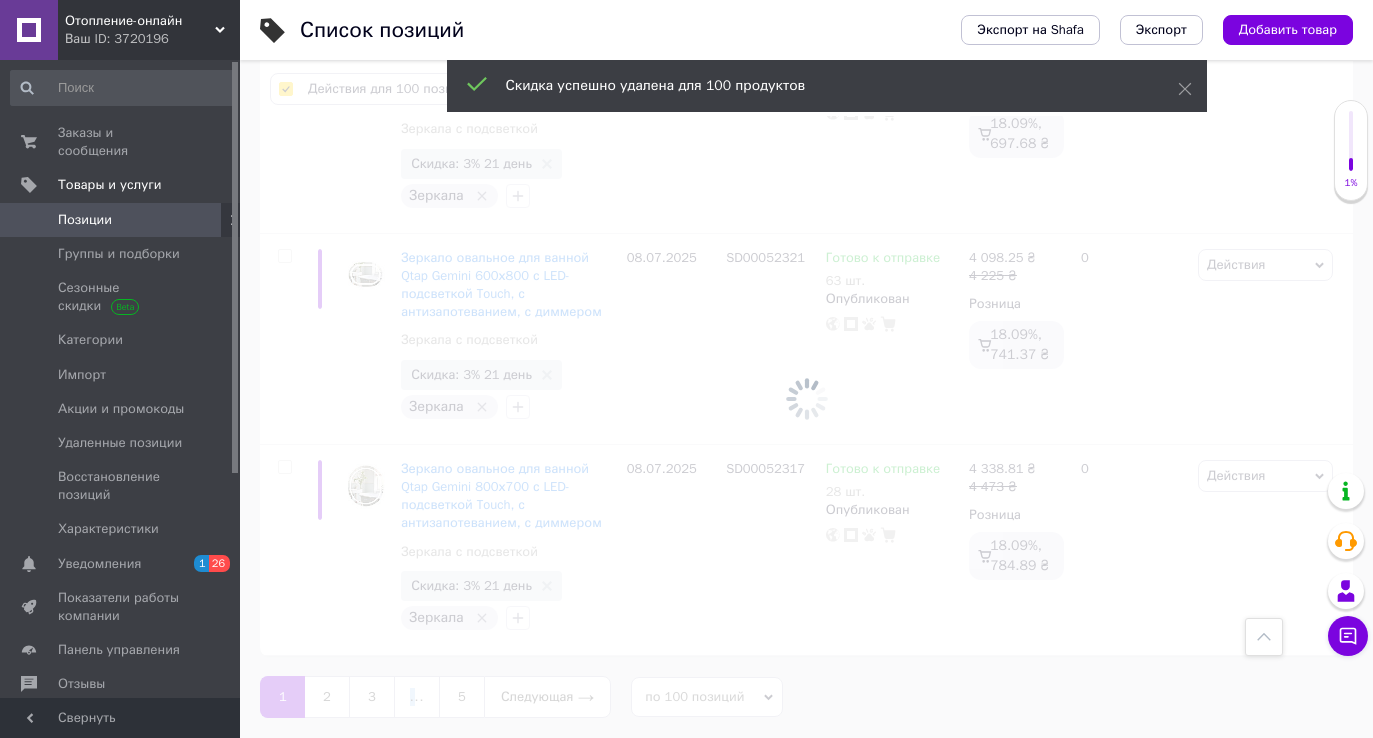 checkbox on "false" 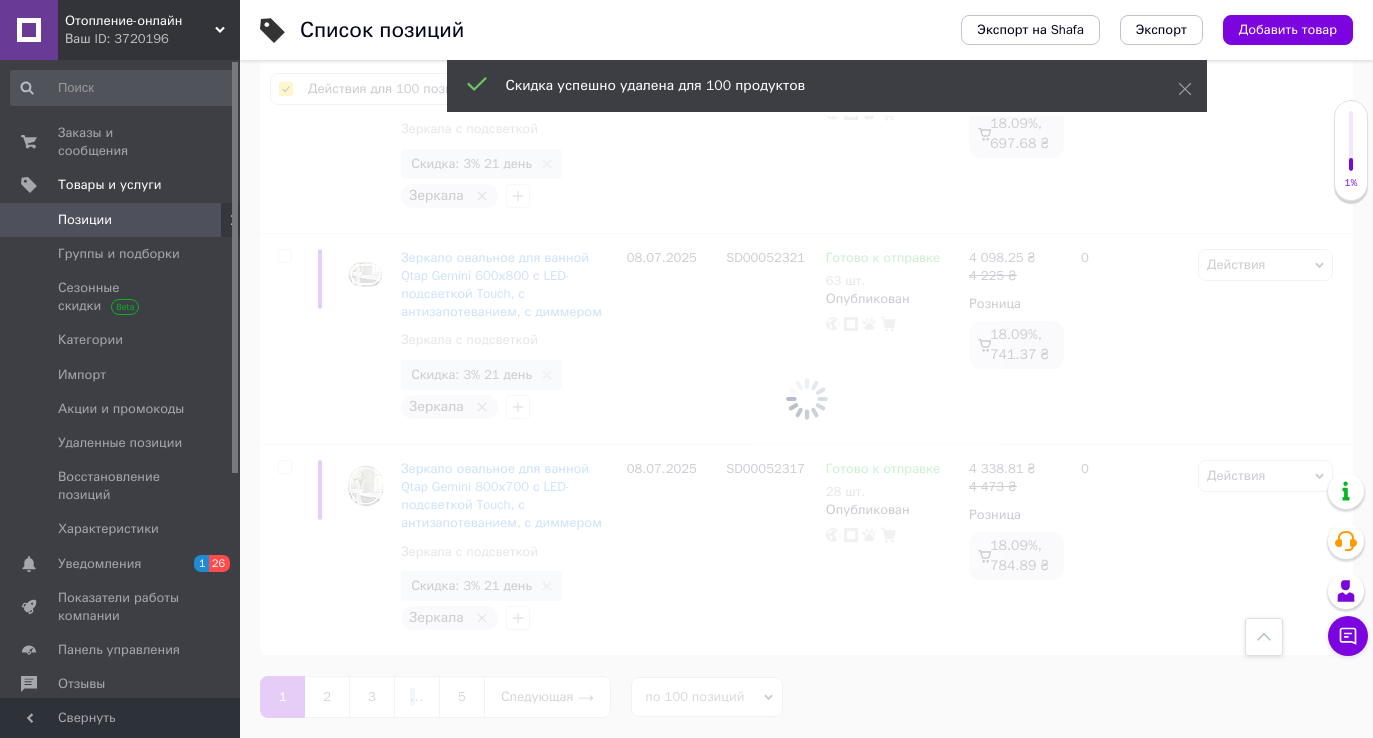 checkbox on "false" 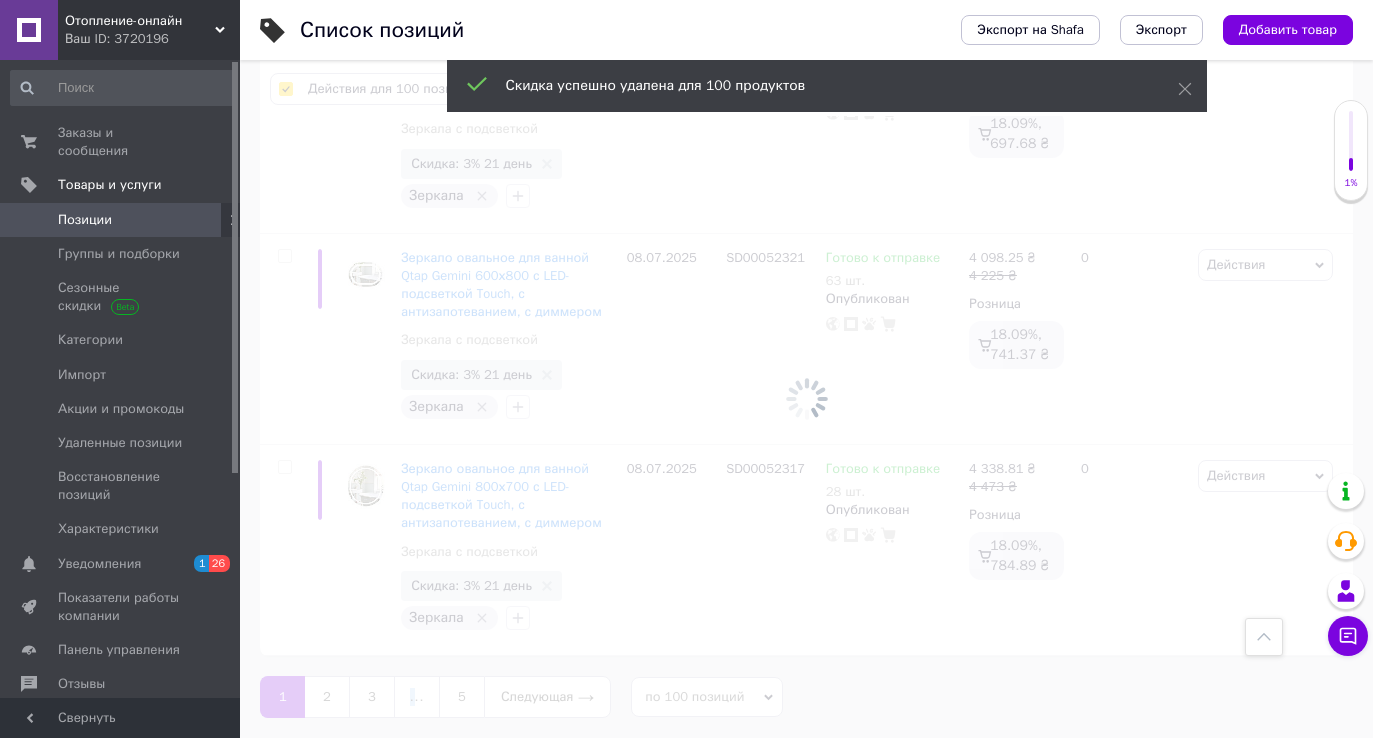 checkbox on "false" 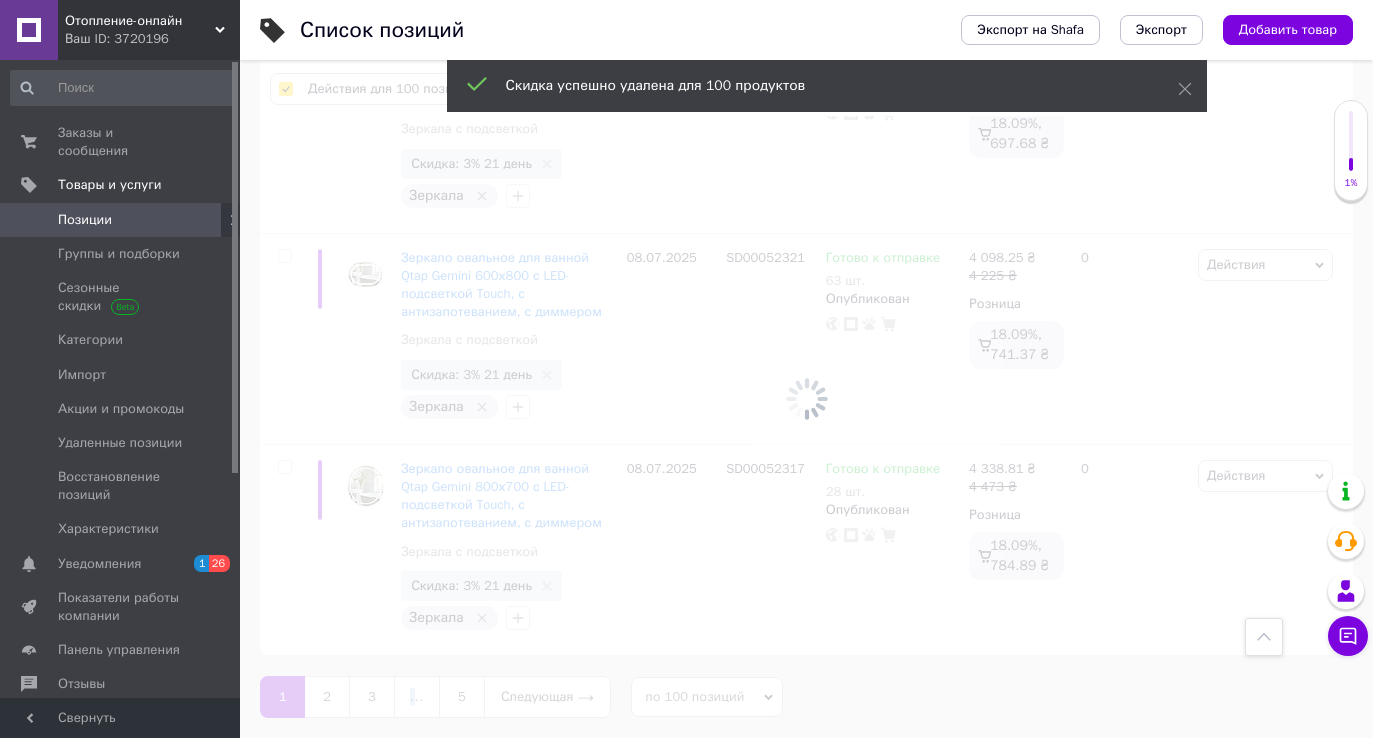 checkbox on "false" 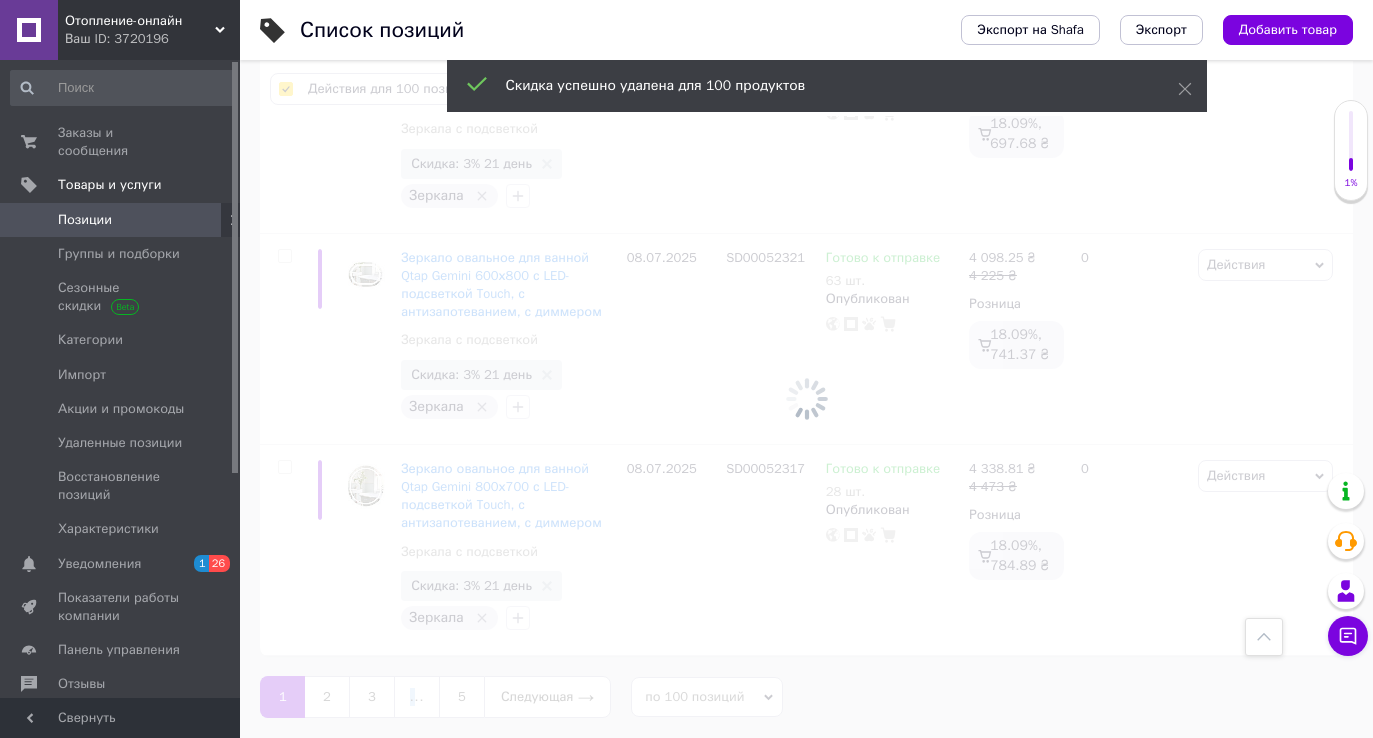 checkbox on "false" 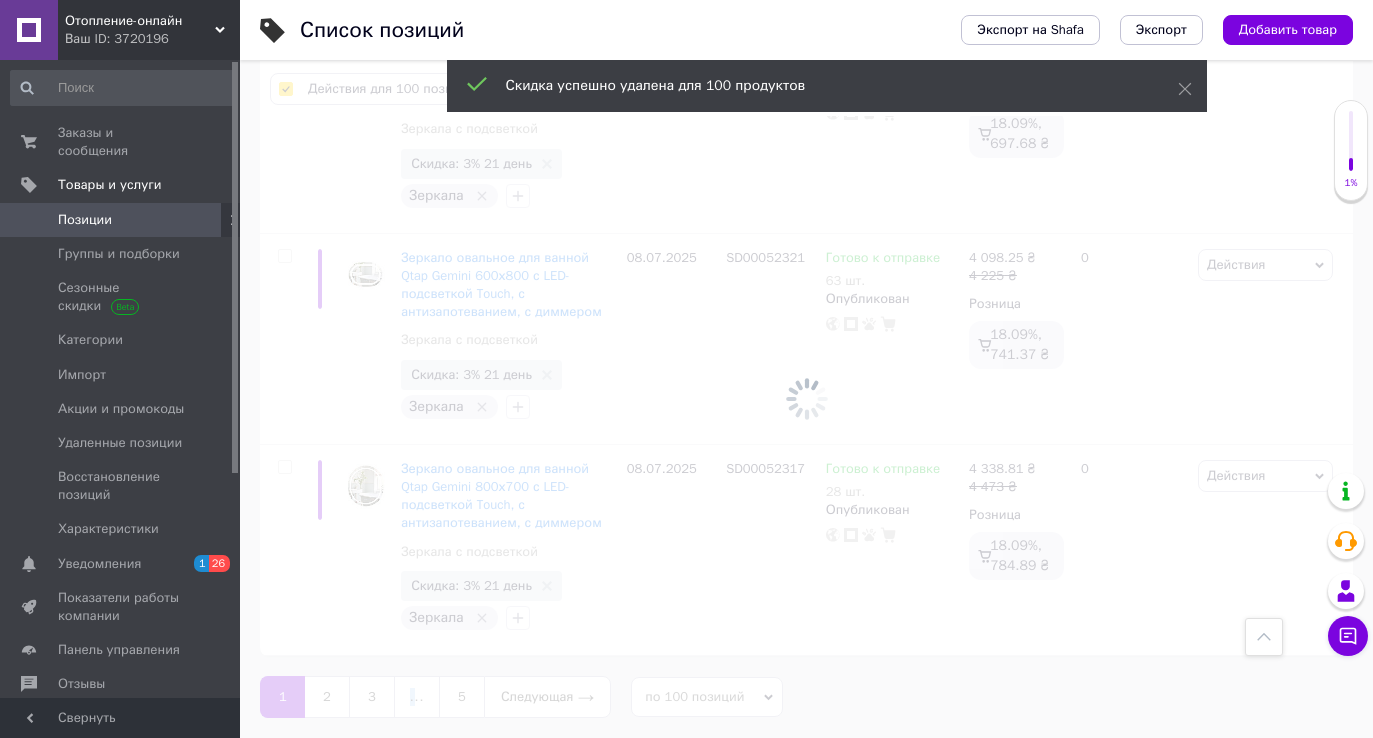 checkbox on "false" 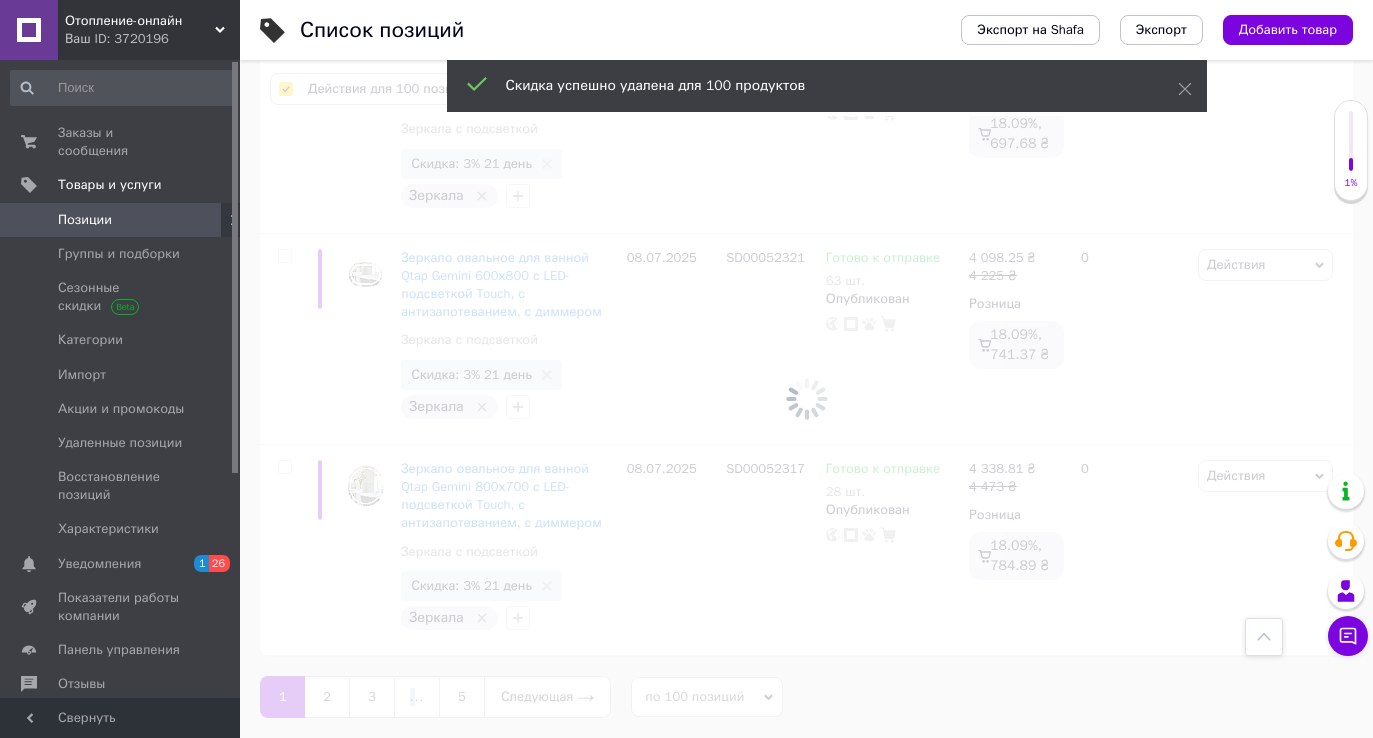 checkbox on "false" 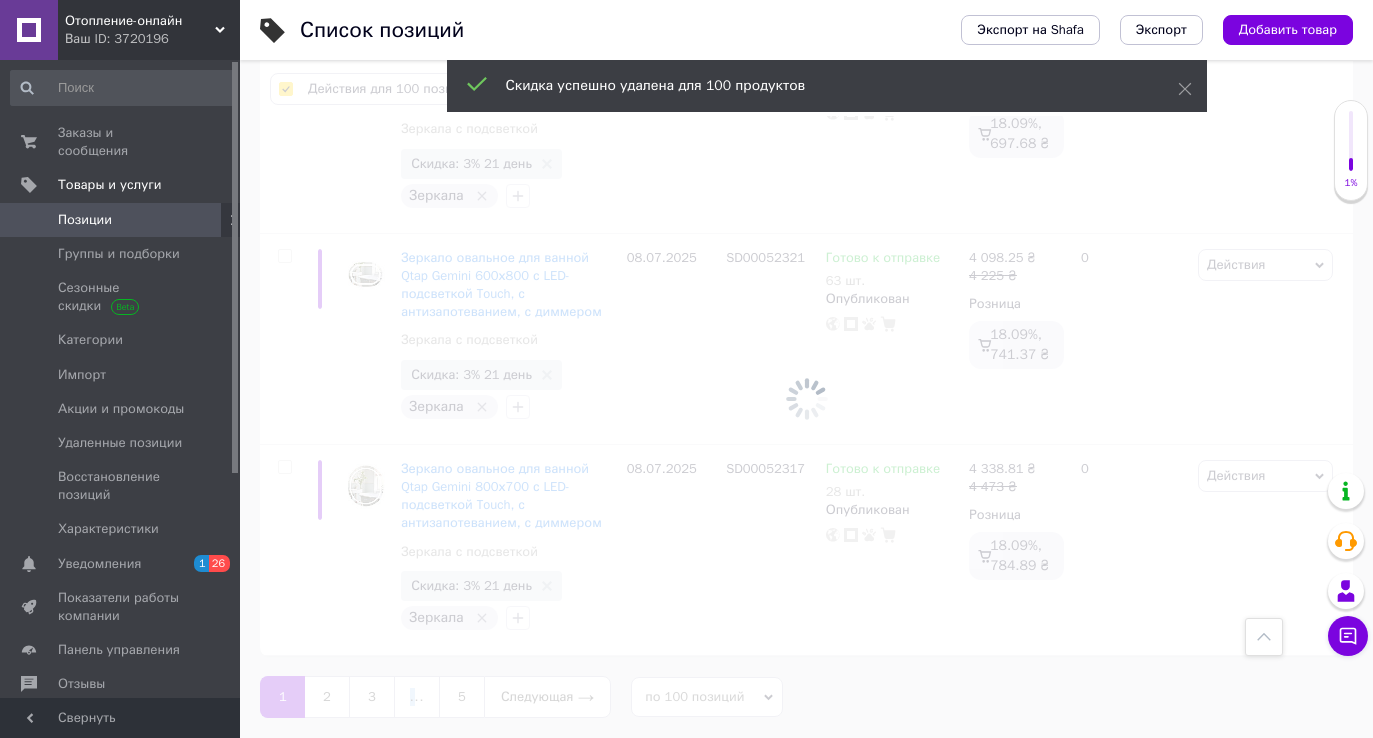 checkbox on "false" 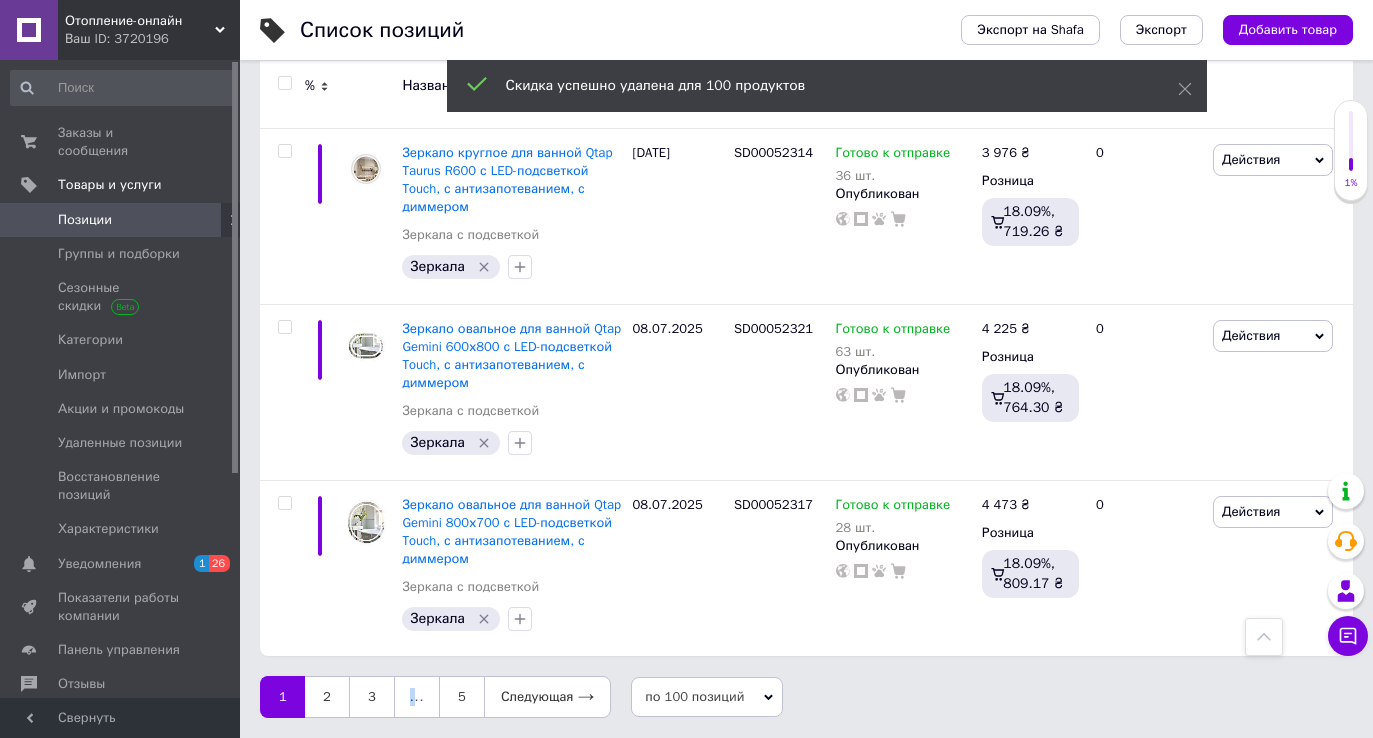 scroll, scrollTop: 17281, scrollLeft: 0, axis: vertical 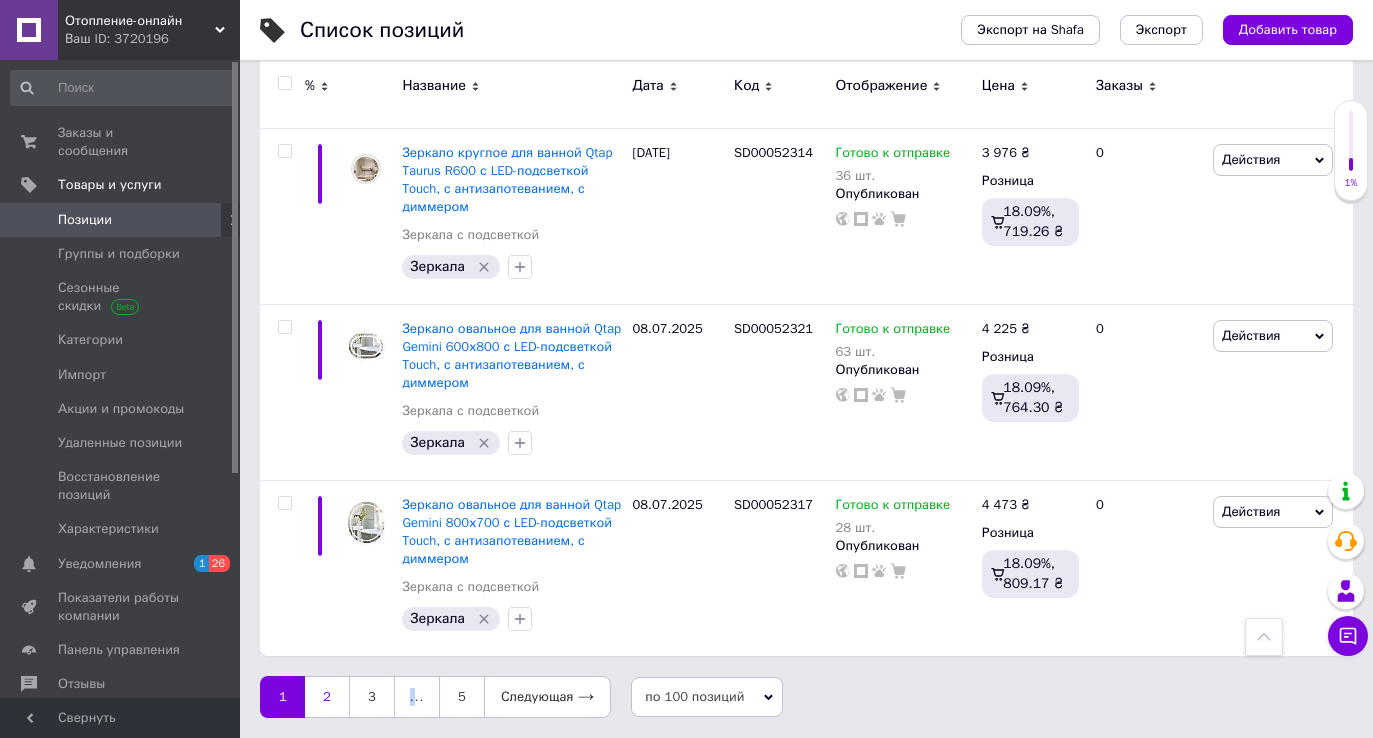 click on "2" at bounding box center [327, 697] 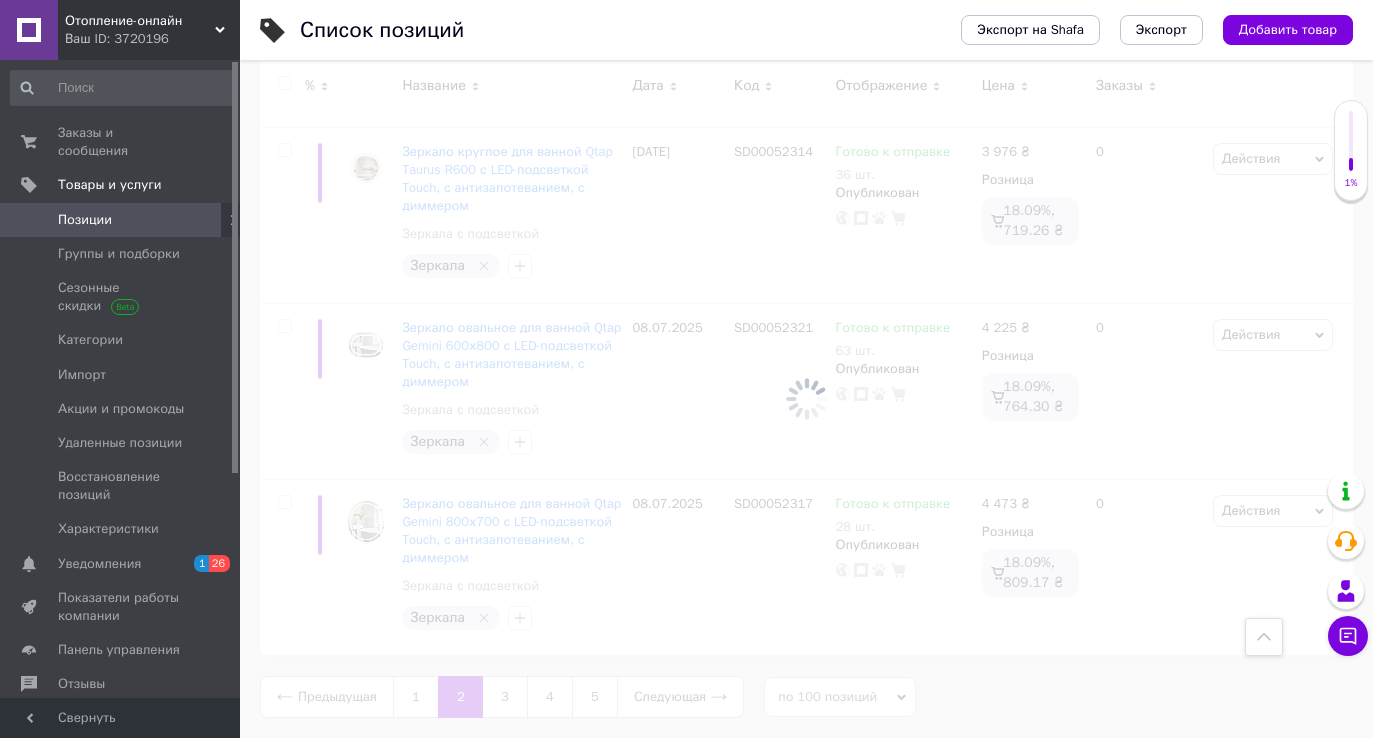 scroll, scrollTop: 17282, scrollLeft: 0, axis: vertical 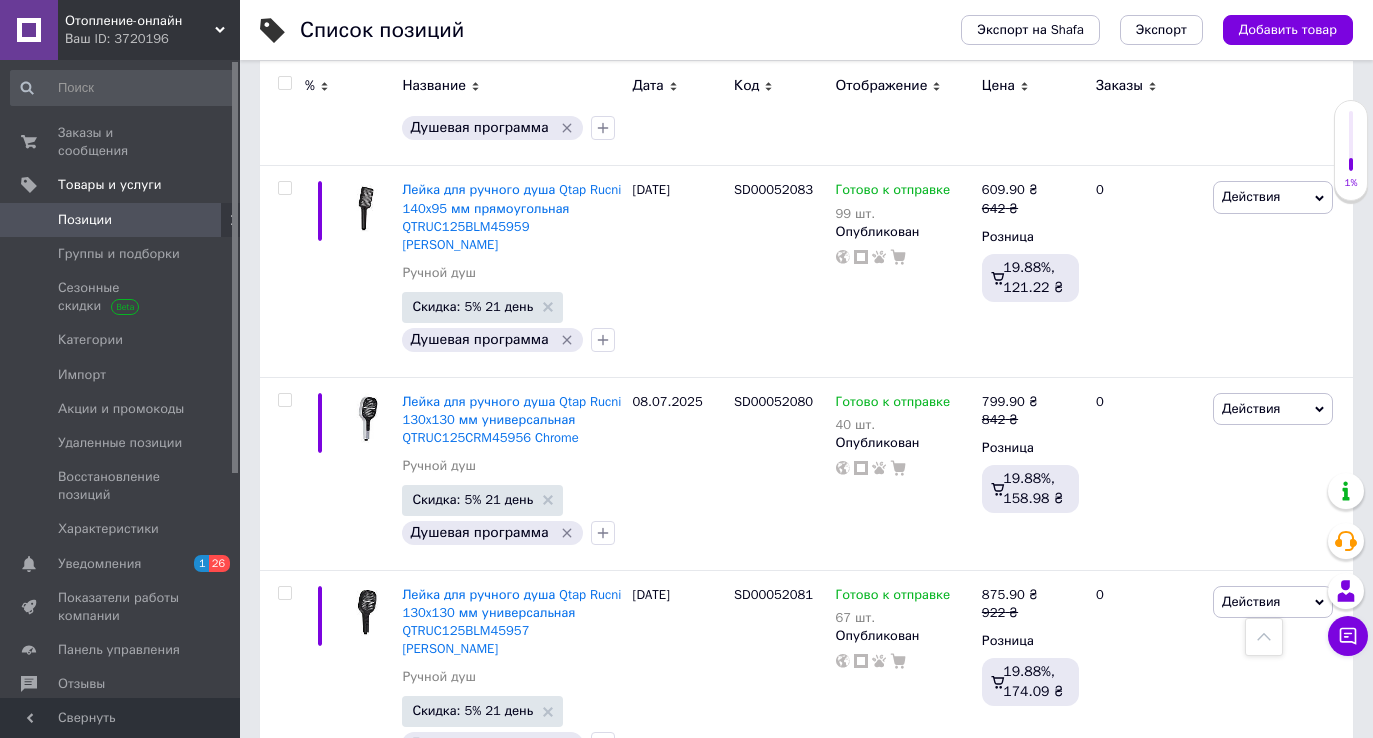 click at bounding box center [284, 83] 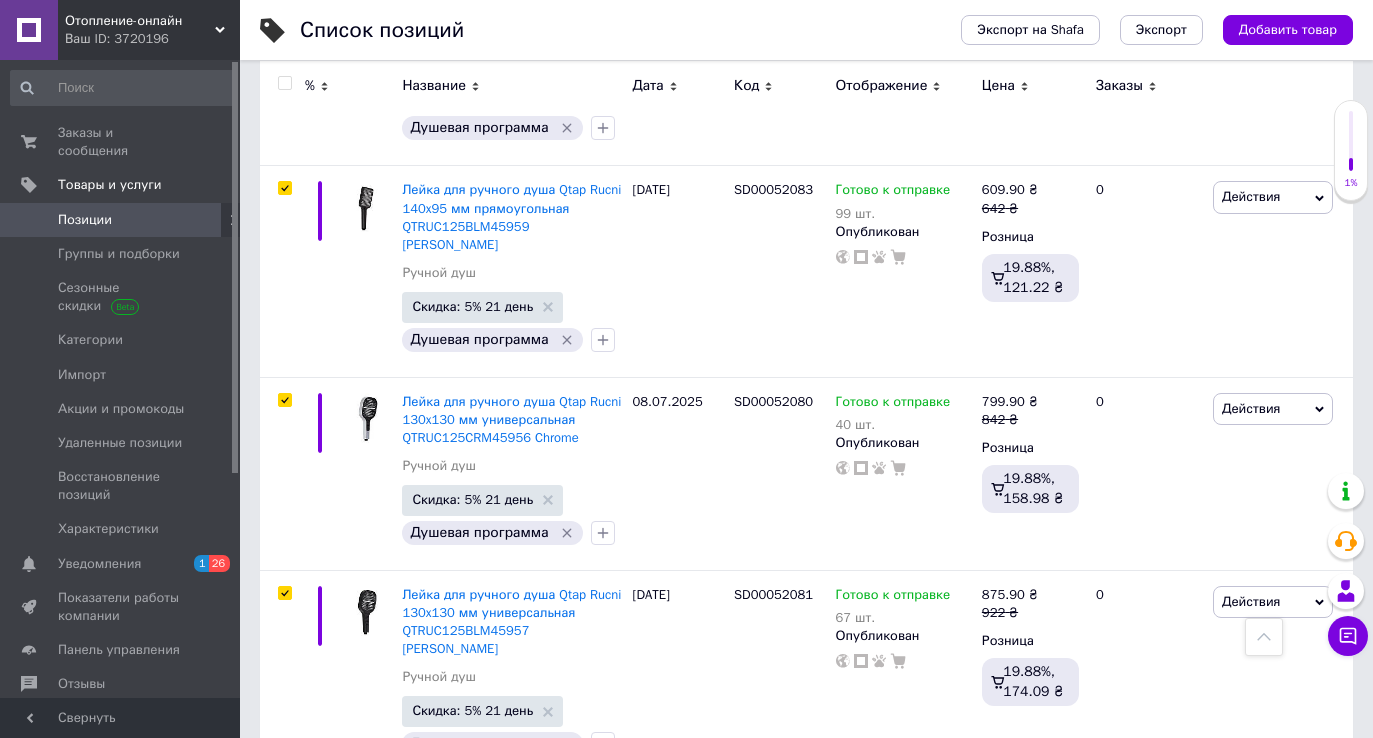 checkbox on "true" 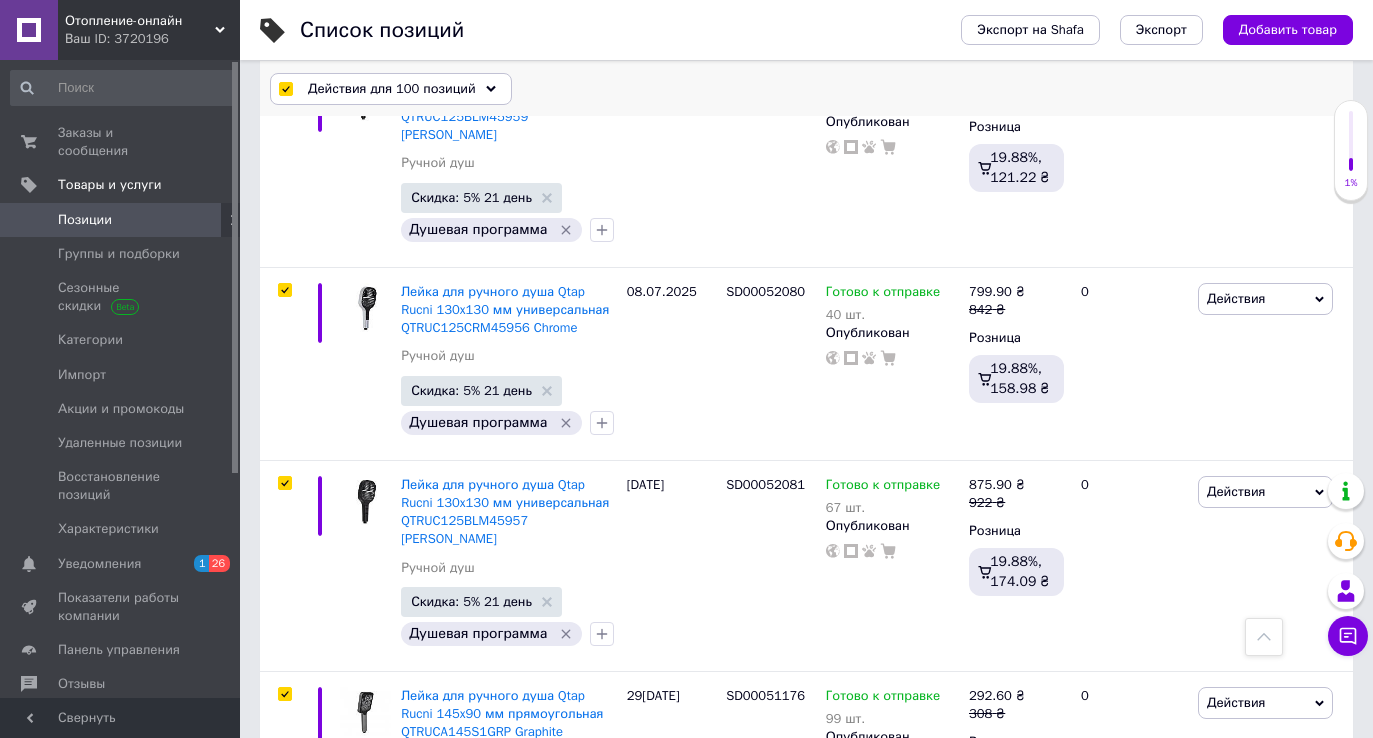 click on "Действия для 100 позиций" at bounding box center [391, 89] 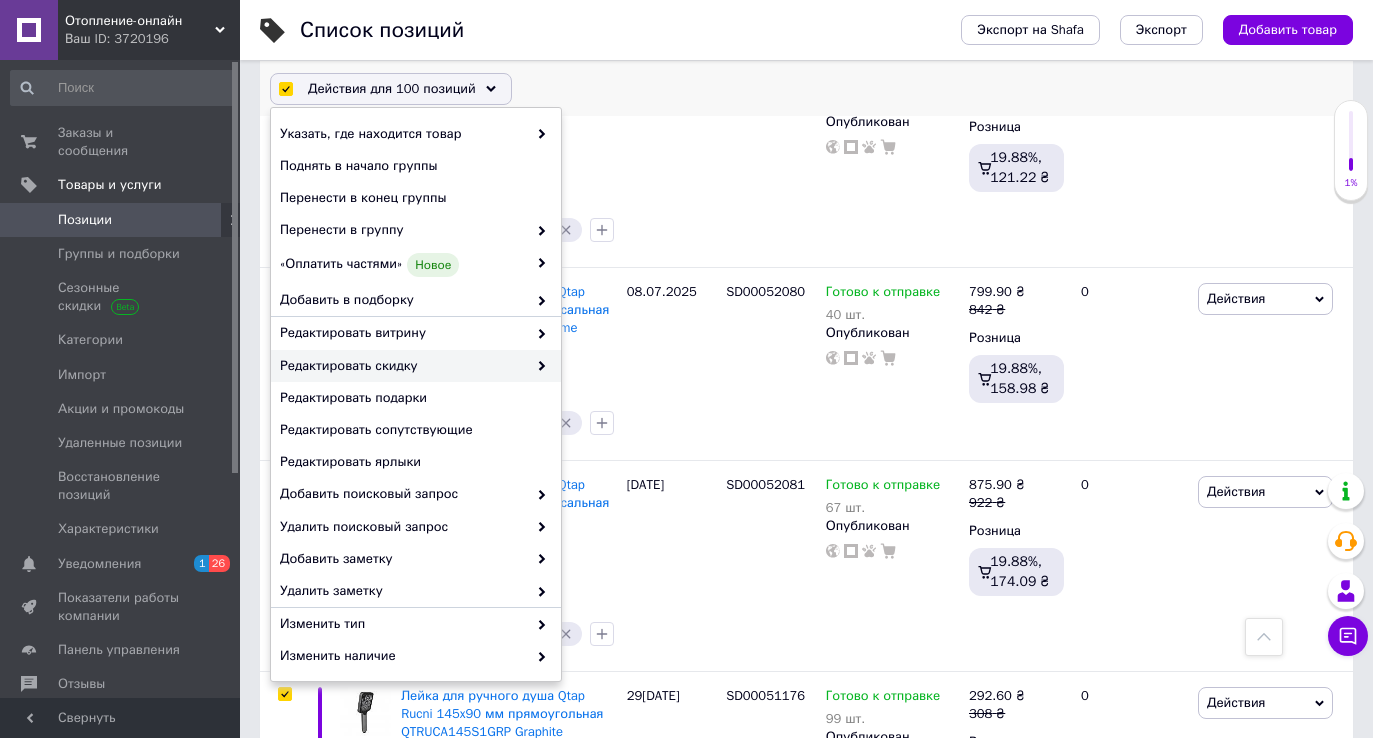 click on "Редактировать скидку" at bounding box center [403, 366] 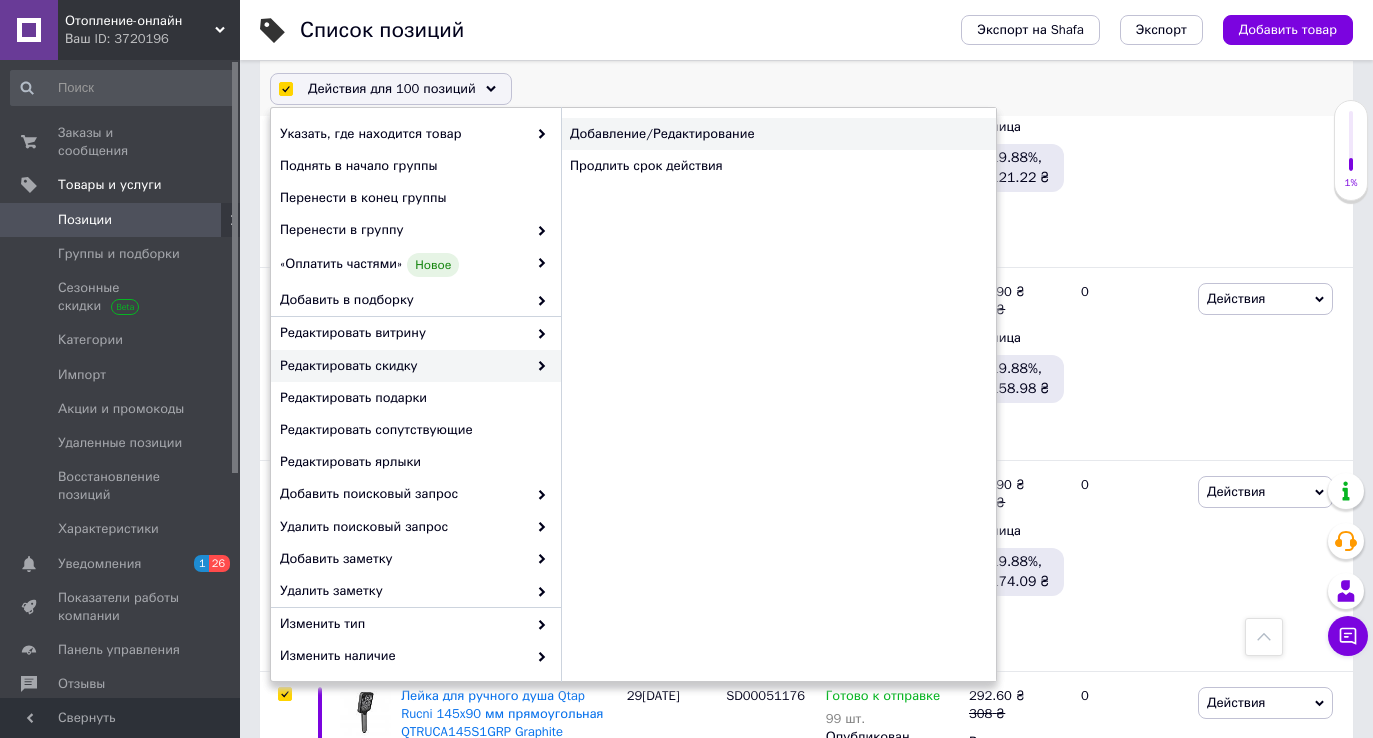 click on "Добавление/Редактирование" at bounding box center (778, 134) 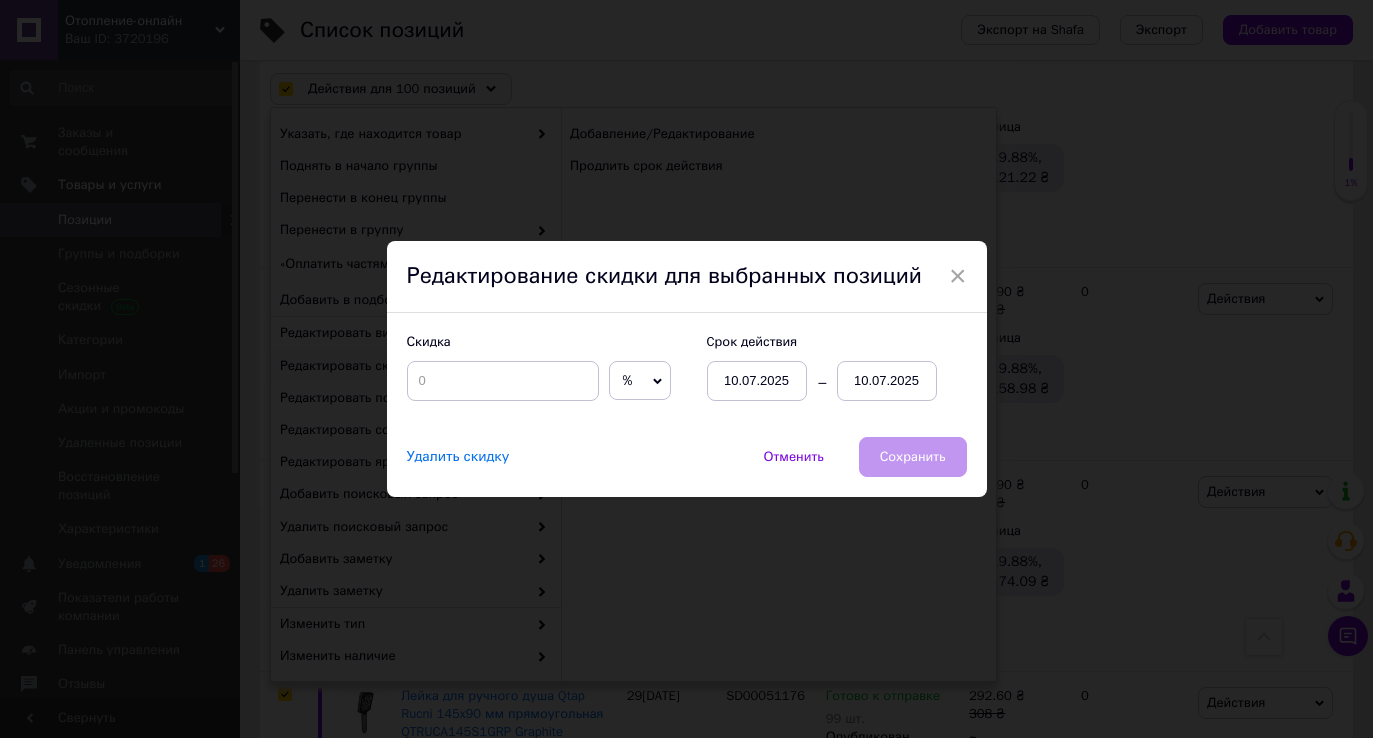 click on "Удалить скидку" at bounding box center [458, 457] 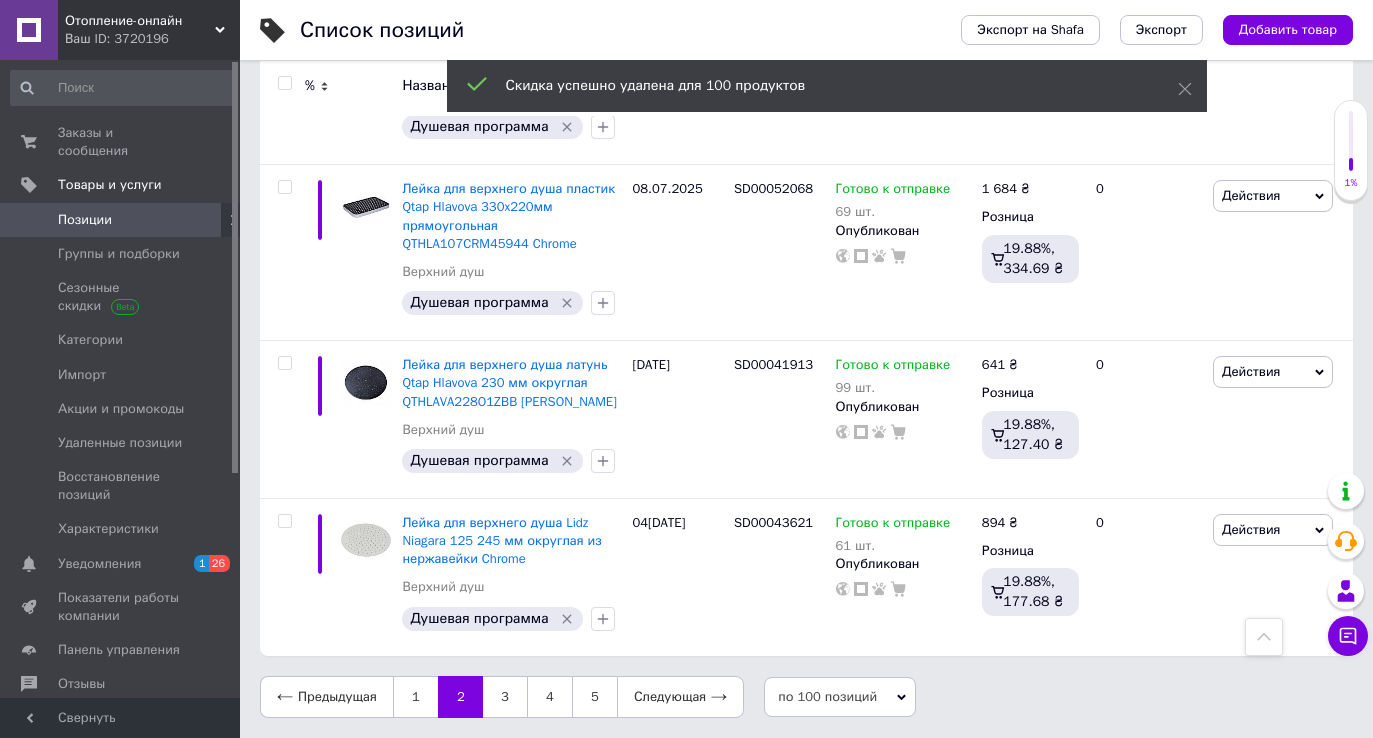 scroll, scrollTop: 16957, scrollLeft: 0, axis: vertical 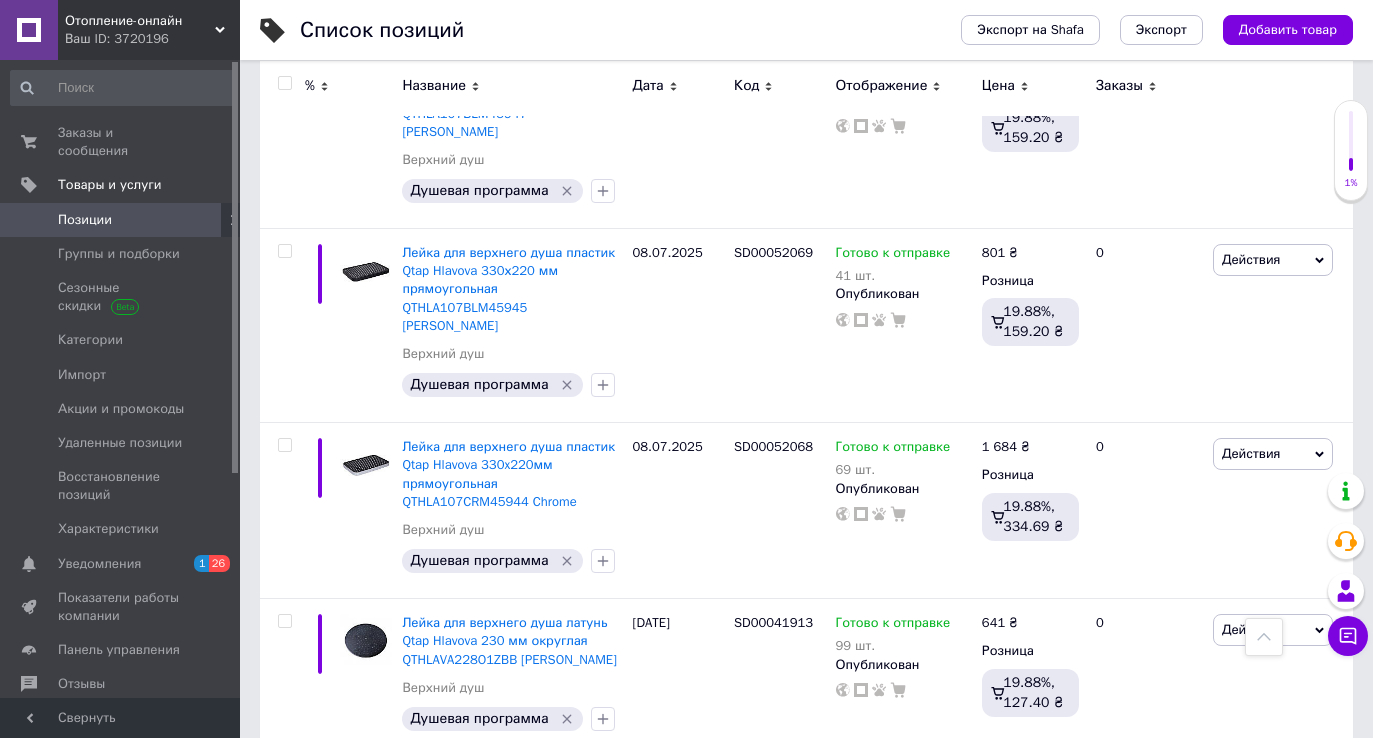 click on "3" at bounding box center [505, 955] 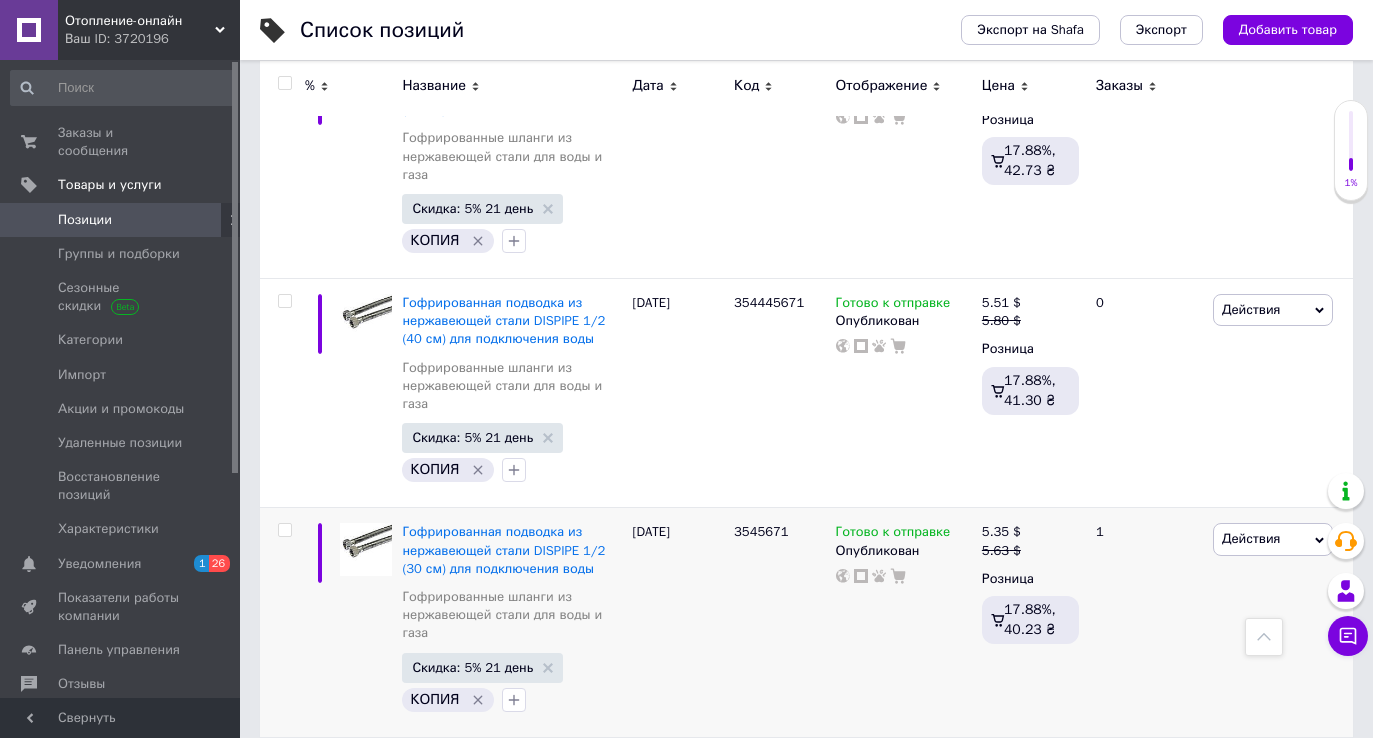scroll, scrollTop: 20810, scrollLeft: 0, axis: vertical 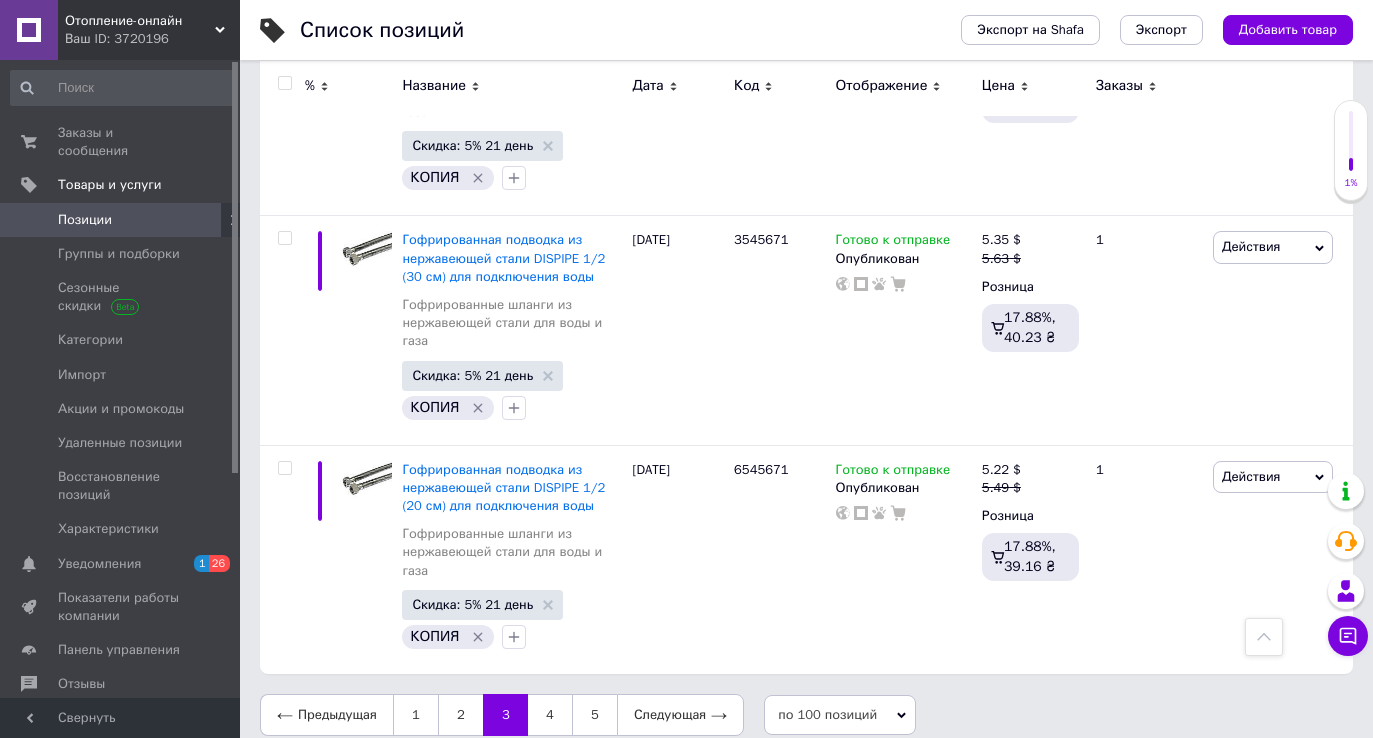 click on "по 100 позиций" at bounding box center [840, 715] 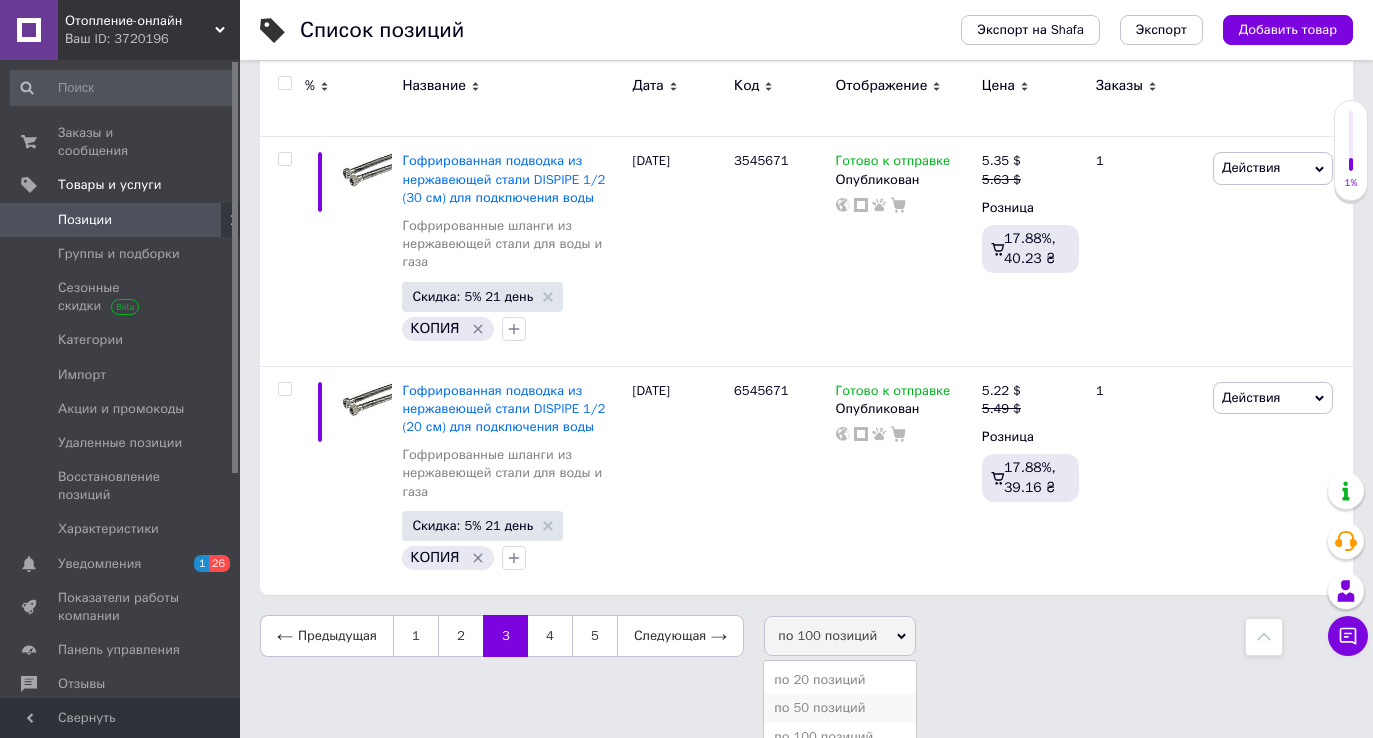 click on "по 50 позиций" at bounding box center (840, 708) 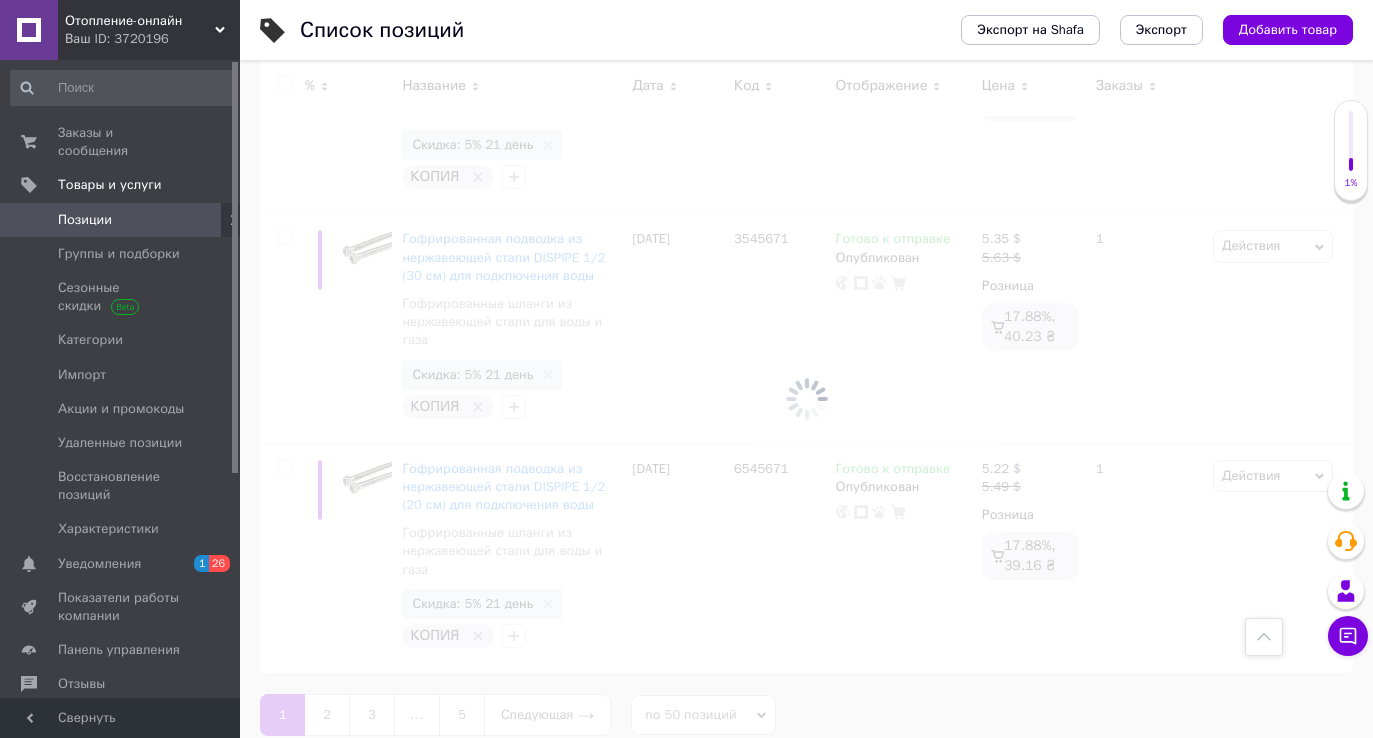 scroll, scrollTop: 8457, scrollLeft: 0, axis: vertical 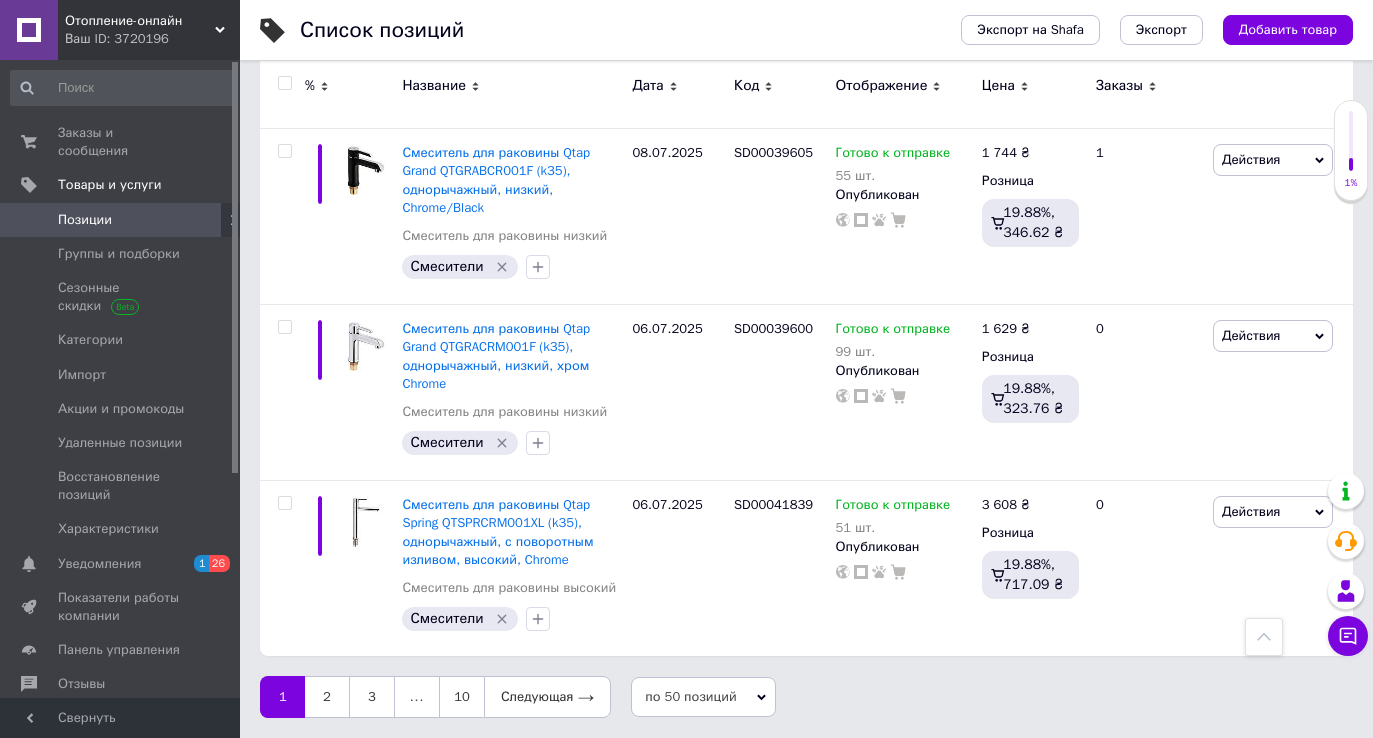 click at bounding box center [284, 83] 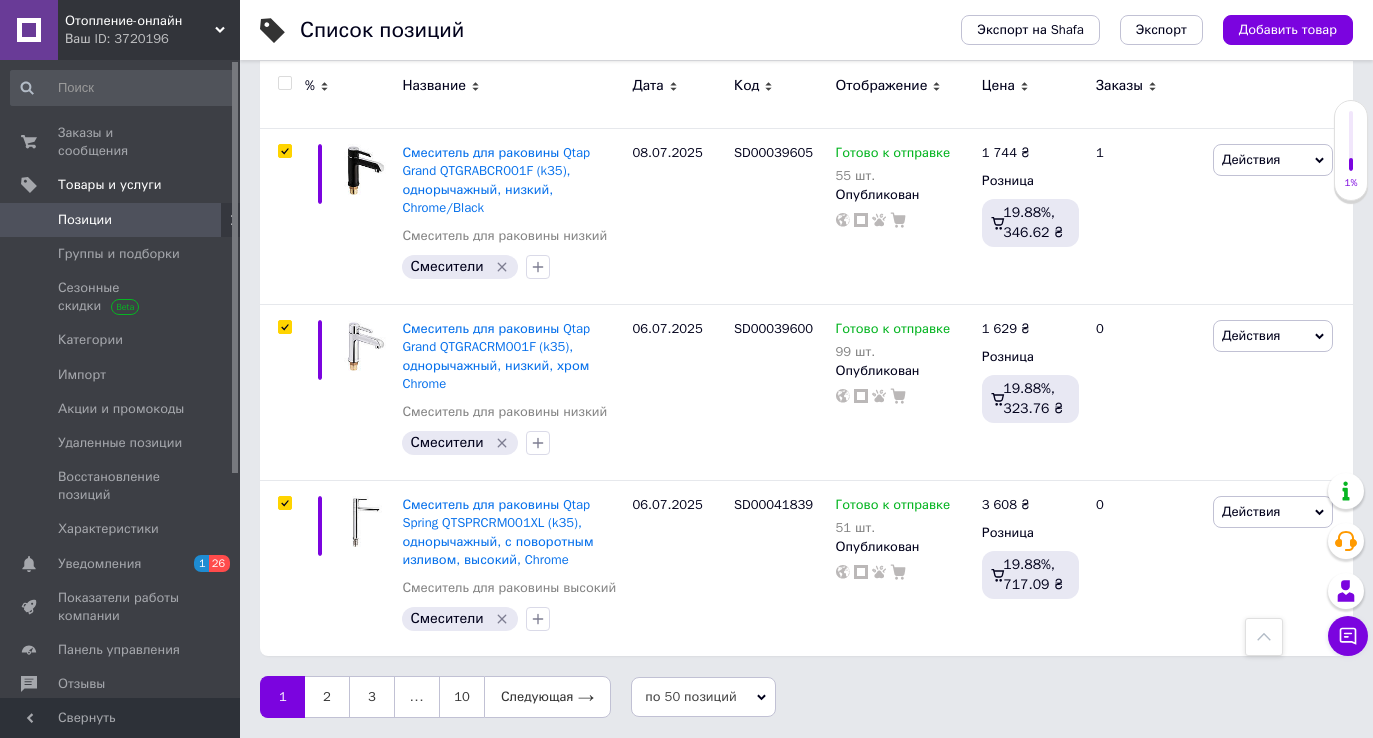 scroll, scrollTop: 8689, scrollLeft: 0, axis: vertical 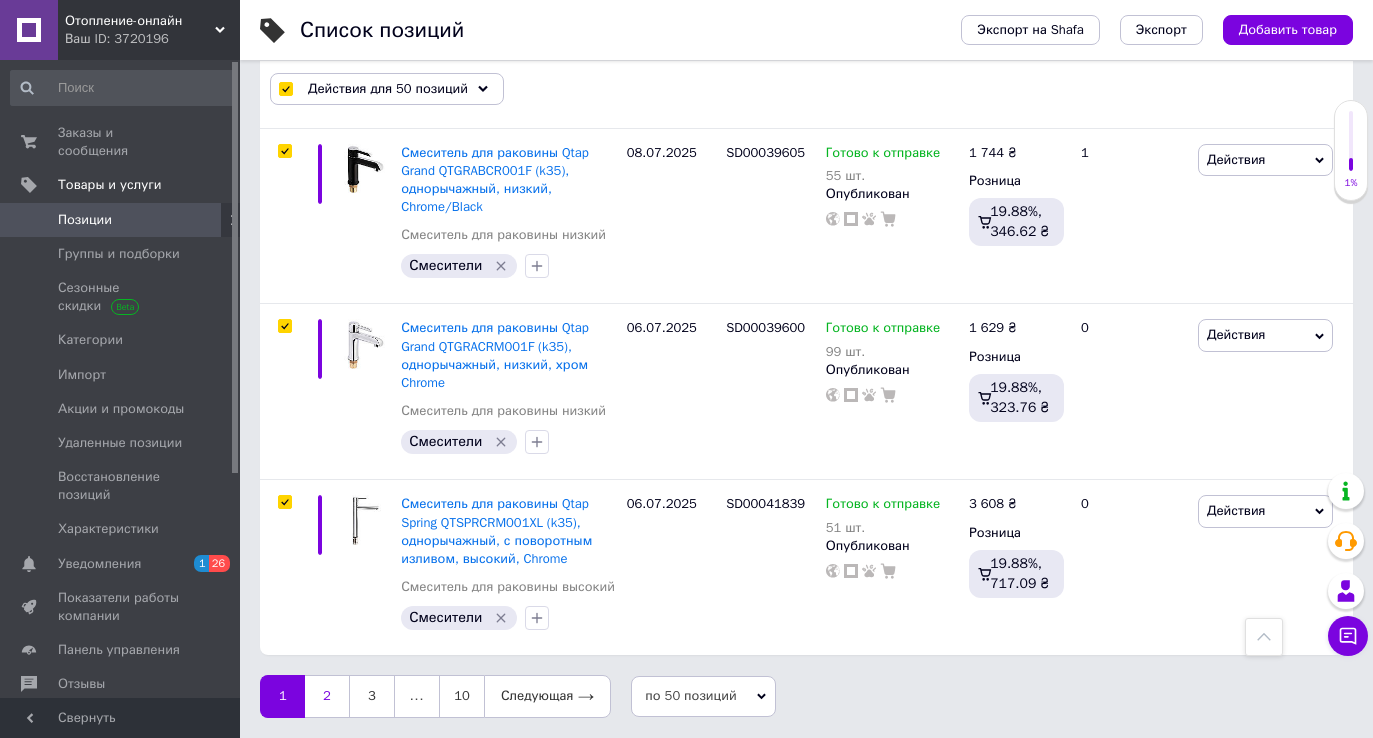 click on "2" at bounding box center [327, 696] 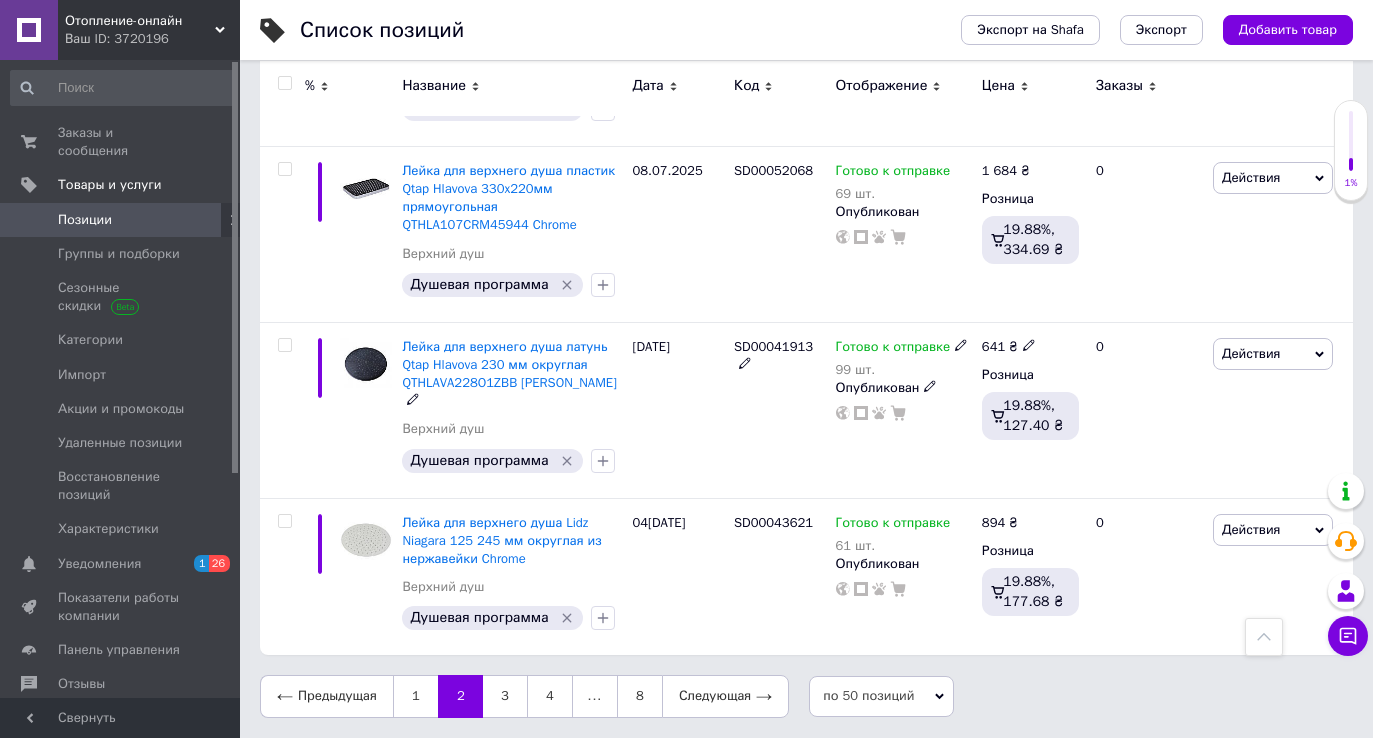 scroll, scrollTop: 8140, scrollLeft: 0, axis: vertical 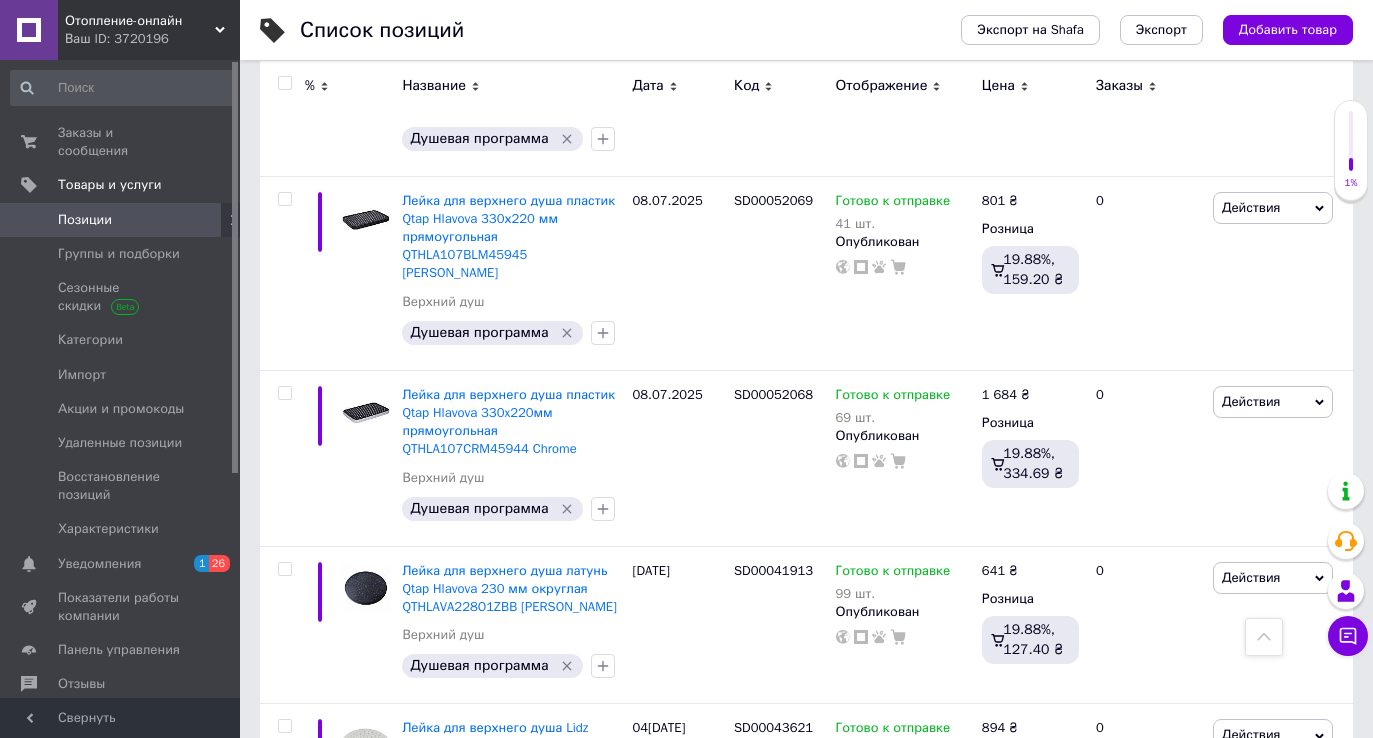 click on "3" at bounding box center [505, 902] 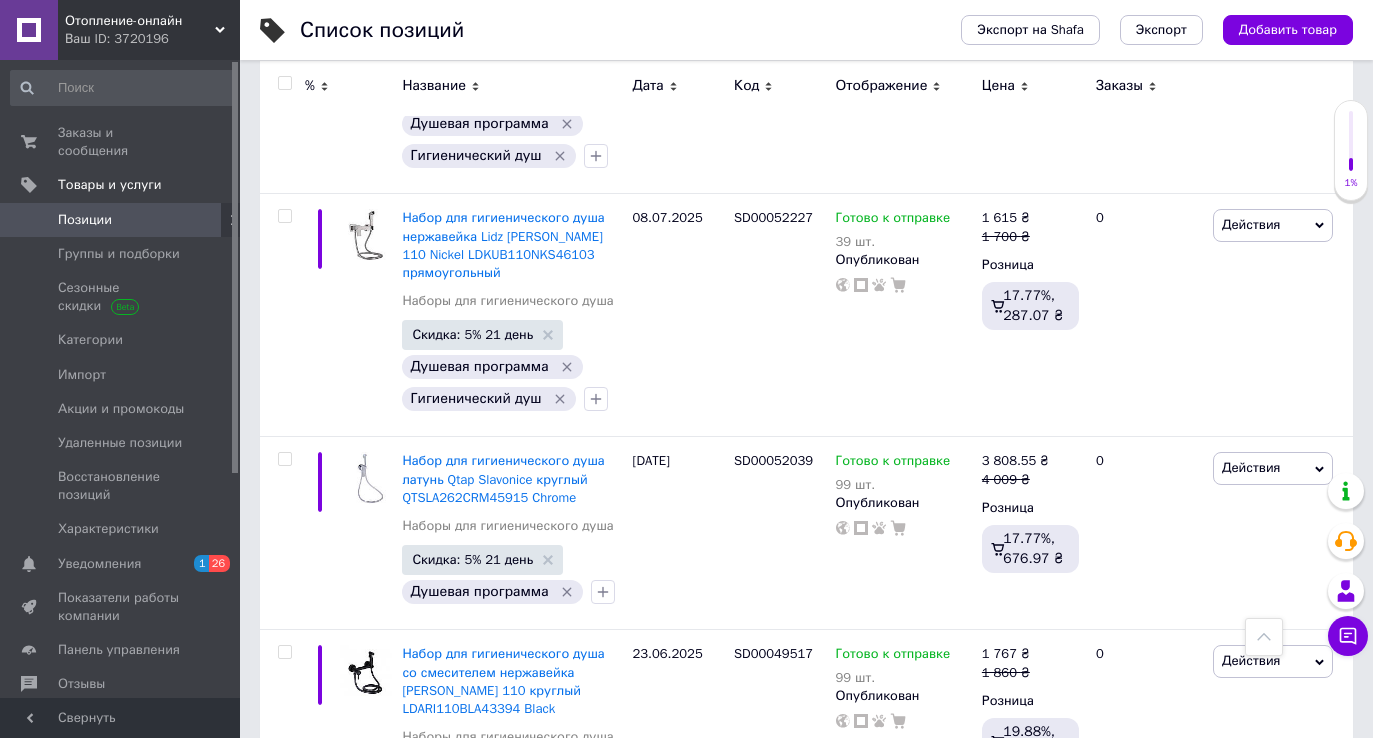scroll, scrollTop: 3551, scrollLeft: 0, axis: vertical 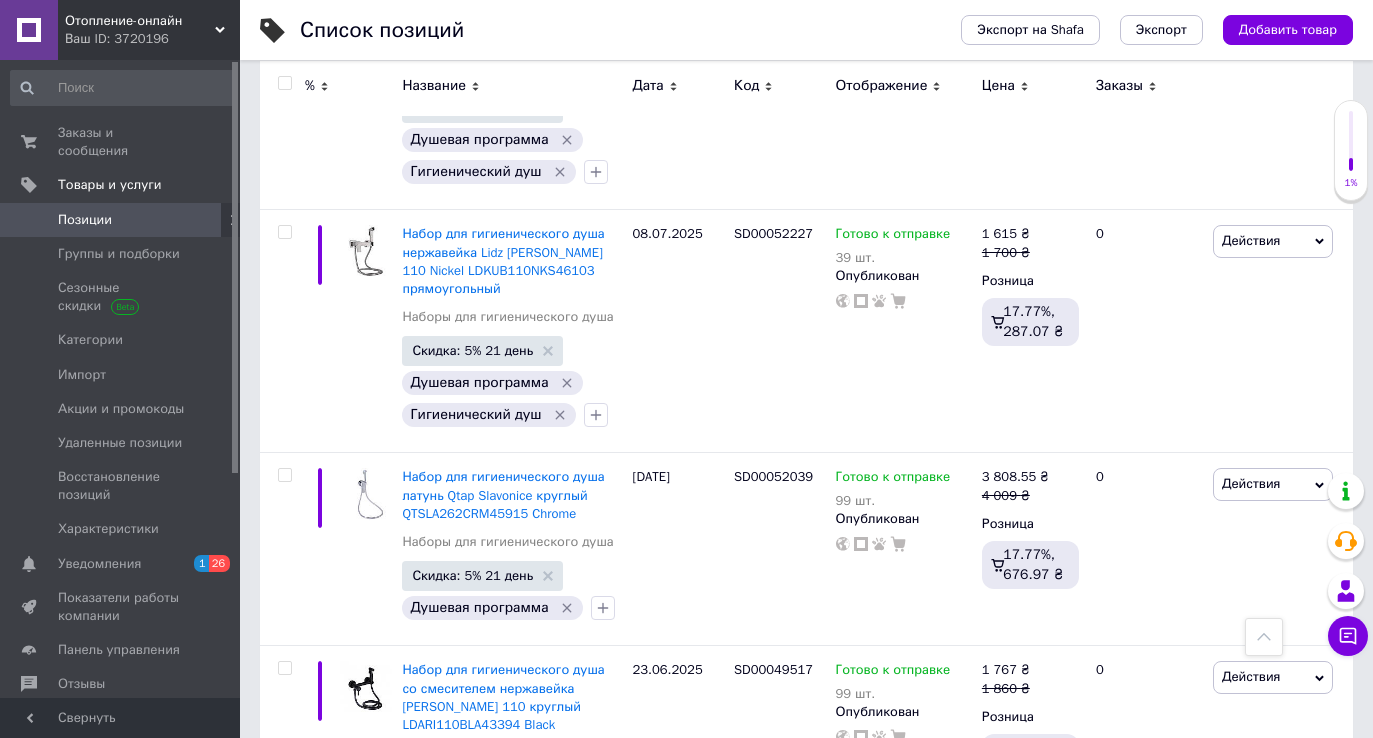 click at bounding box center [284, 83] 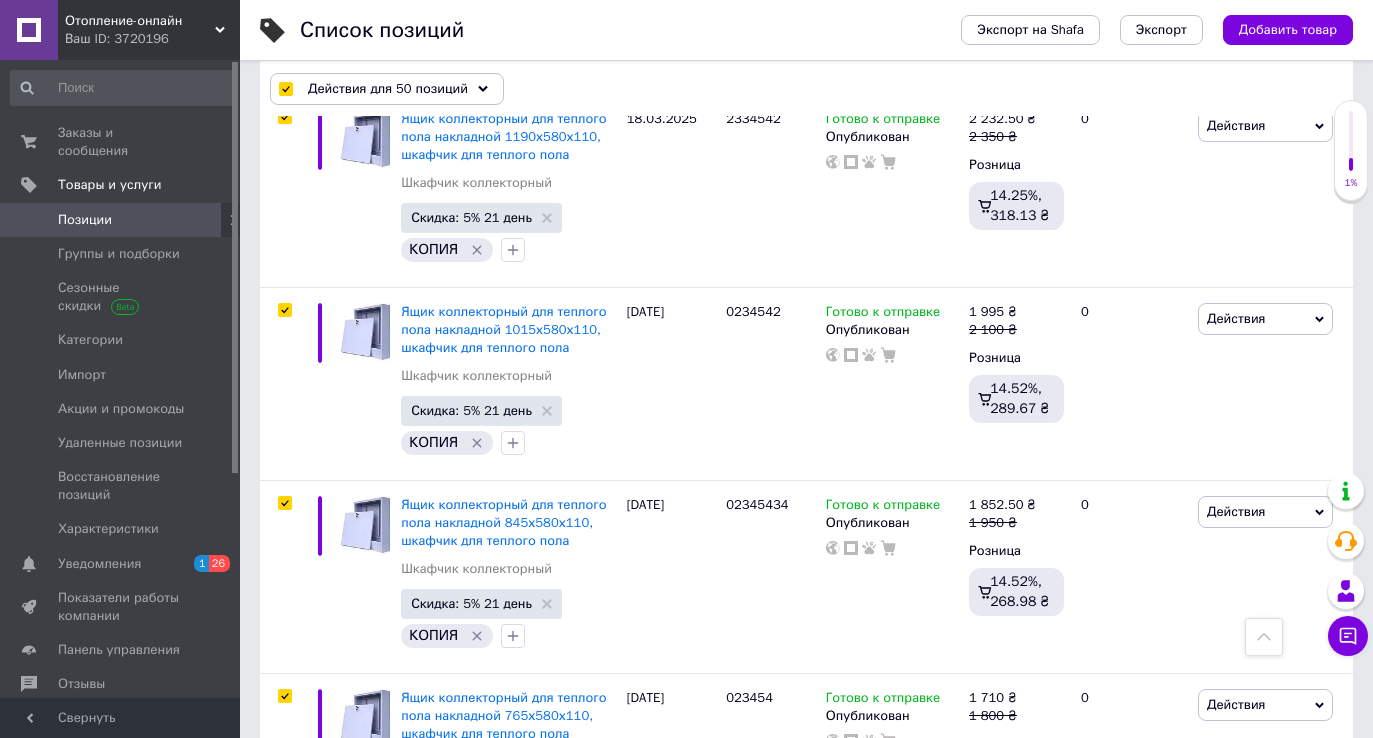 scroll, scrollTop: 7748, scrollLeft: 0, axis: vertical 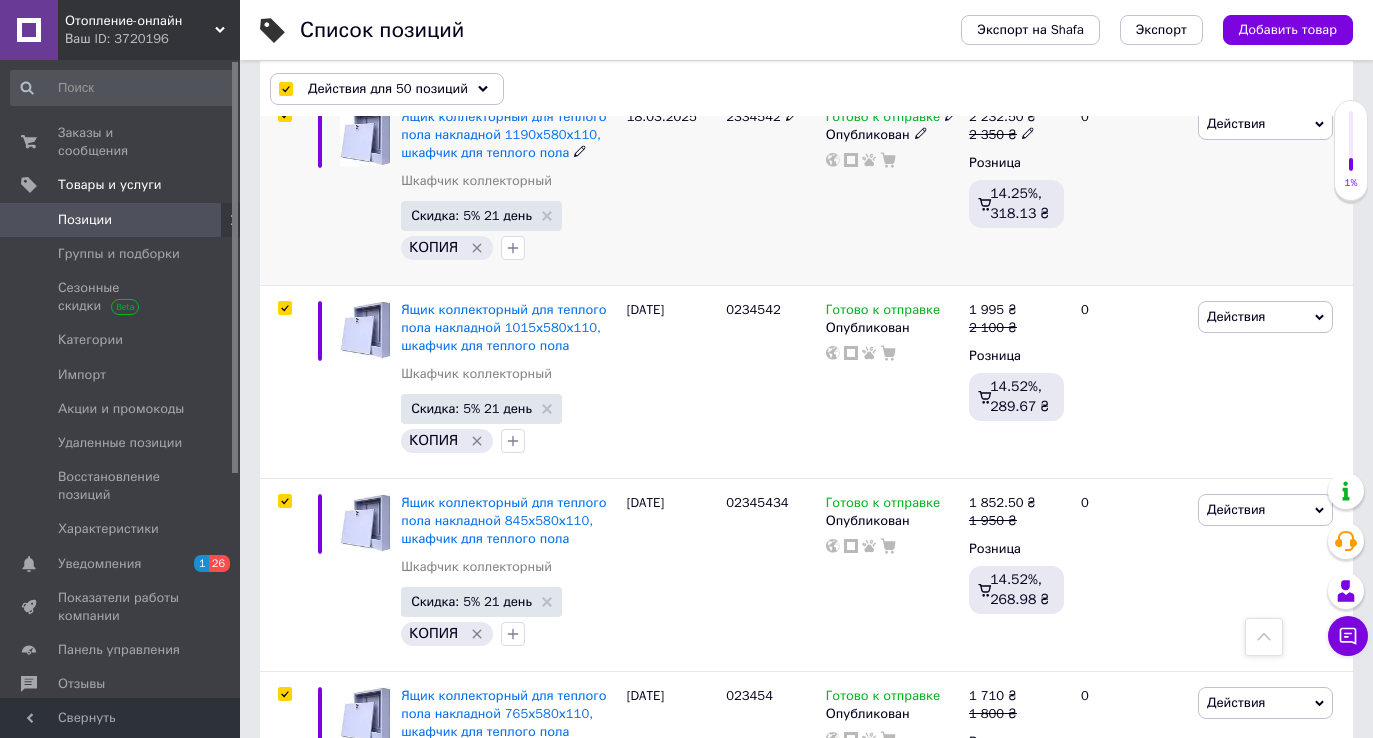 click at bounding box center [284, 115] 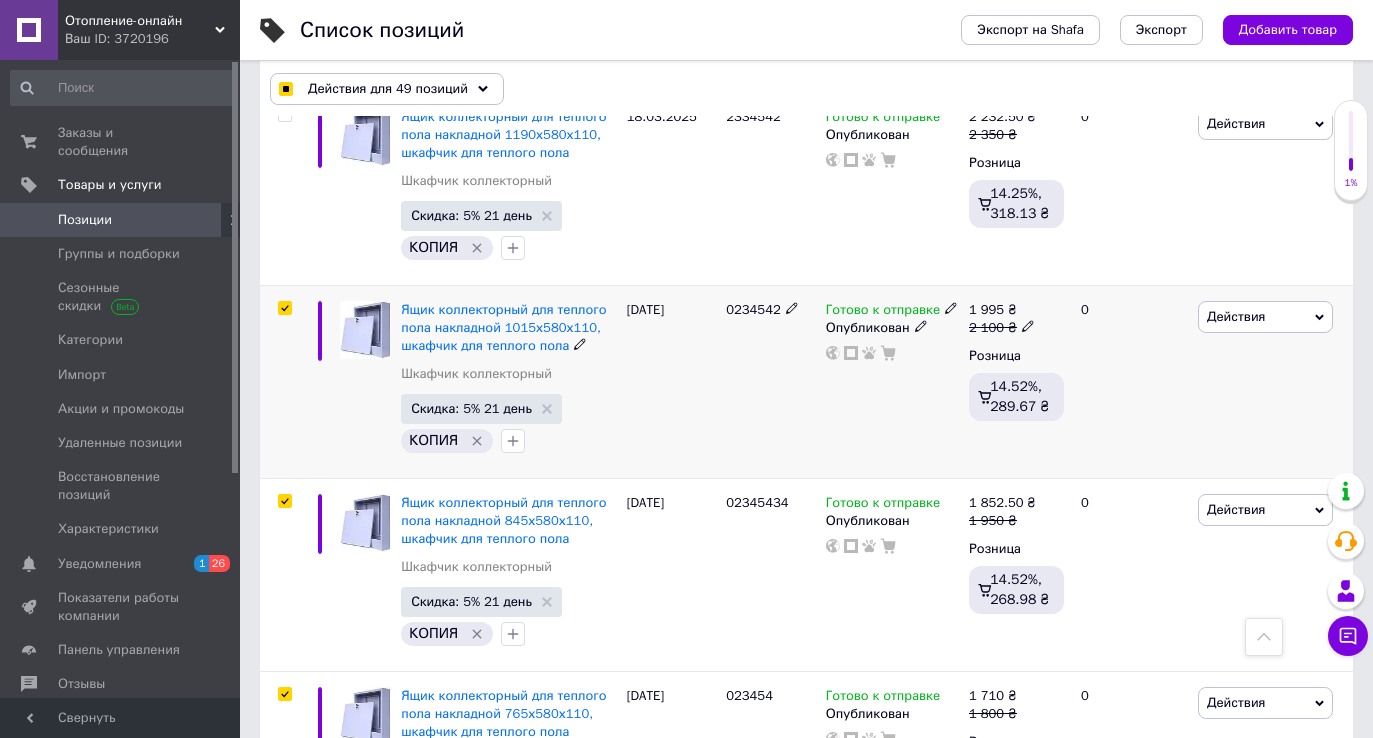 click at bounding box center [284, 308] 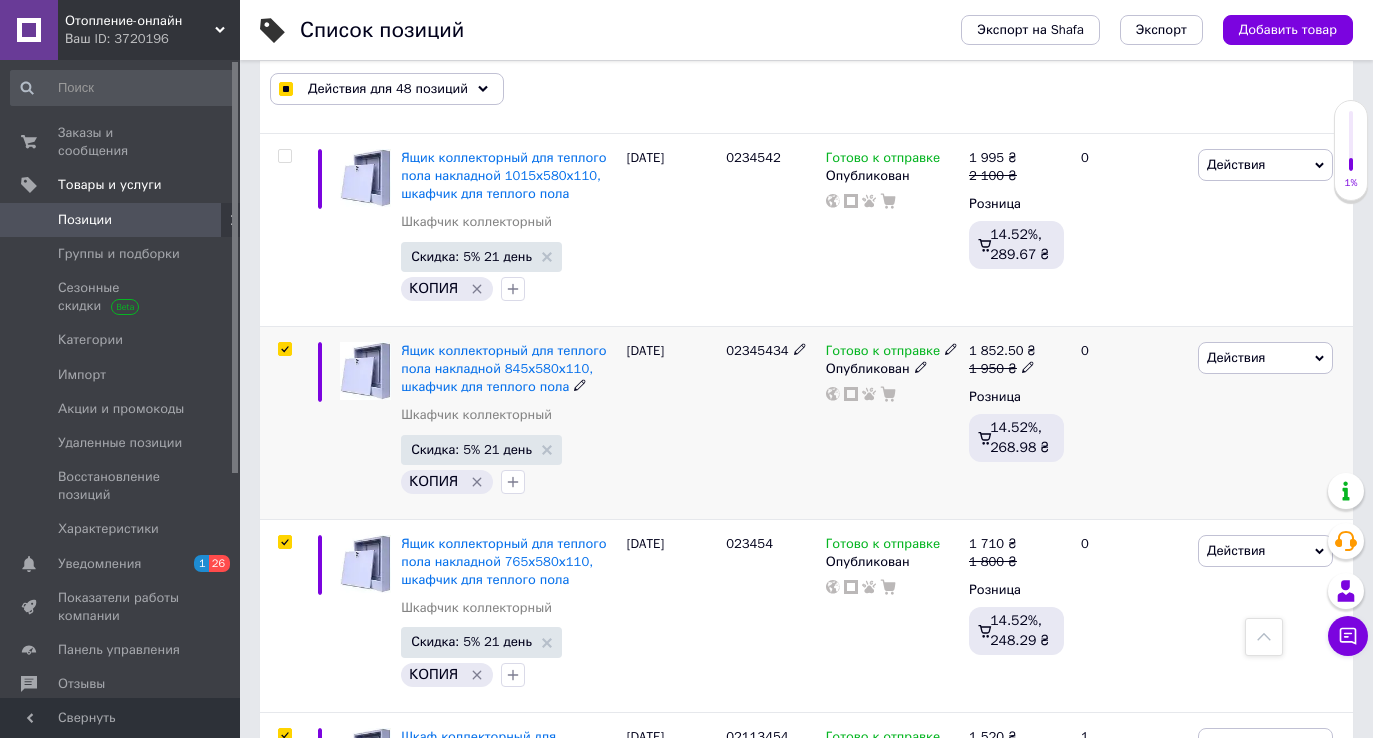 click at bounding box center (284, 349) 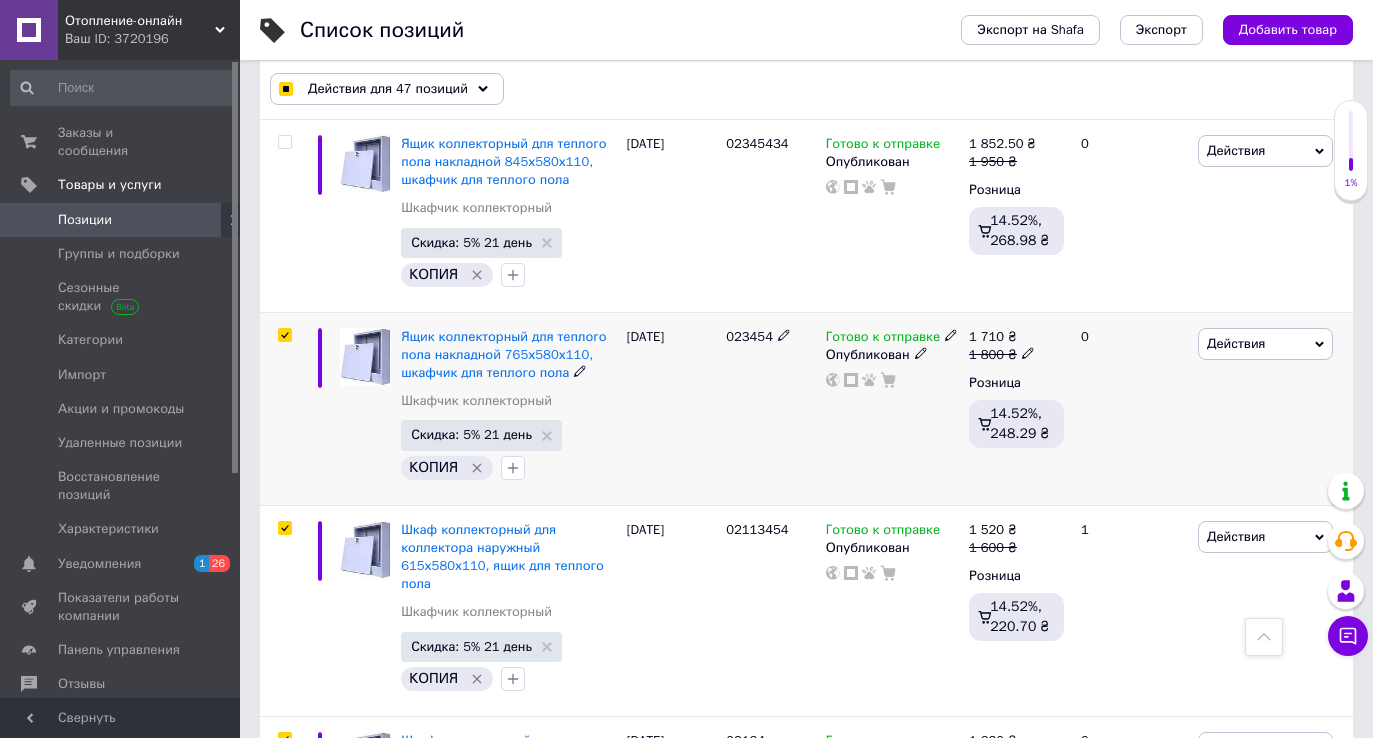click at bounding box center (284, 335) 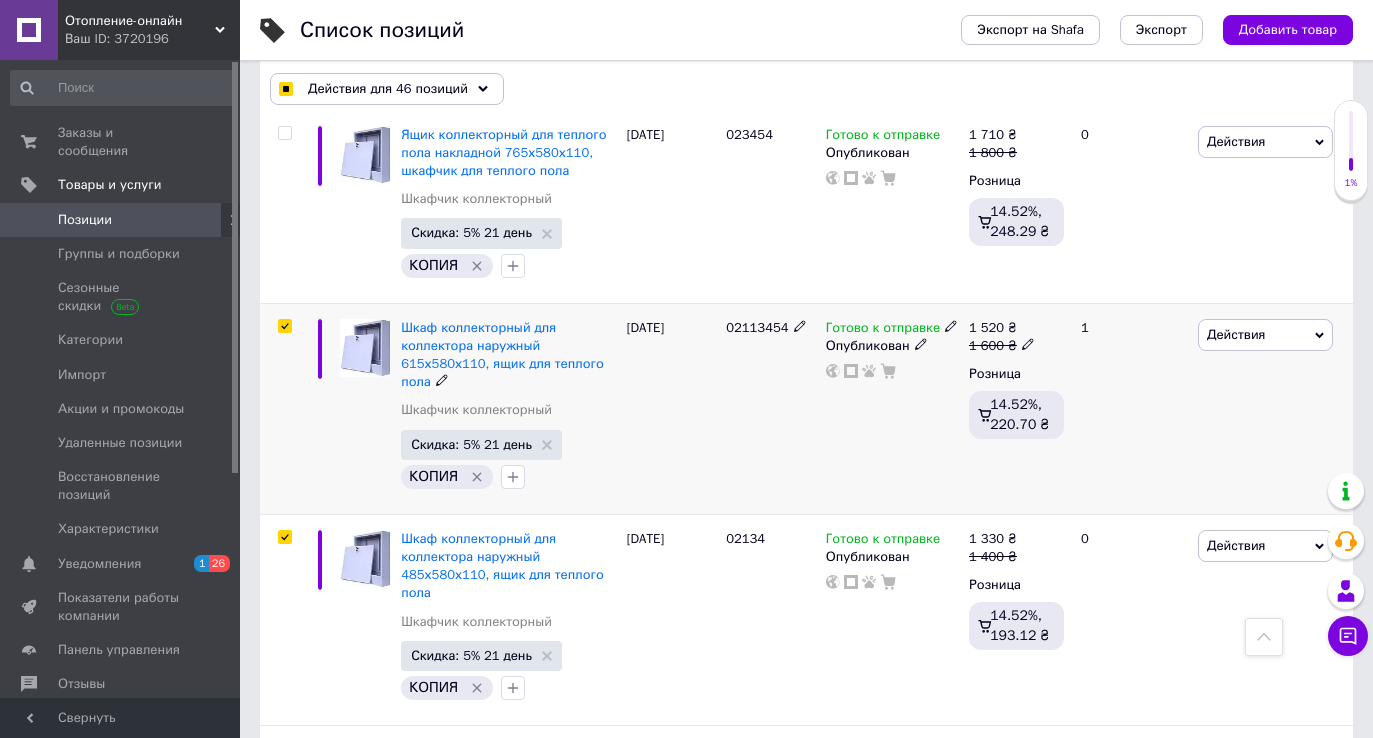 click at bounding box center (284, 326) 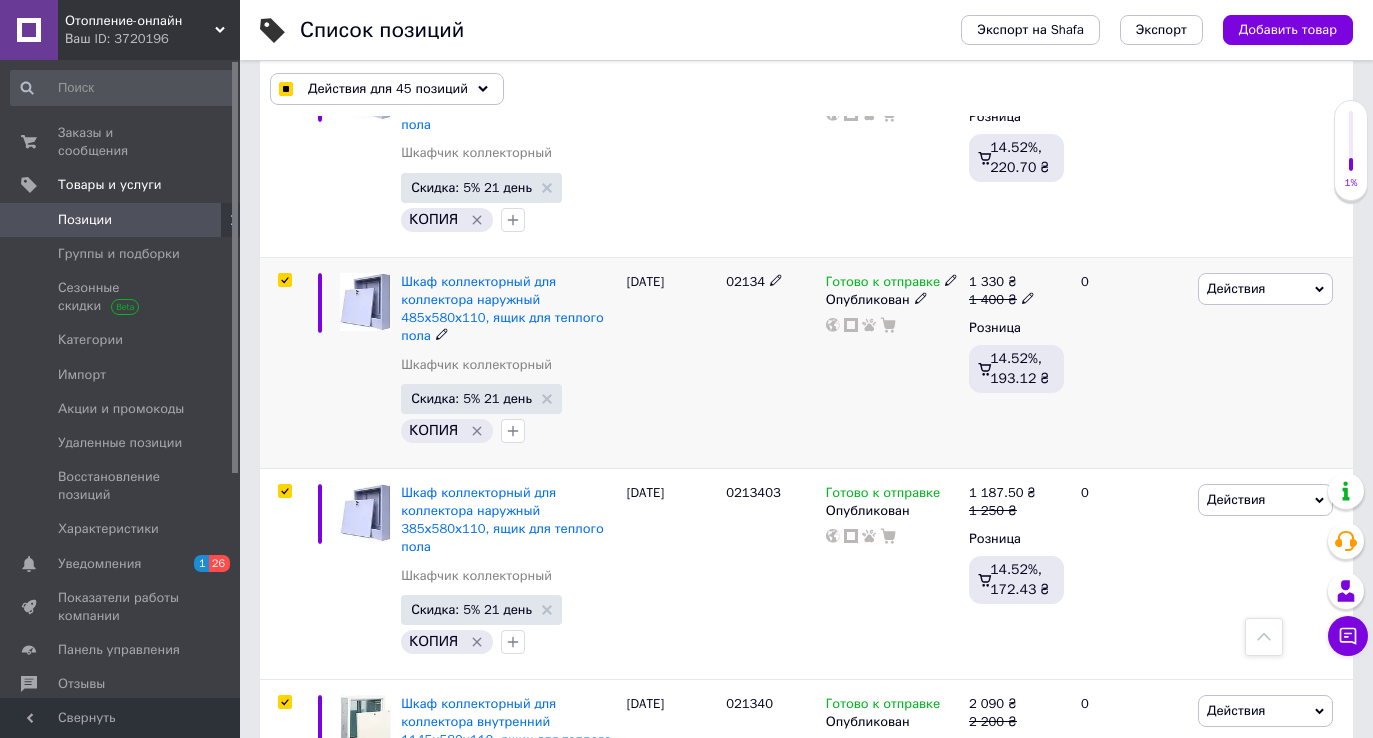 click at bounding box center [284, 280] 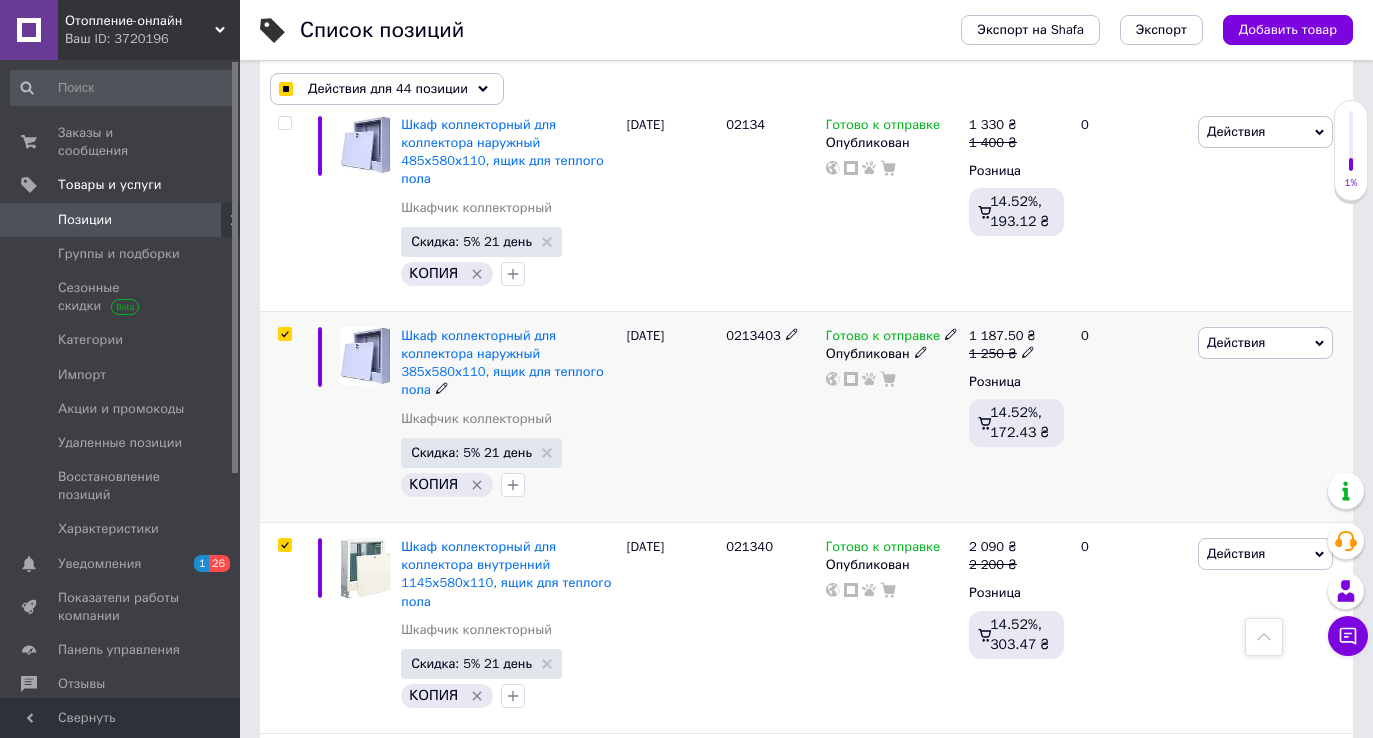click at bounding box center (284, 334) 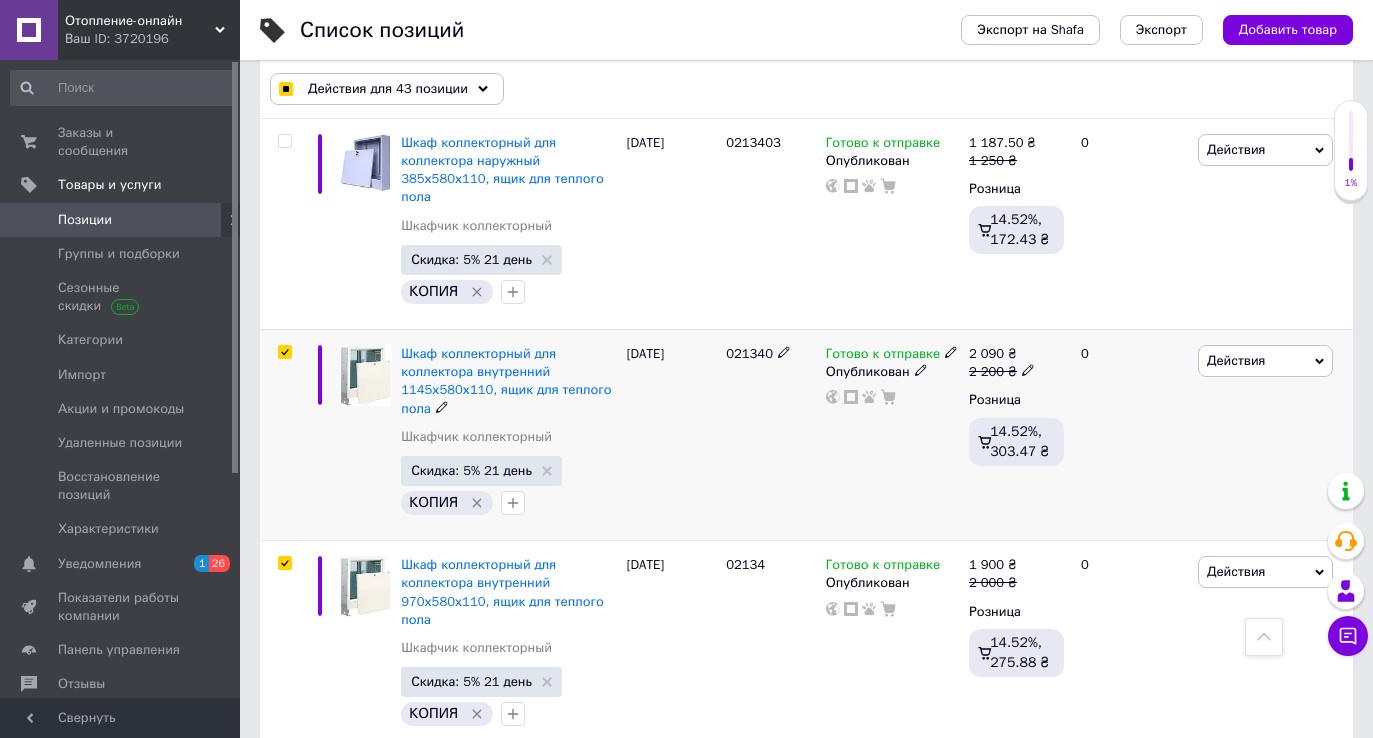 scroll, scrollTop: 8918, scrollLeft: 0, axis: vertical 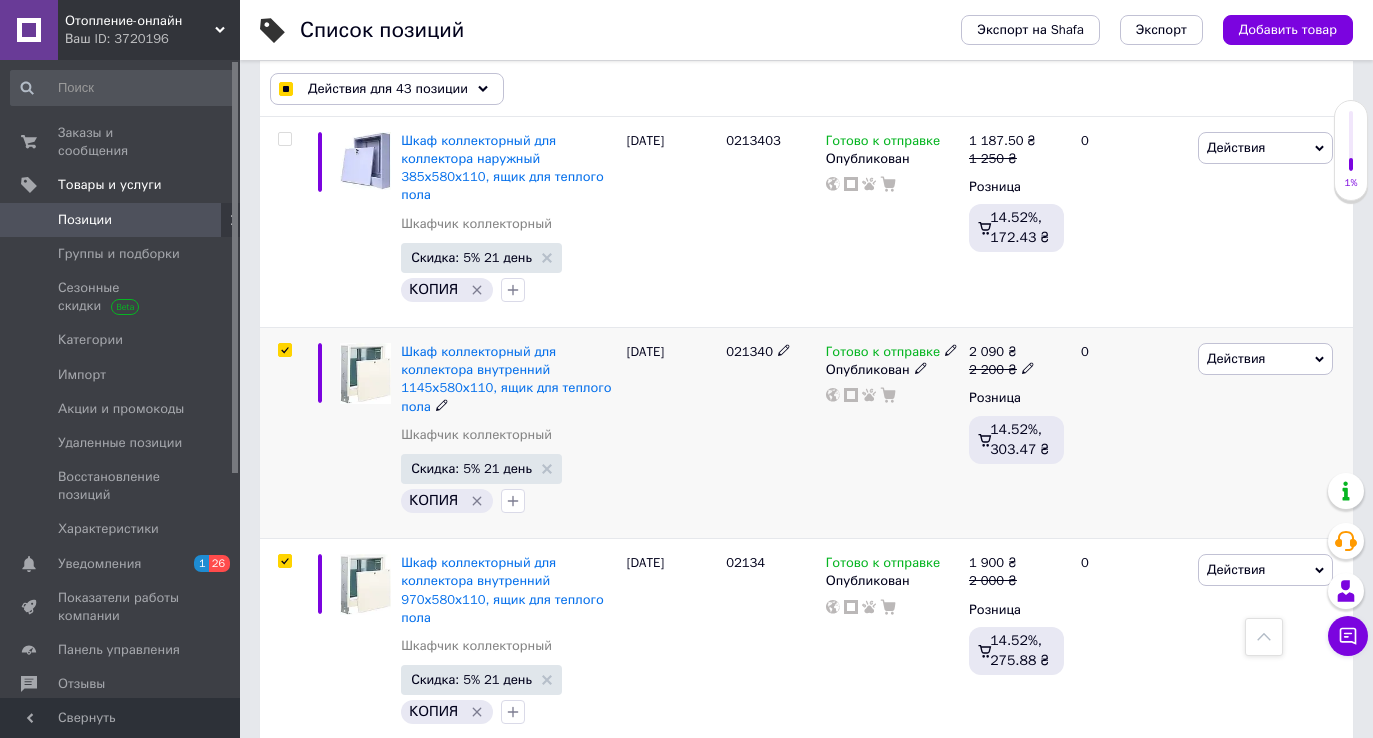 click at bounding box center (284, 350) 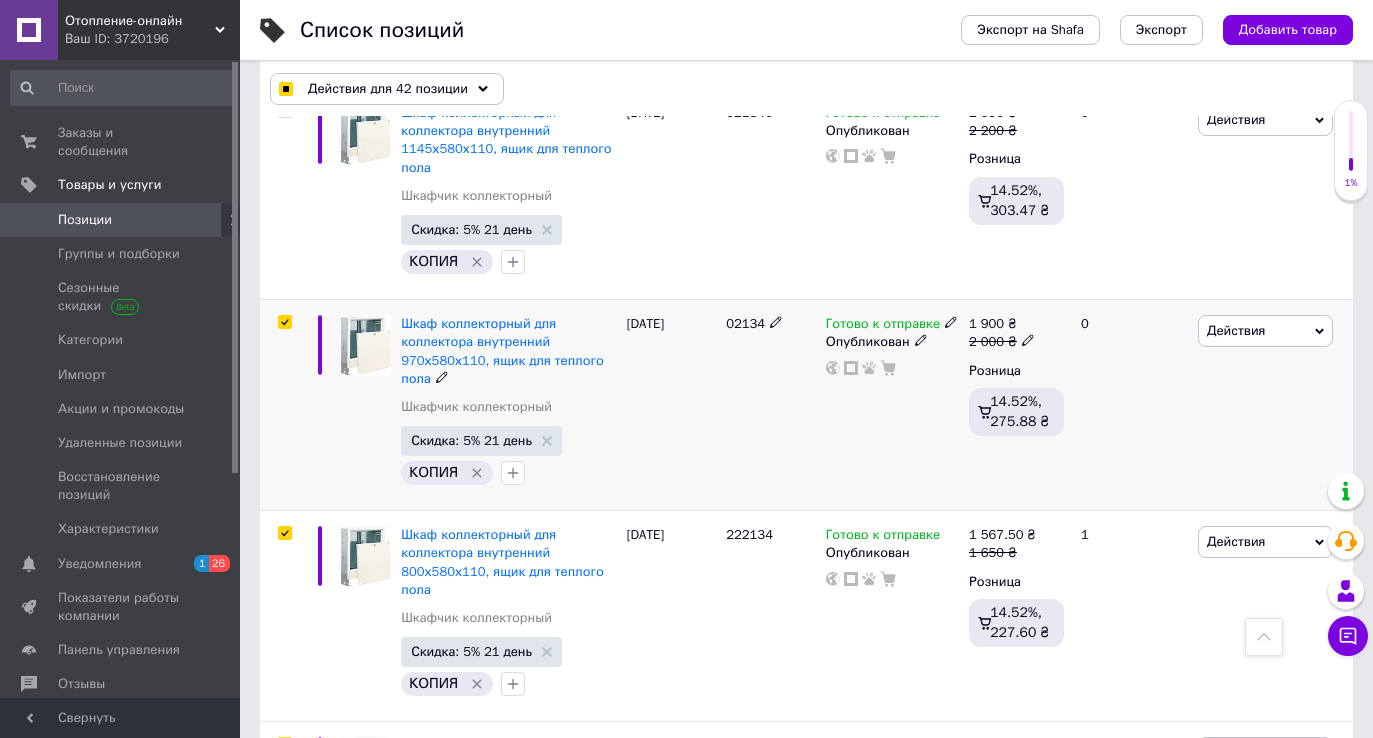 click at bounding box center [284, 322] 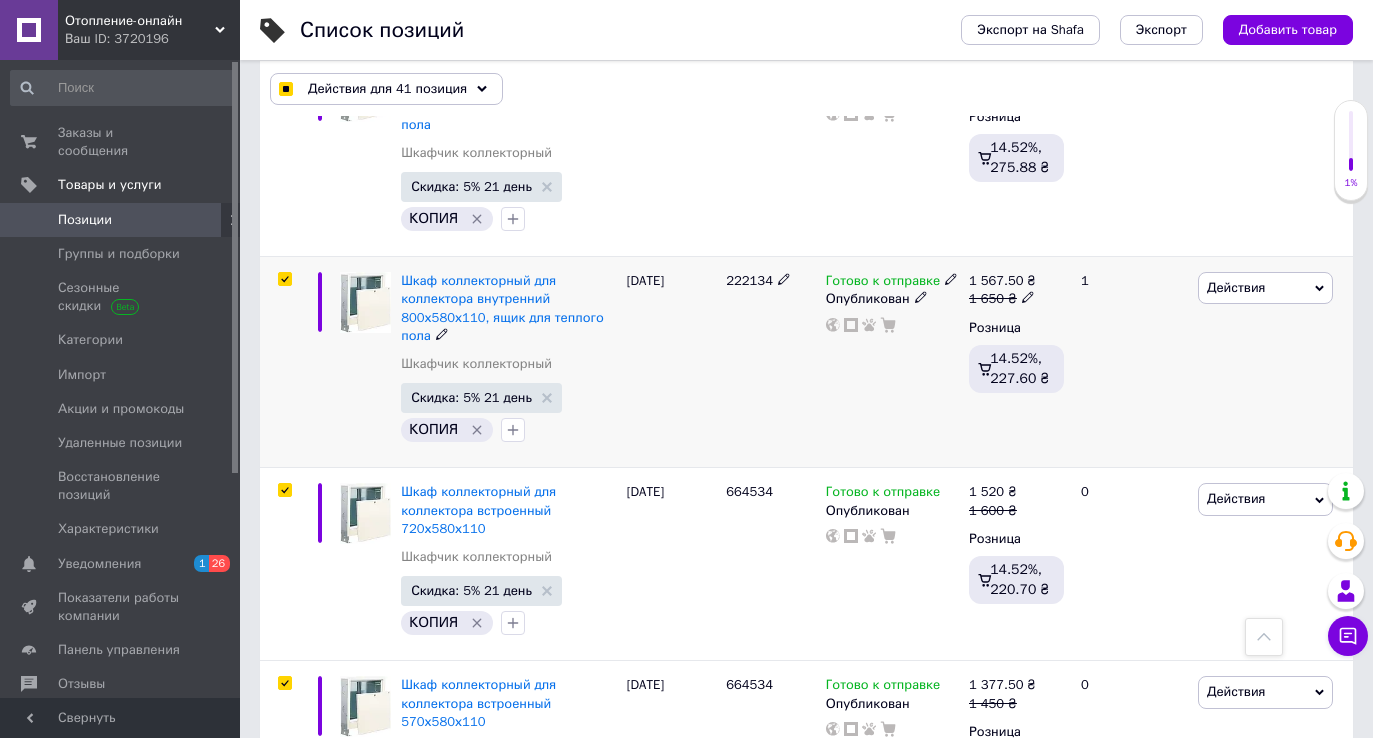 click at bounding box center (284, 279) 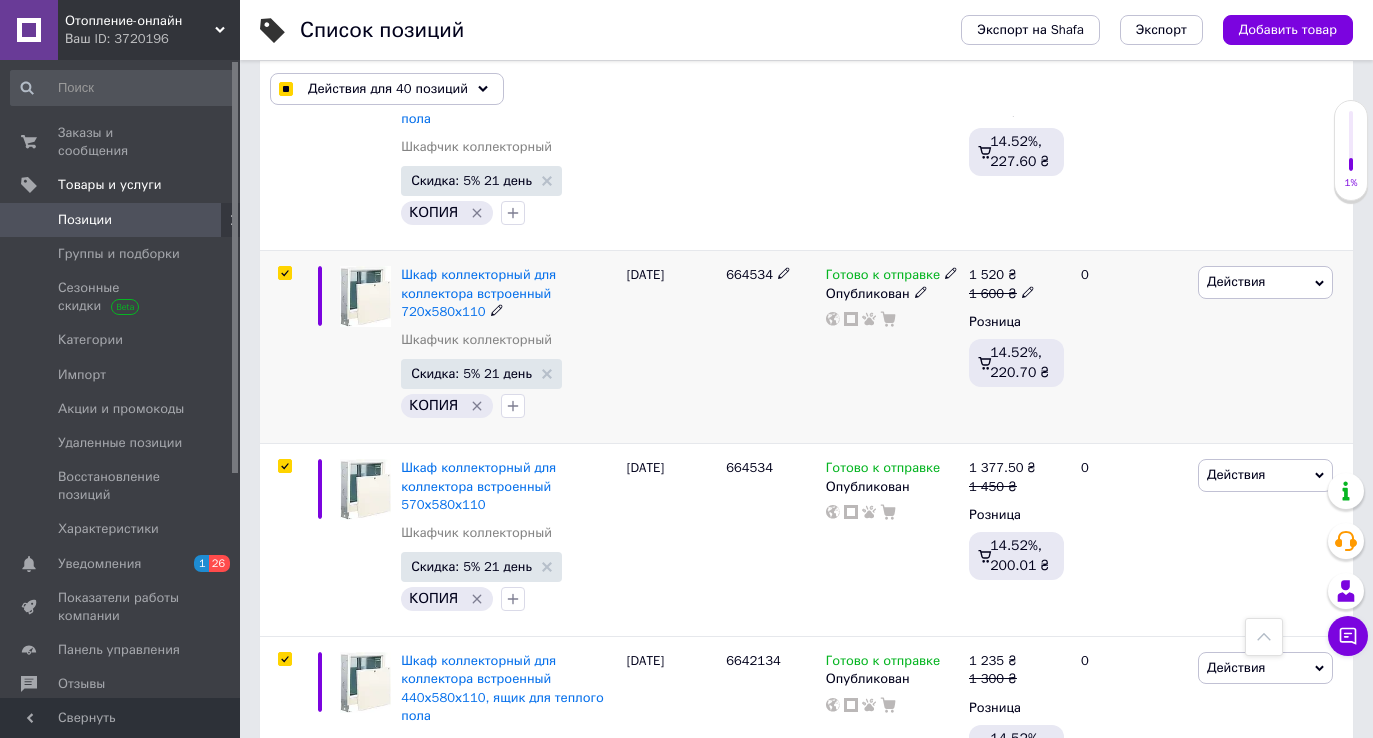 click at bounding box center [284, 273] 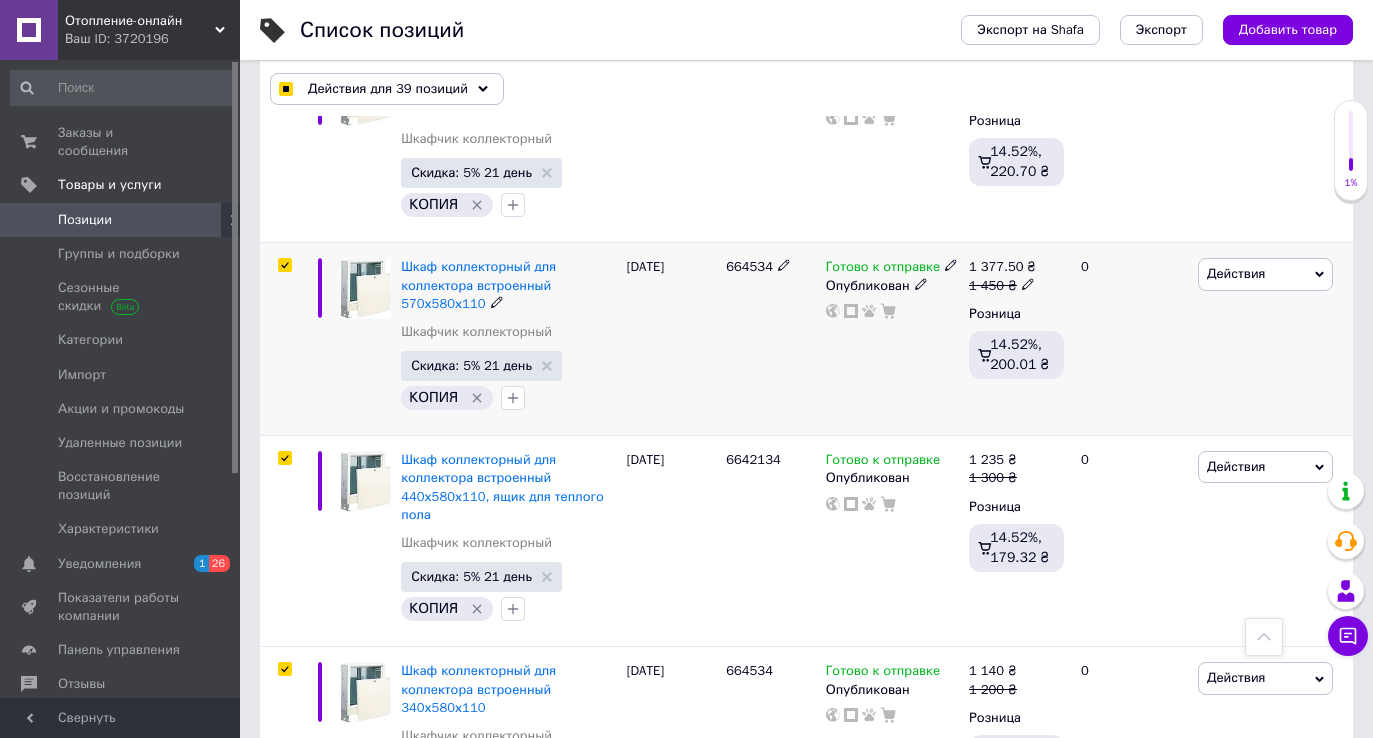 click at bounding box center (284, 265) 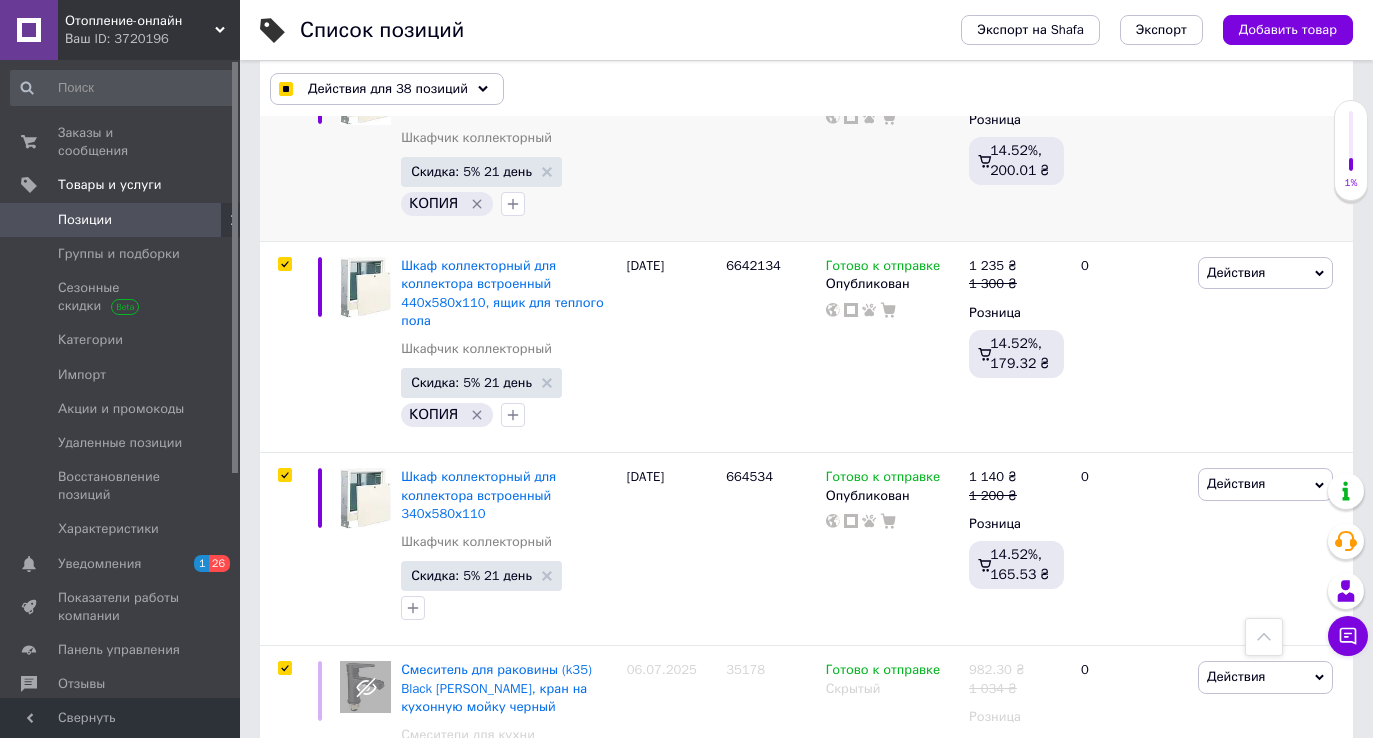 scroll, scrollTop: 10033, scrollLeft: 0, axis: vertical 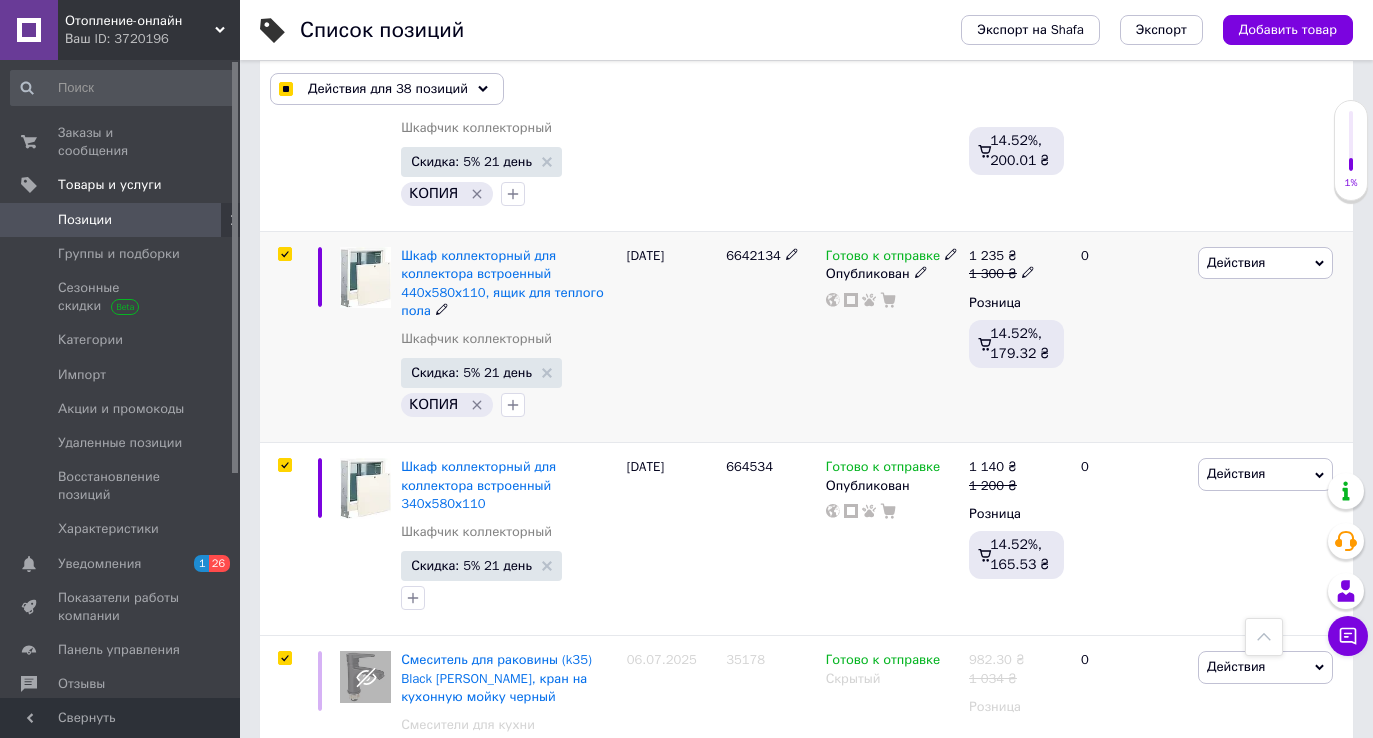 click at bounding box center [282, 337] 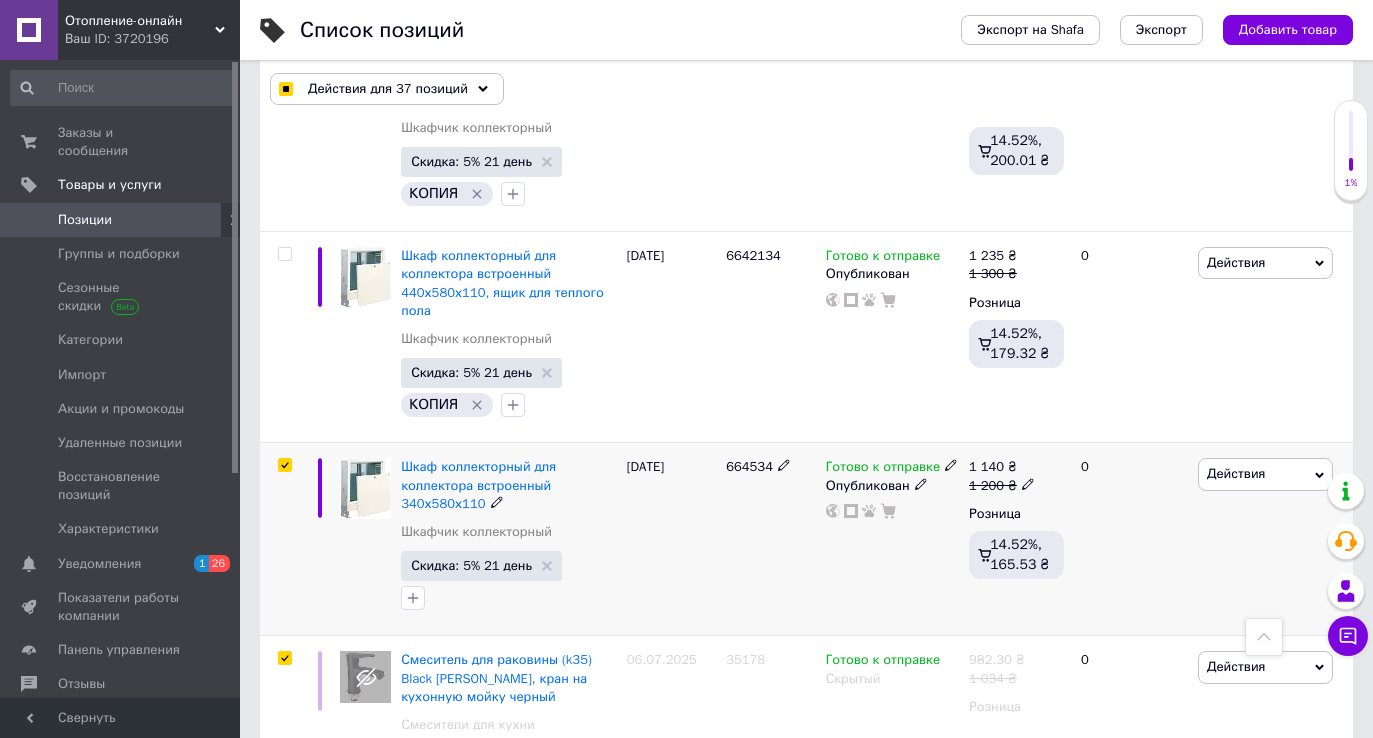click at bounding box center (284, 465) 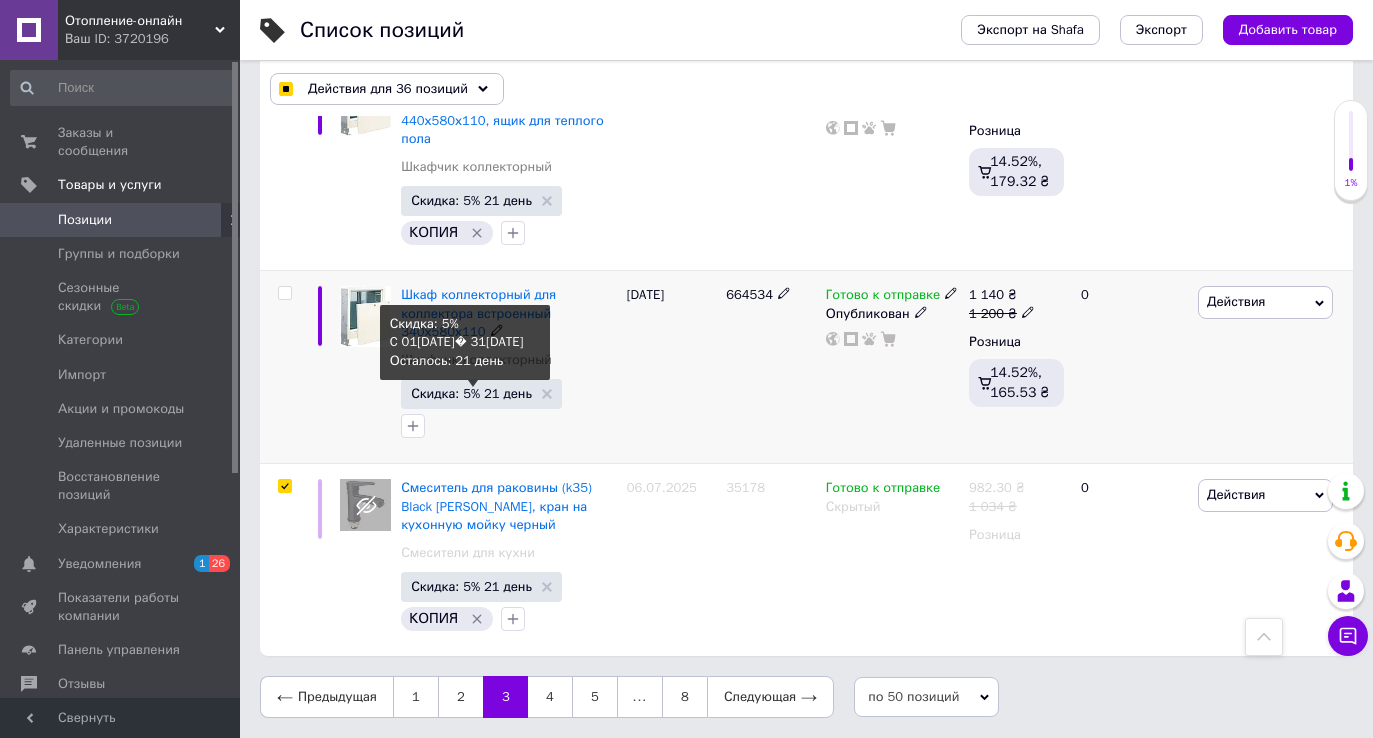 scroll, scrollTop: 10372, scrollLeft: 0, axis: vertical 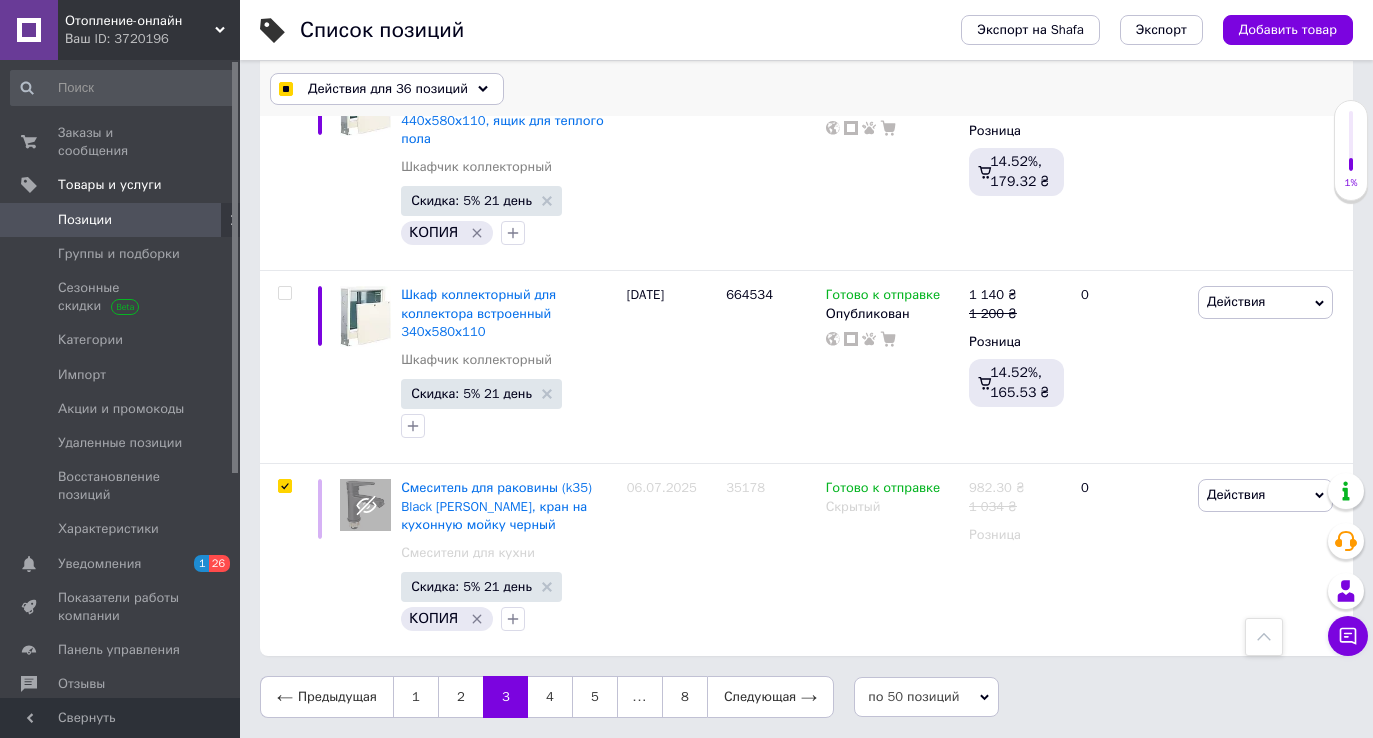 click on "Действия для 36 позиций" at bounding box center (387, 89) 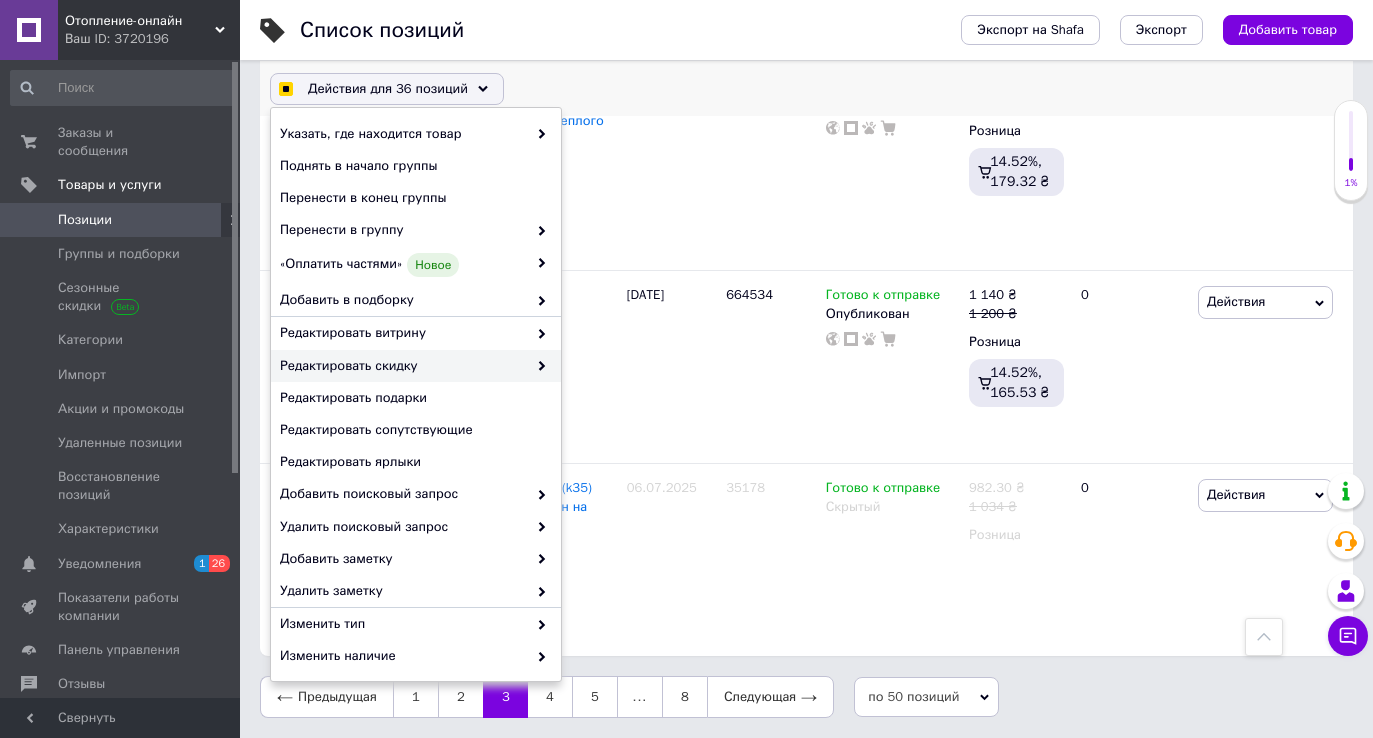 click on "Редактировать скидку" at bounding box center [403, 366] 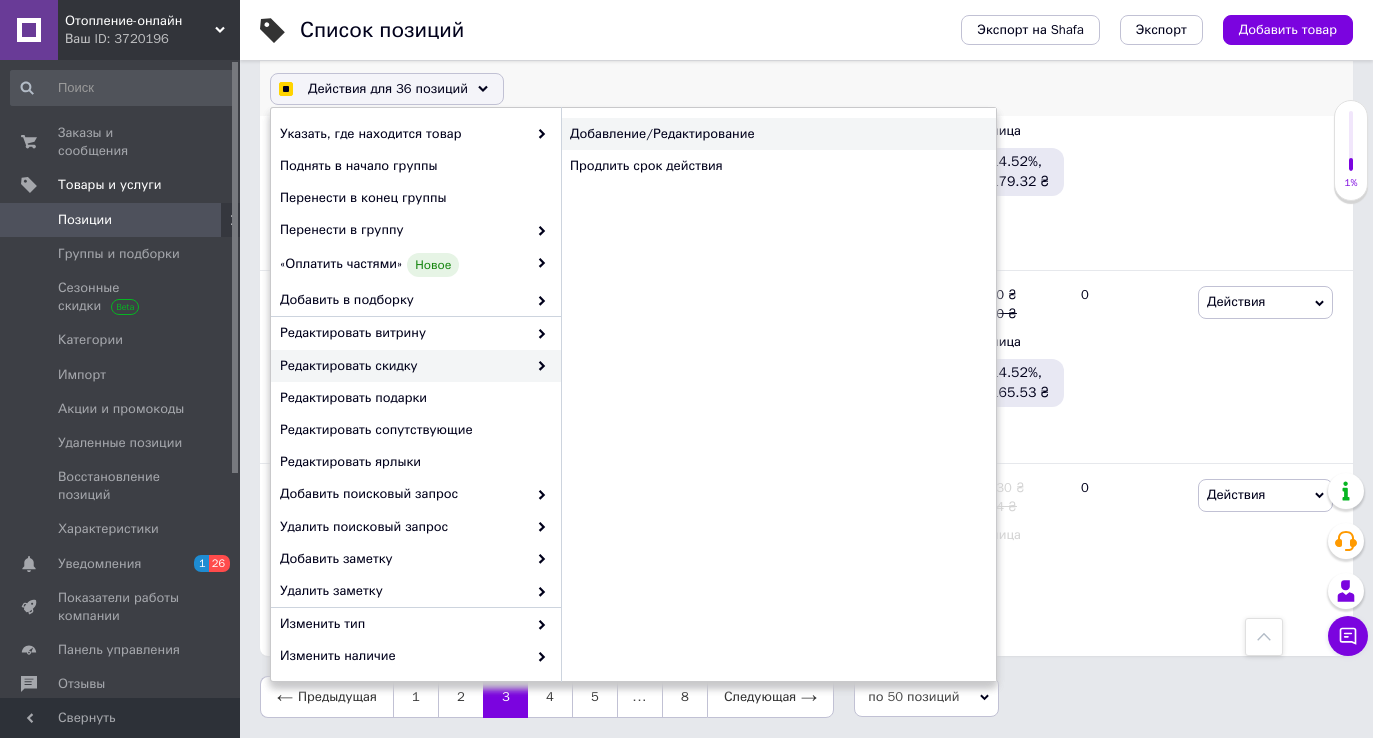 click on "Добавление/Редактирование" at bounding box center (778, 134) 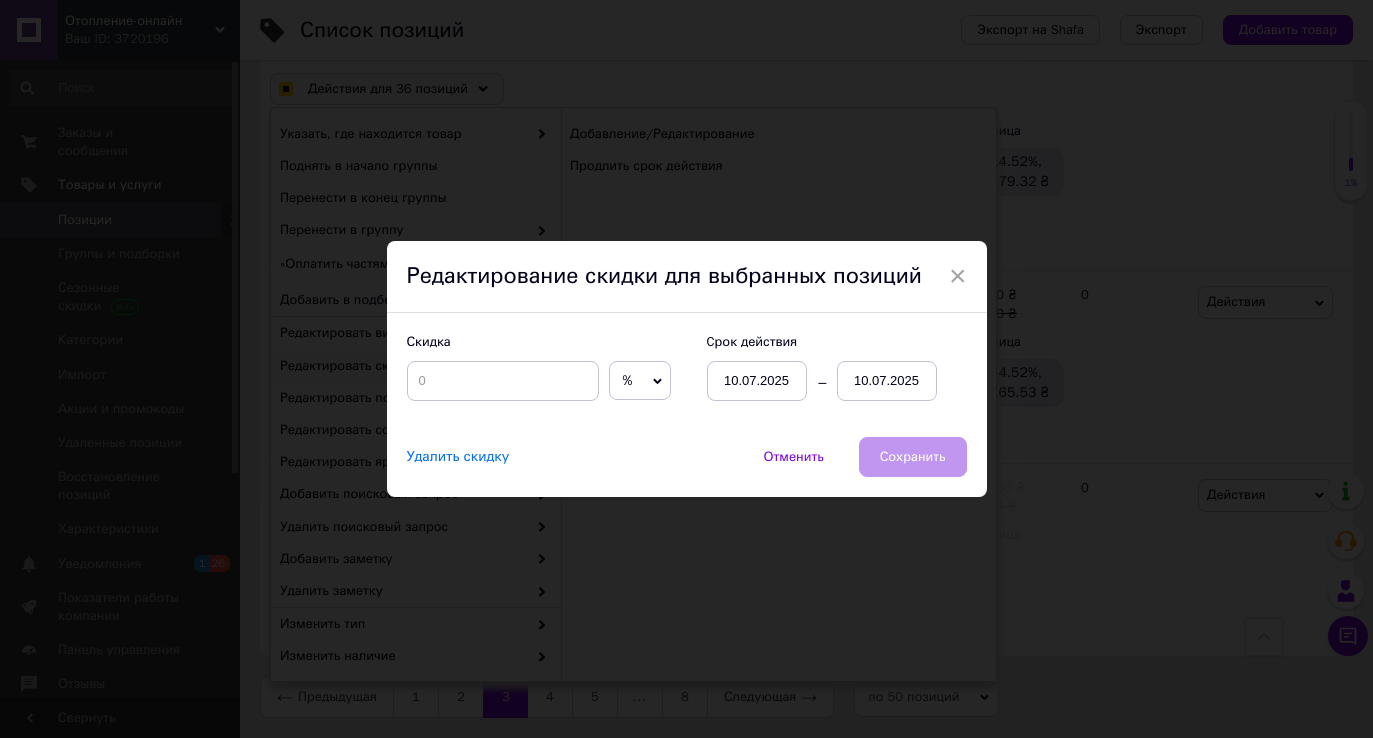 click on "Удалить скидку" at bounding box center [458, 457] 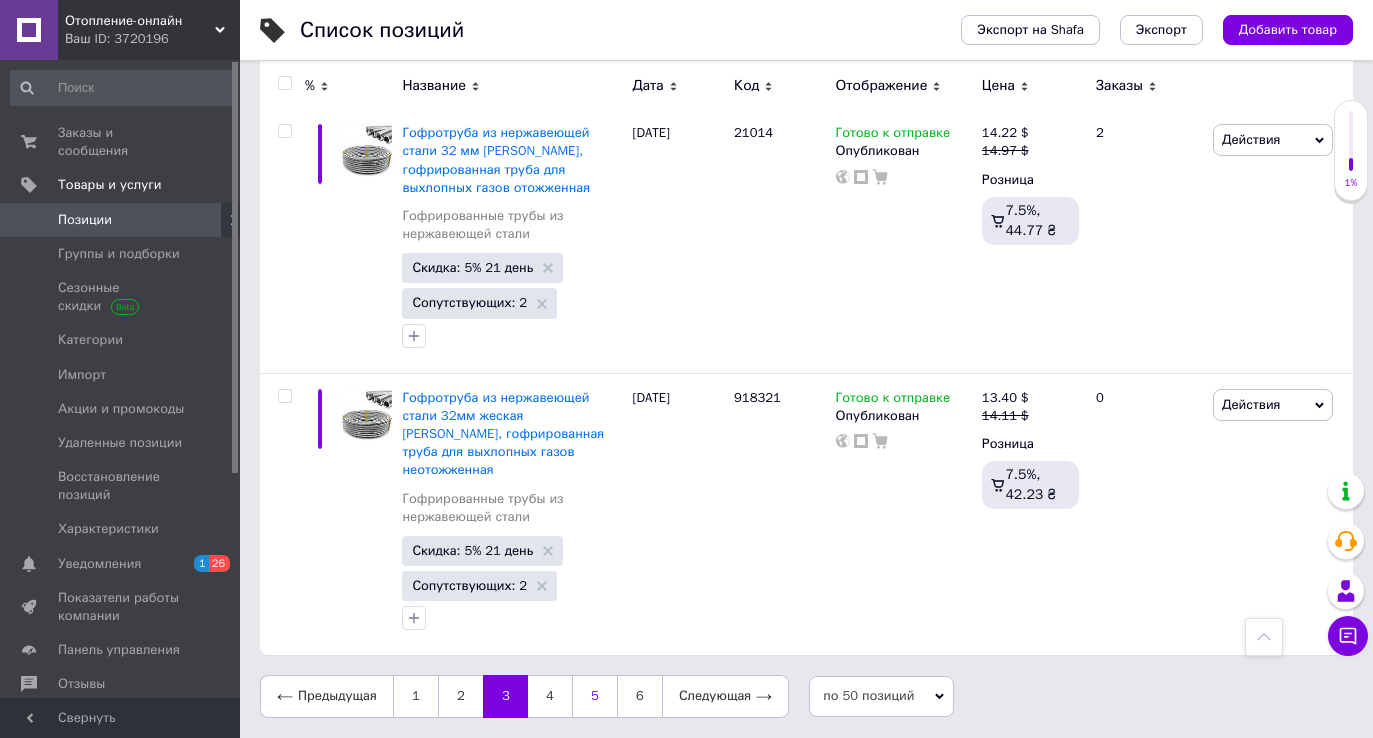 click on "5" at bounding box center (594, 696) 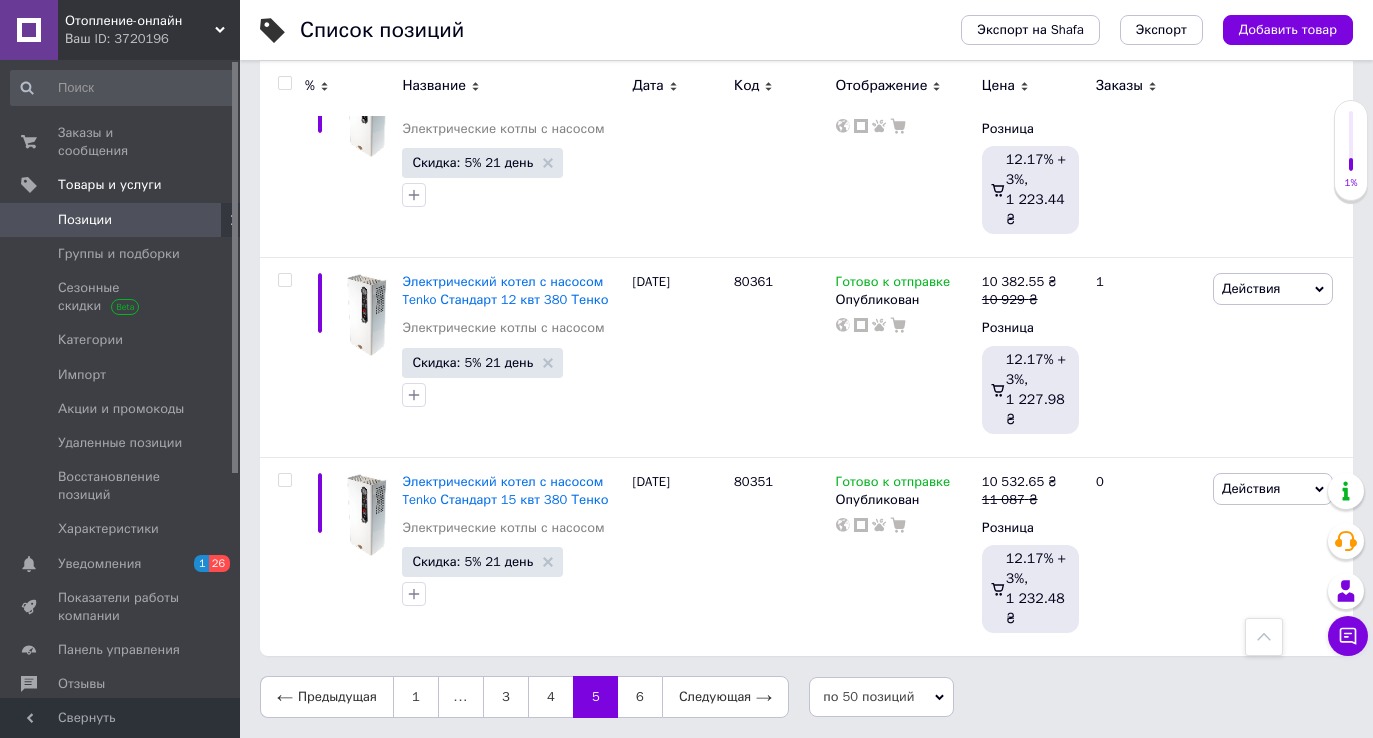 scroll, scrollTop: 11325, scrollLeft: 0, axis: vertical 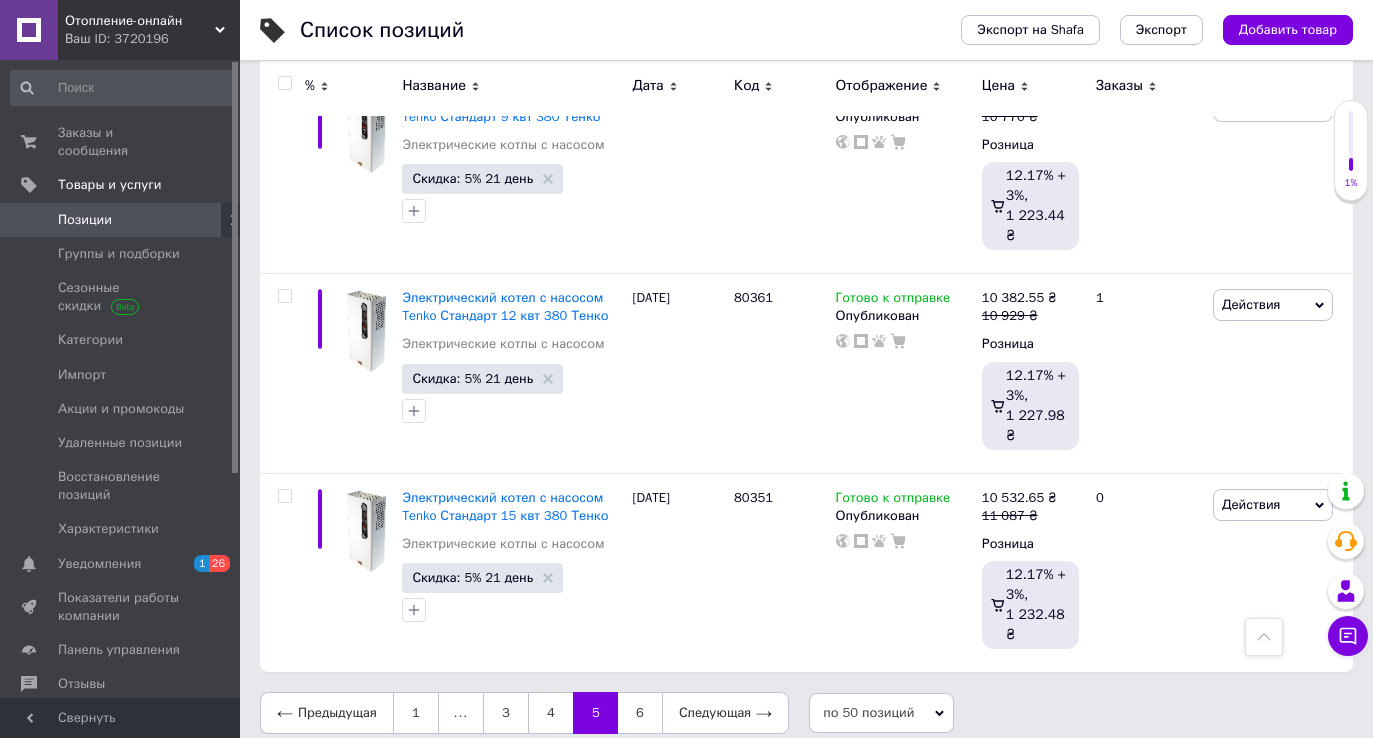 click on "Список позиций Экспорт на Shafa Экспорт Добавить товар Добавлено 609   / 100000   товаров Опубликовано 580   / 609   товаров В каталоге 499   / 580   товаров Не в каталоге 81   / 580   товаров Все 609 Ok Отфильтровано...  Сохранить Мы ничего не нашли Возможно, ошибка в слове  или нет соответствий по вашему запросу. Все 609 Отфильтруйте товары Скидка: Со скидкой % Название Дата Код Отображение Цена Заказы Электрический котел Tenko СПКЕ Стандарт + New 21 квт 380 с насосом и баком Электрические котлы с насосом и расширительным бачком Скидка: 8% 21 день 13.04.2025 97100 Готово к отправке Опубликован 18 541.68   ₴" at bounding box center (806, -5286) 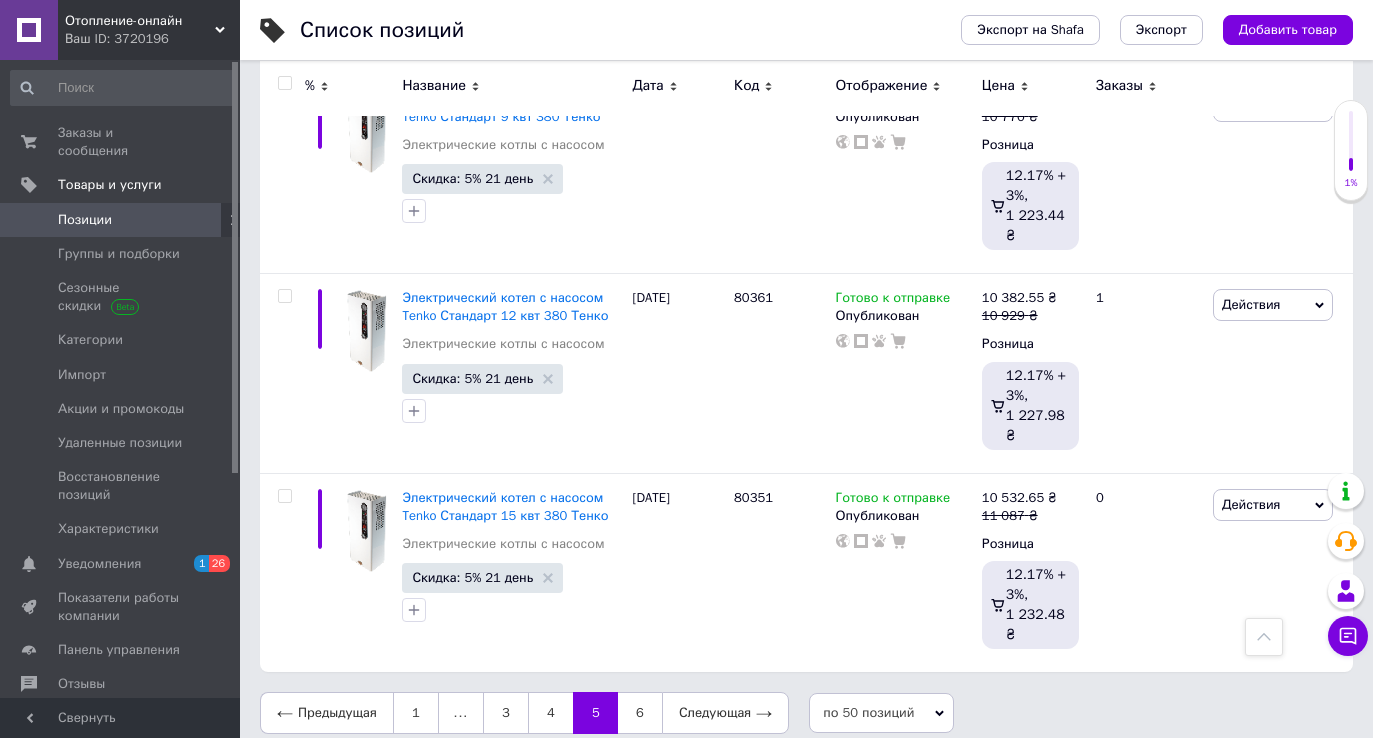 click on "Отопление-онлайн" at bounding box center (140, 21) 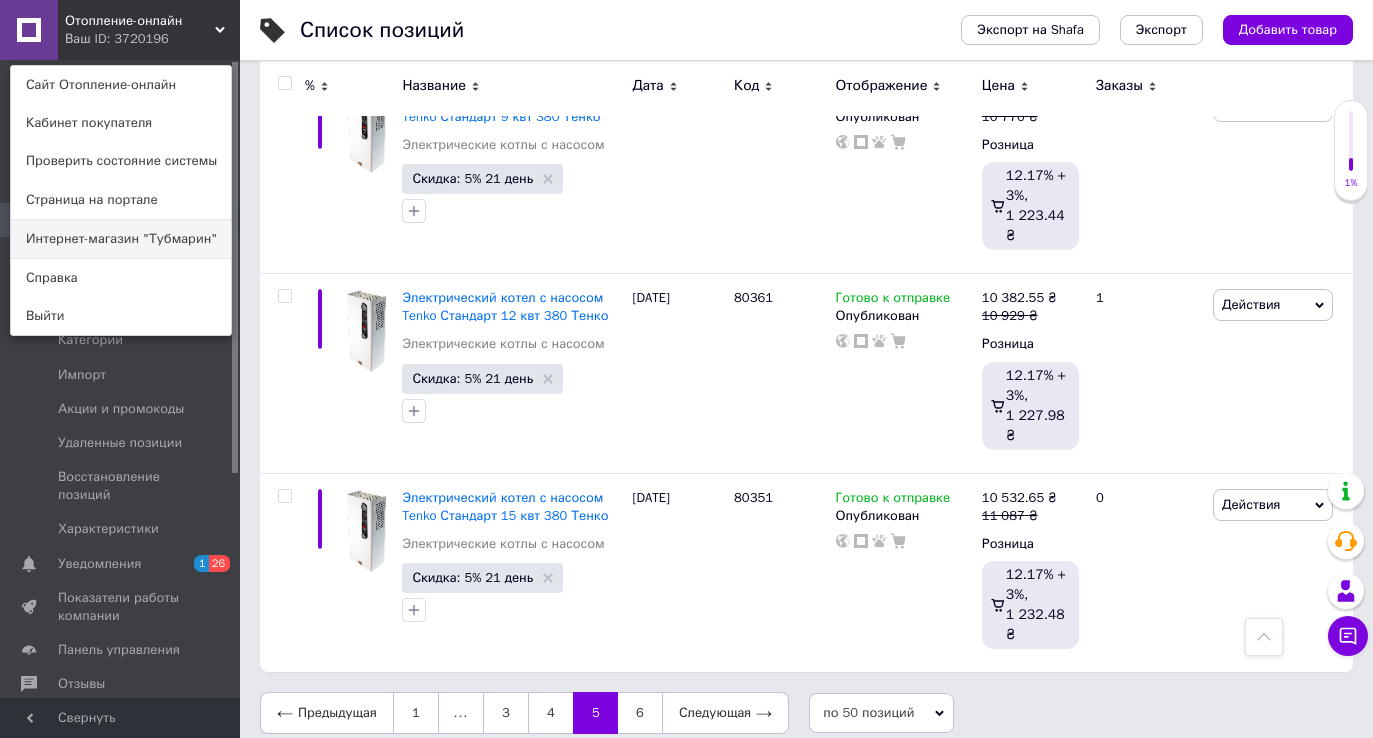 click on "Интернет-магазин "Тубмарин"" at bounding box center (121, 239) 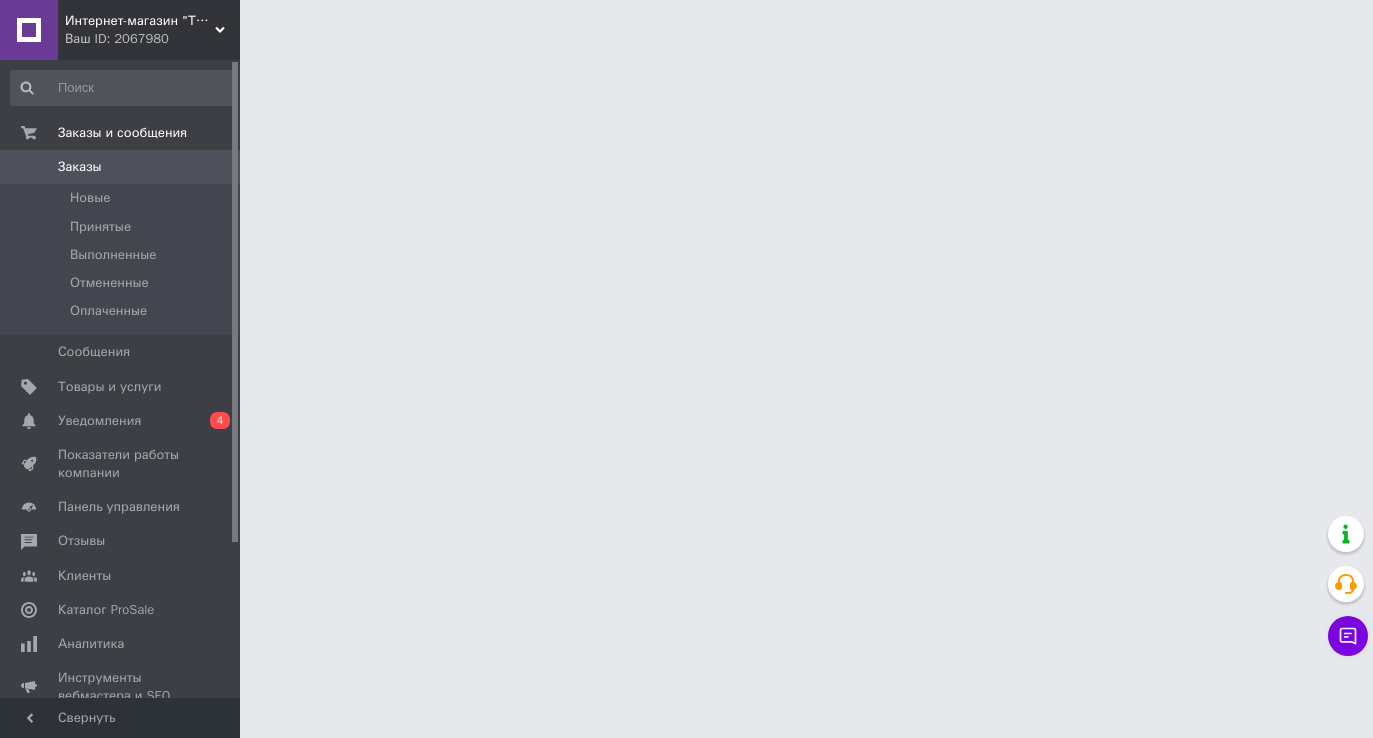 scroll, scrollTop: 0, scrollLeft: 0, axis: both 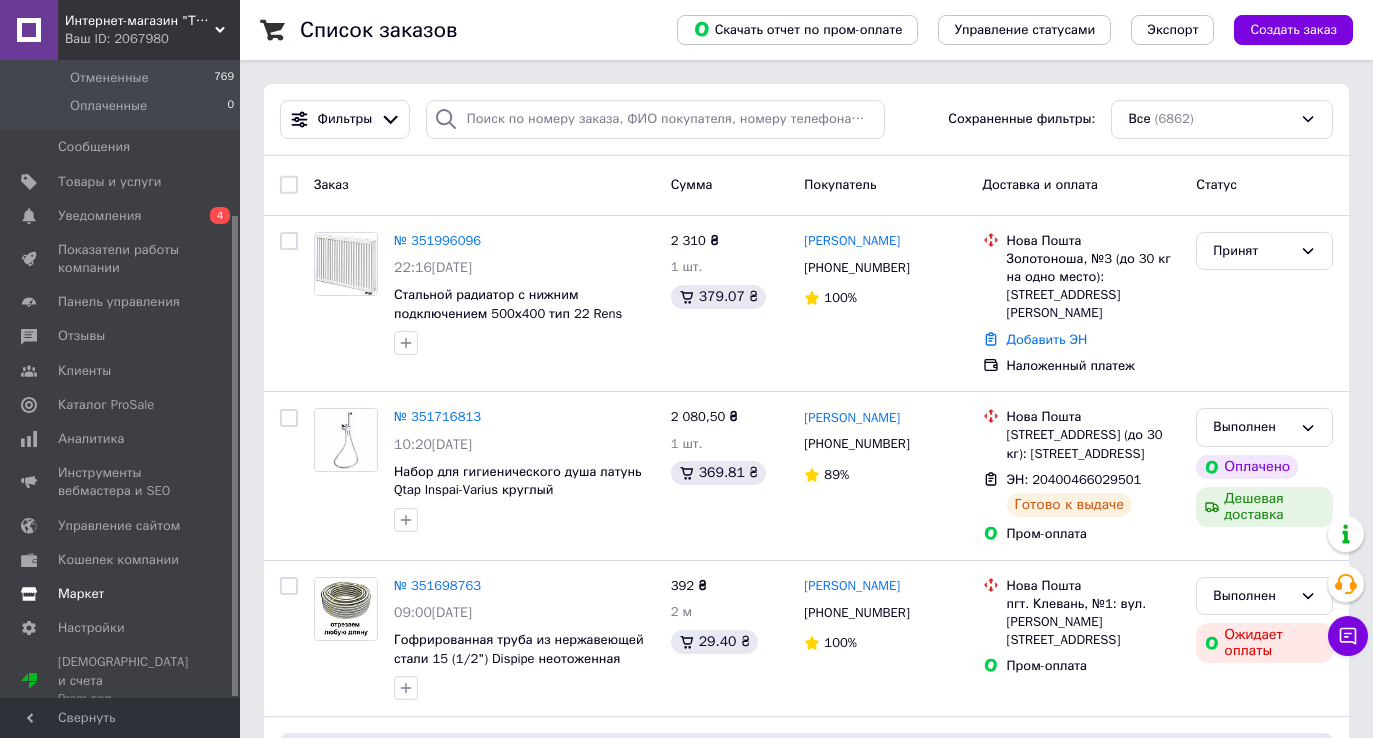click on "Маркет" at bounding box center [81, 594] 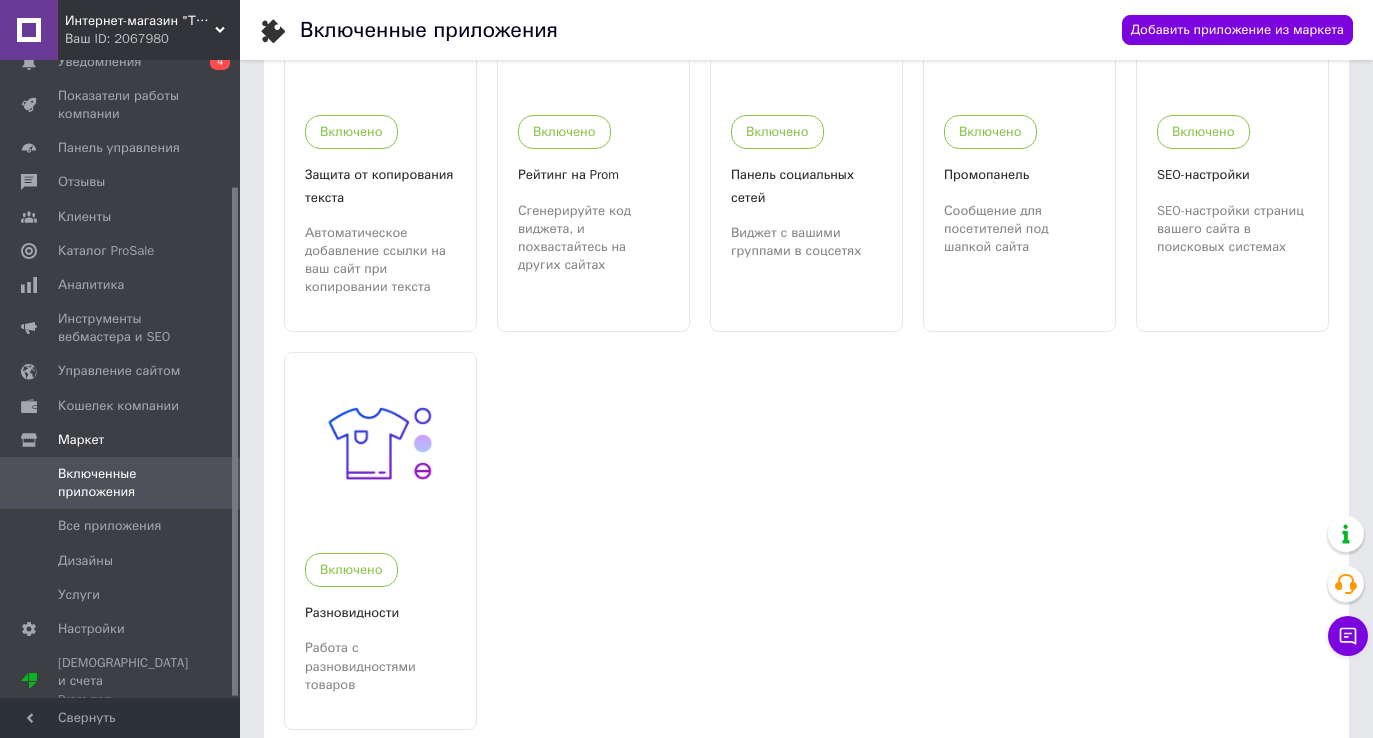 scroll, scrollTop: 1525, scrollLeft: 0, axis: vertical 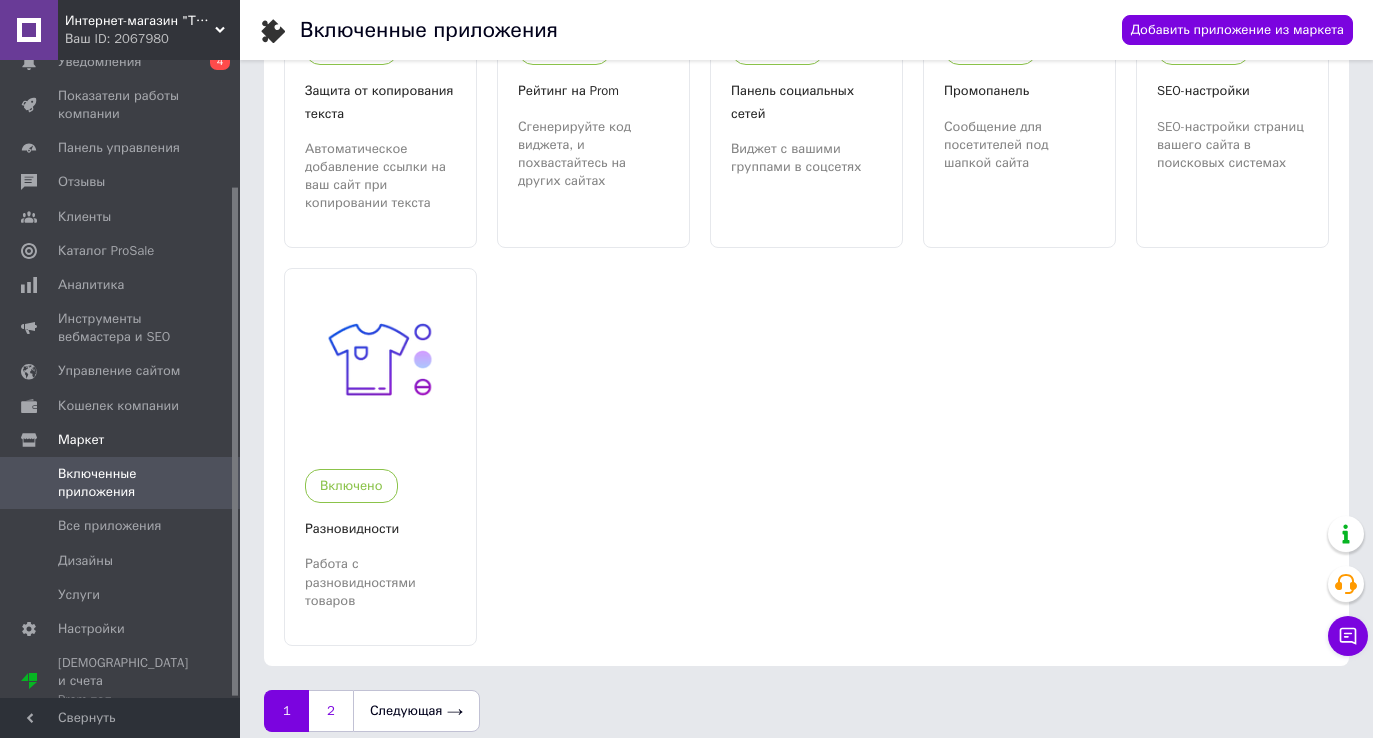 click on "2" at bounding box center (331, 711) 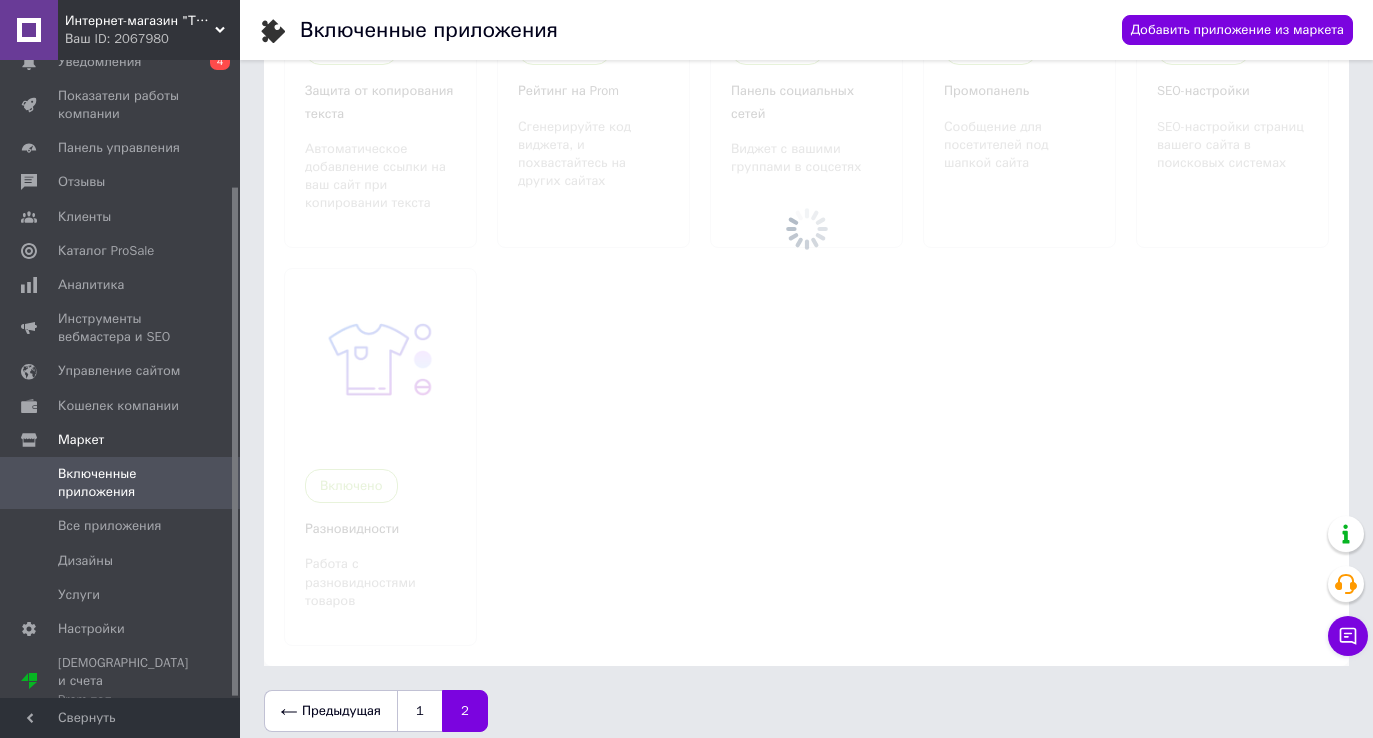 scroll, scrollTop: 0, scrollLeft: 0, axis: both 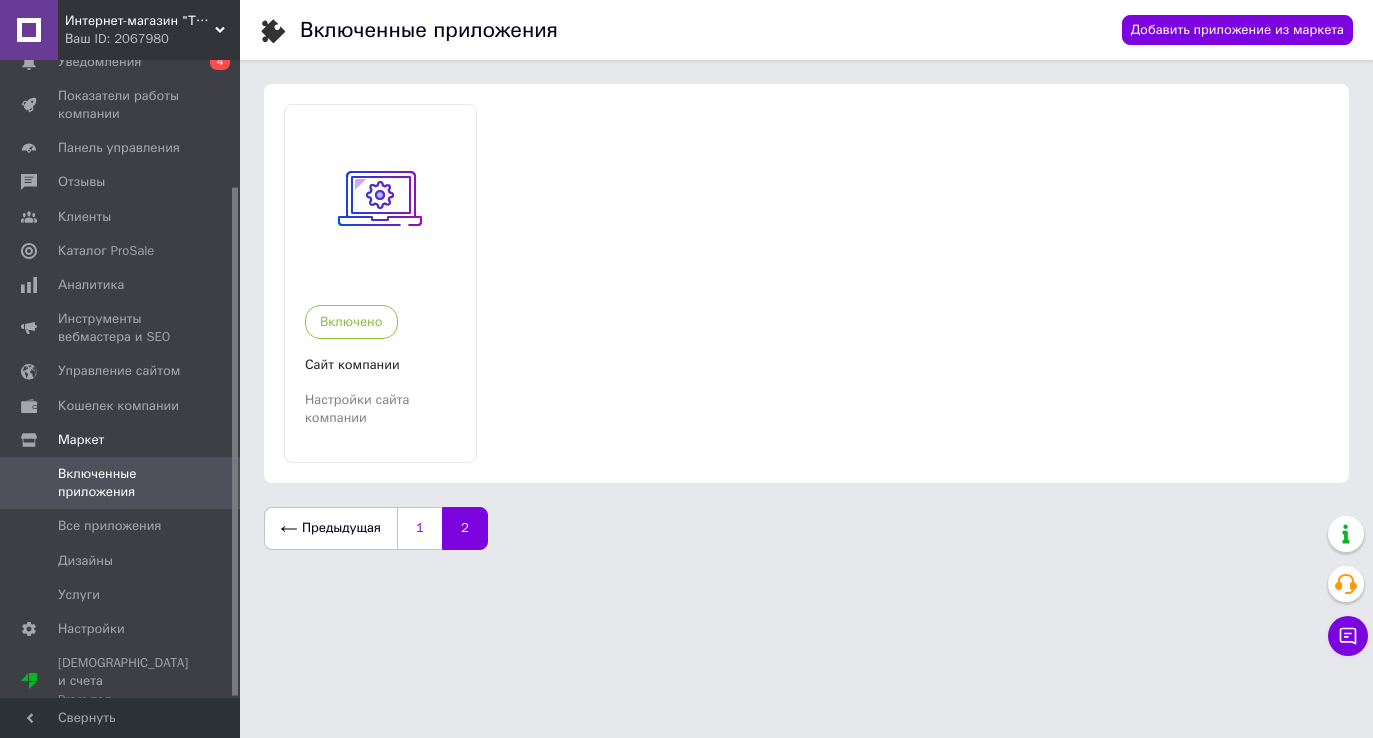 click on "1" at bounding box center [419, 528] 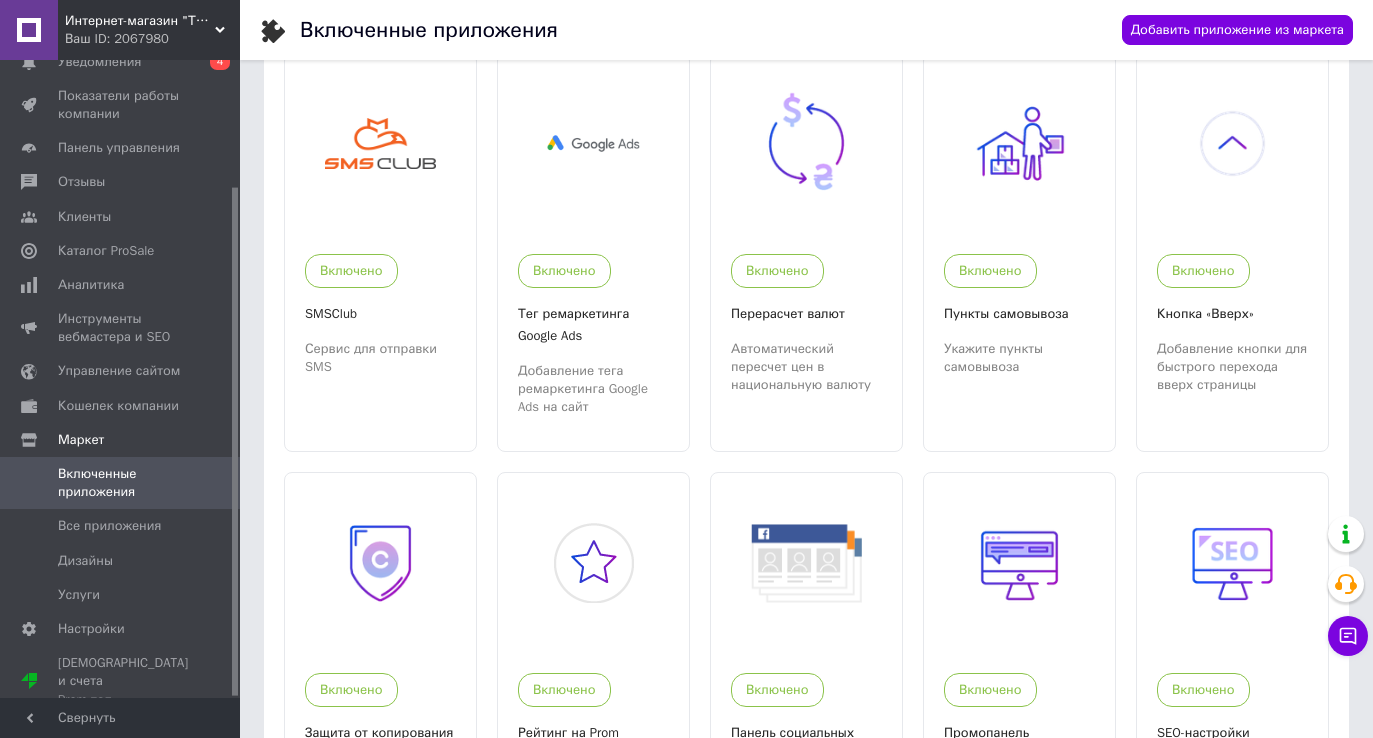 scroll, scrollTop: 563, scrollLeft: 0, axis: vertical 